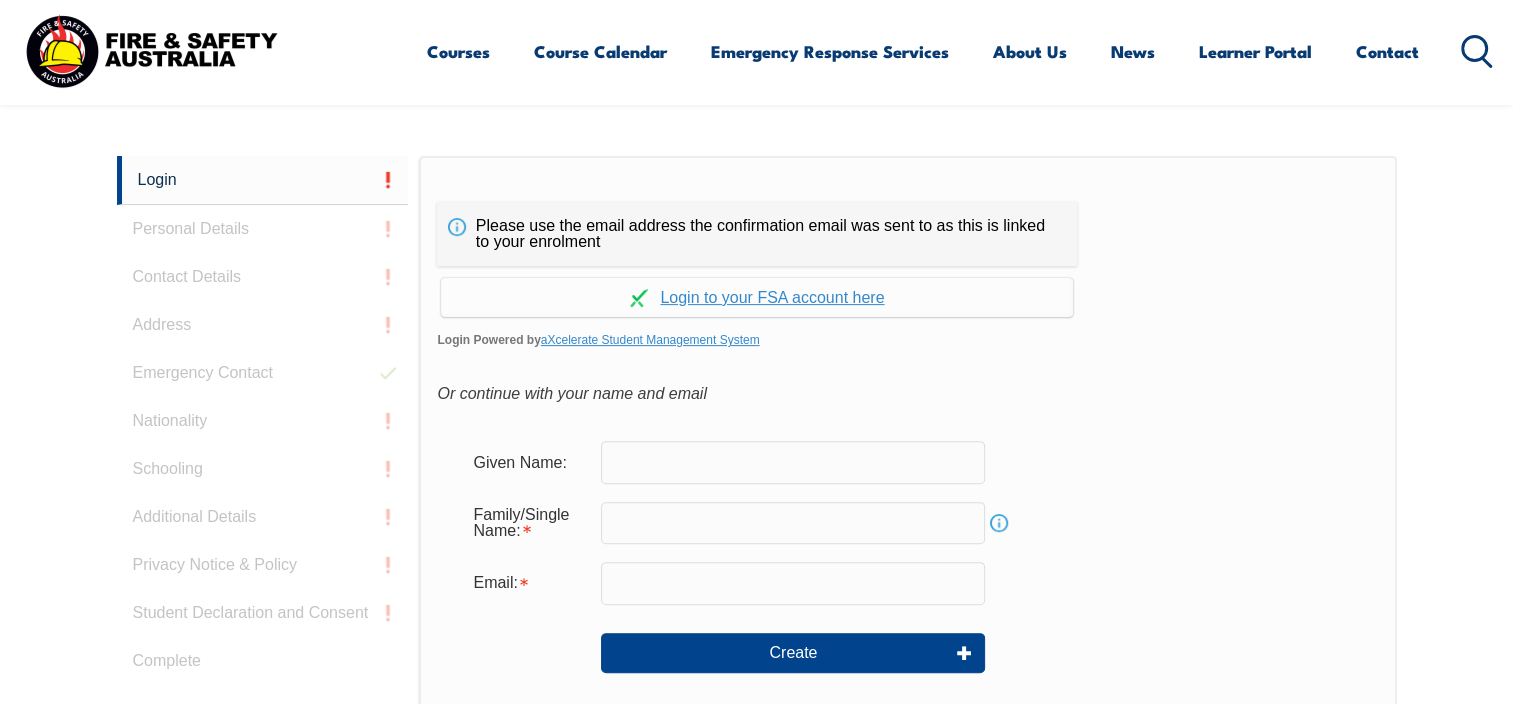 scroll, scrollTop: 0, scrollLeft: 0, axis: both 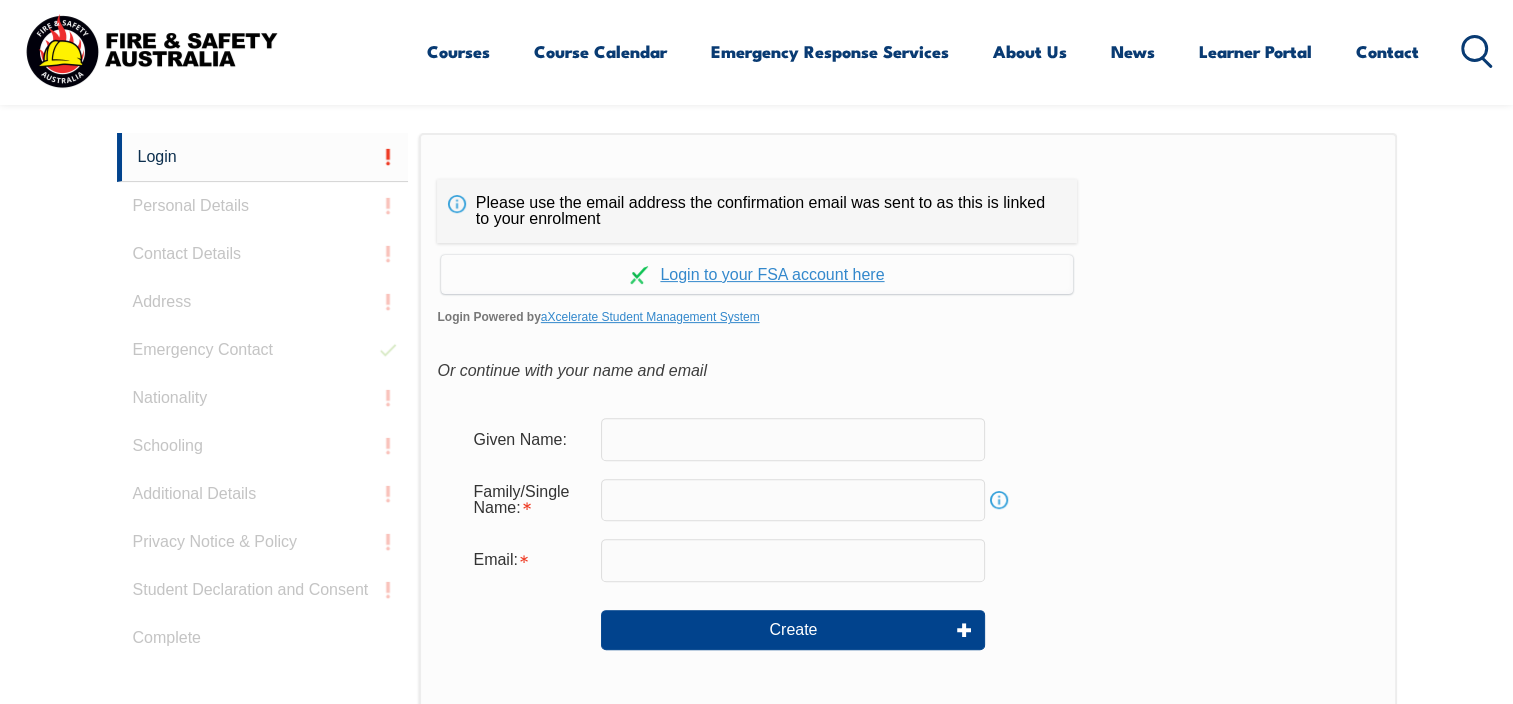click at bounding box center [793, 439] 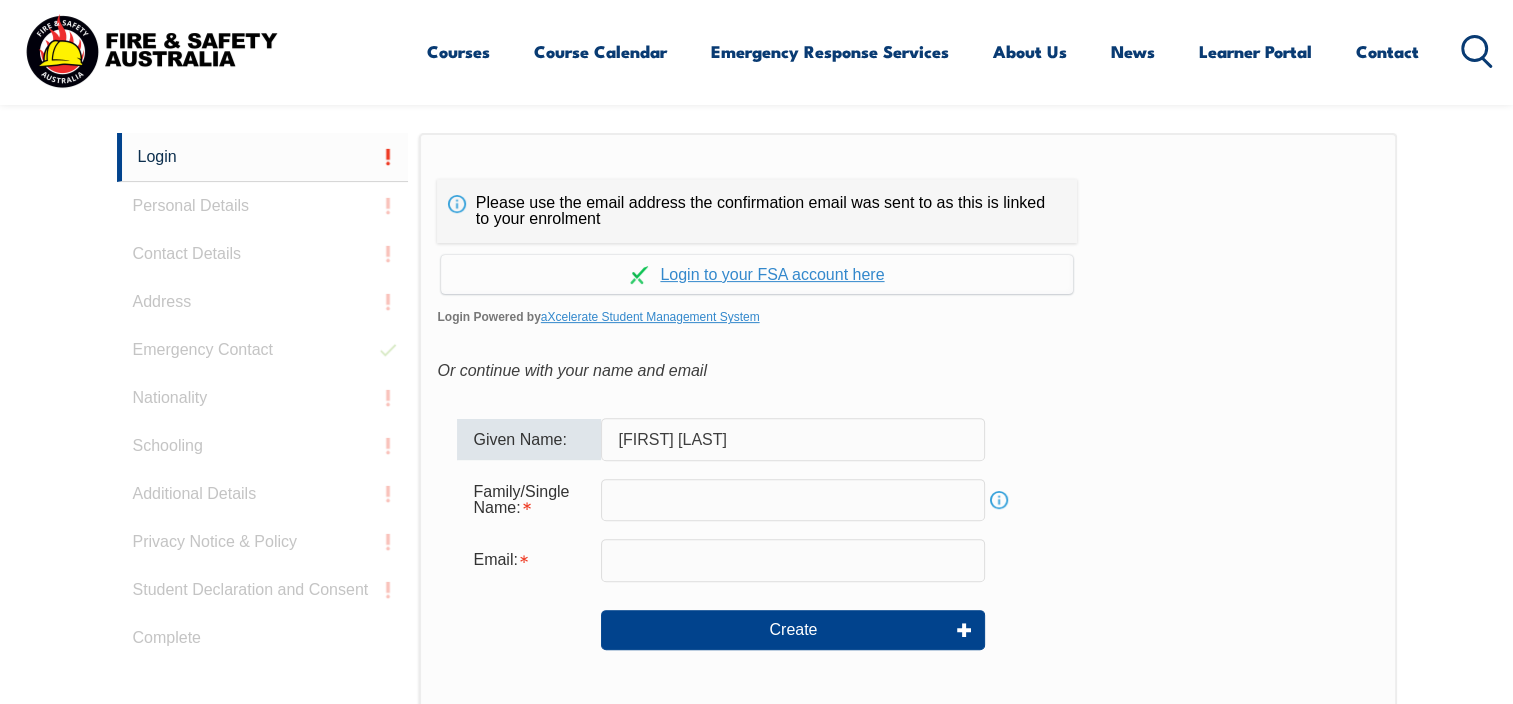 type on "Jencee Thomas" 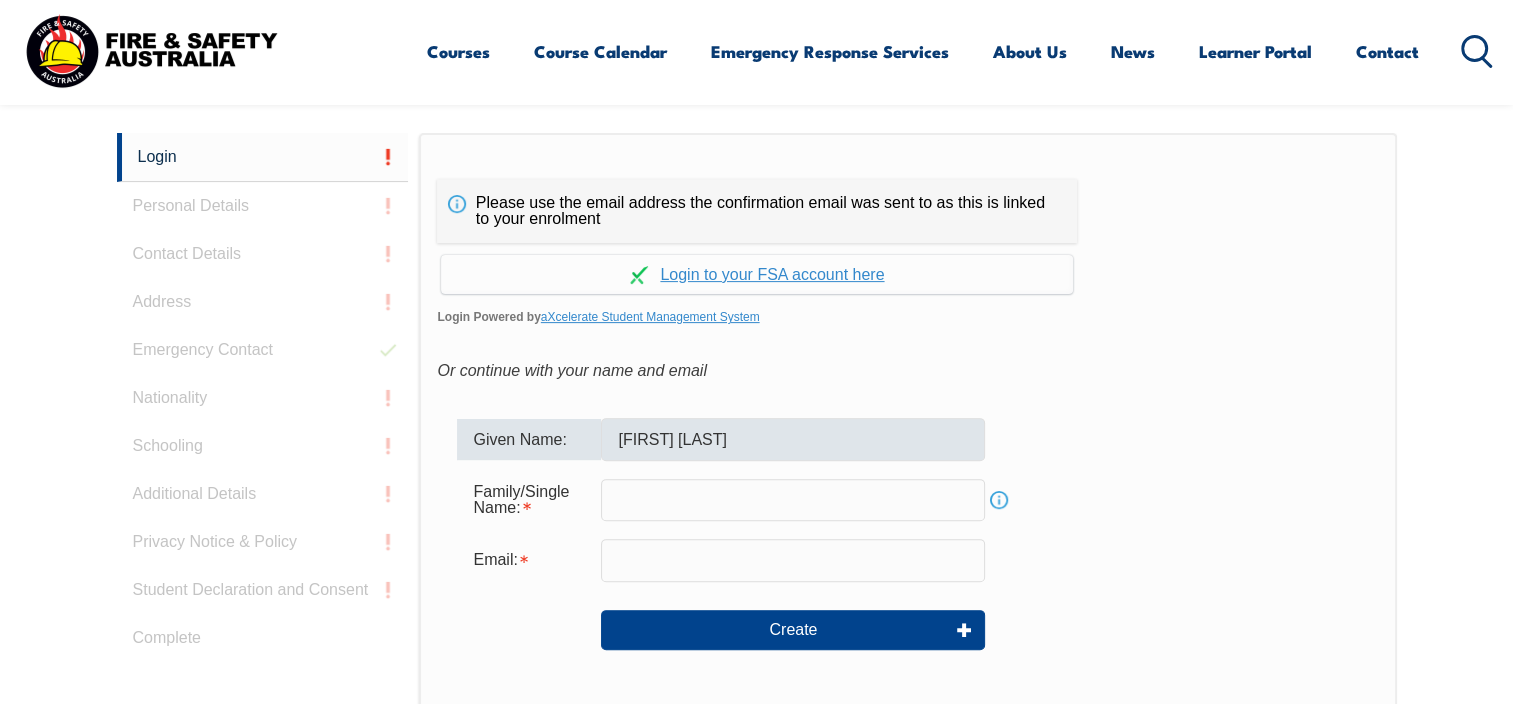 type on "THOMAS" 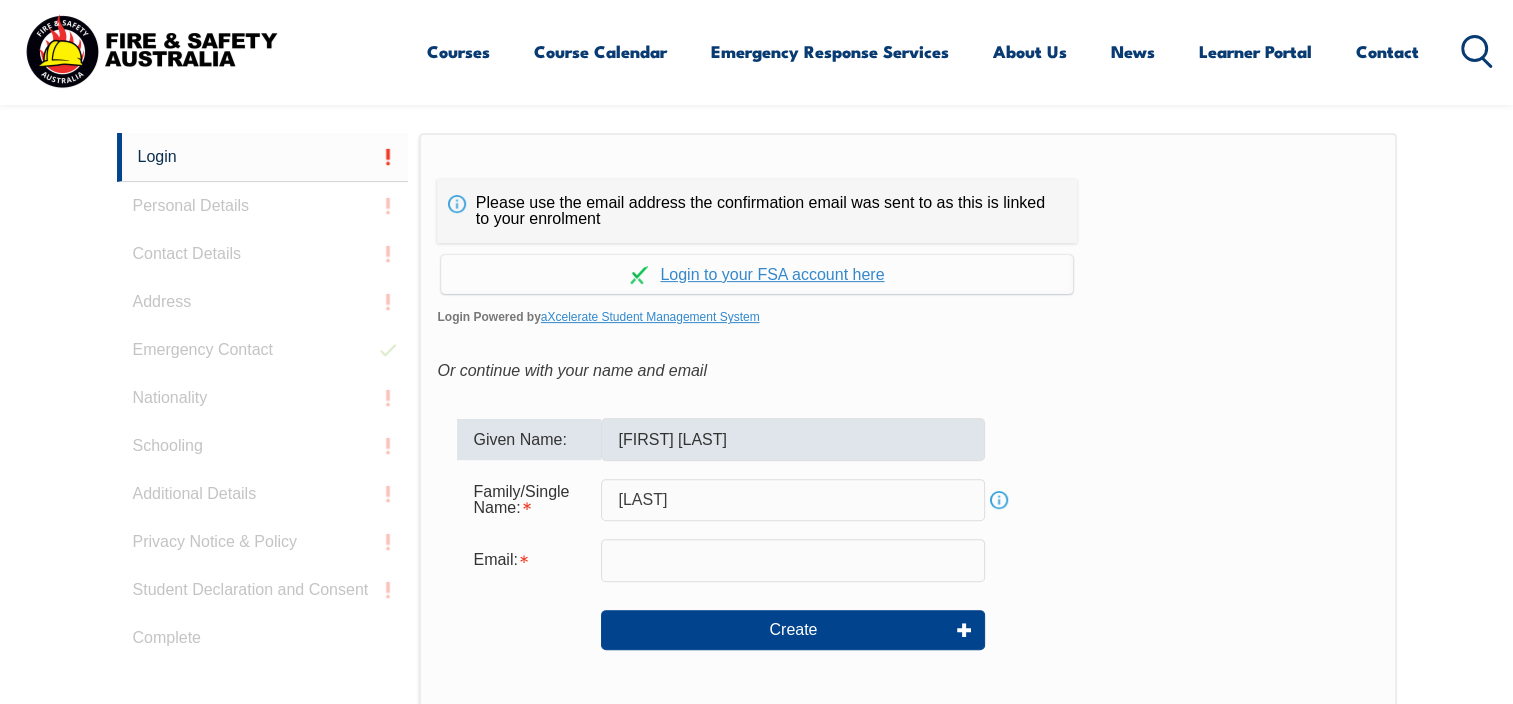 type on "[EMAIL]" 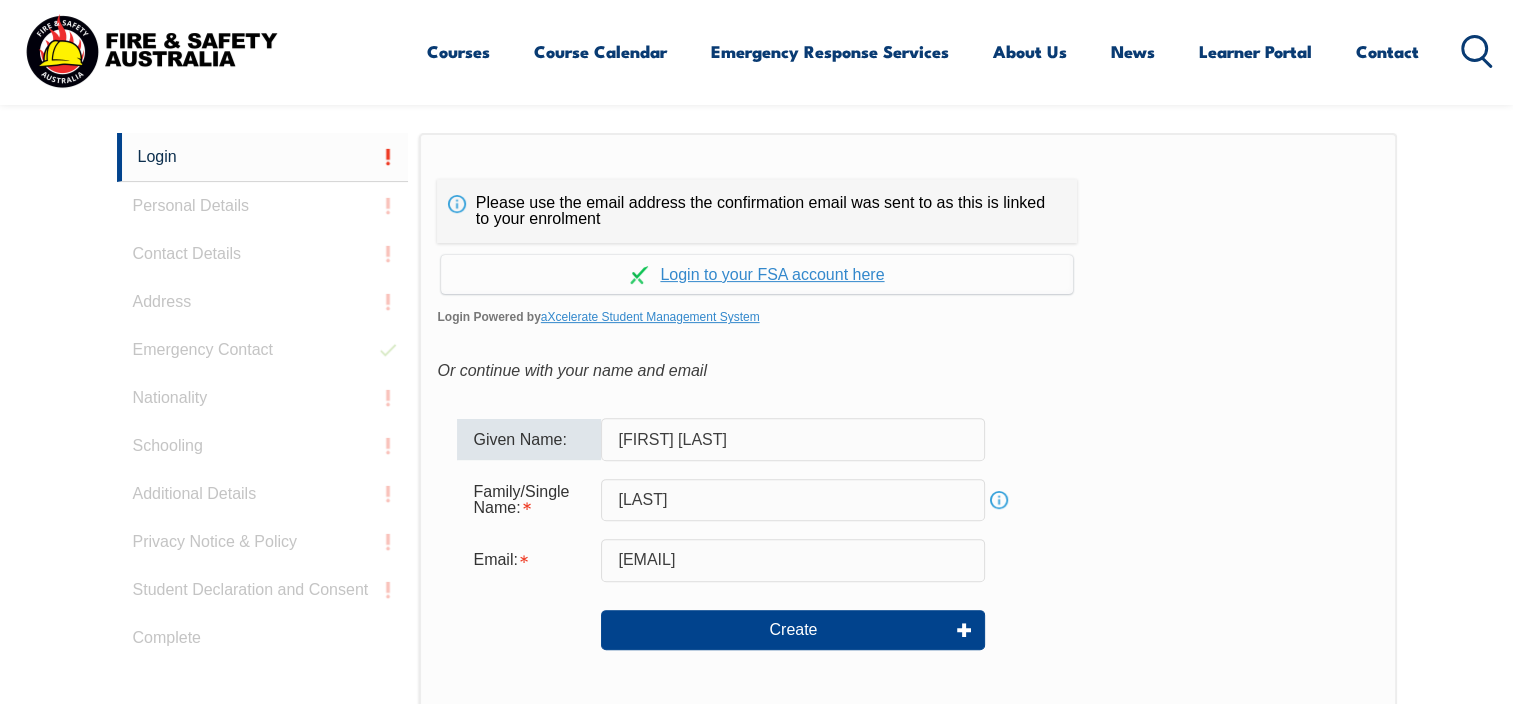 click on "Jencee Thomas" at bounding box center [793, 439] 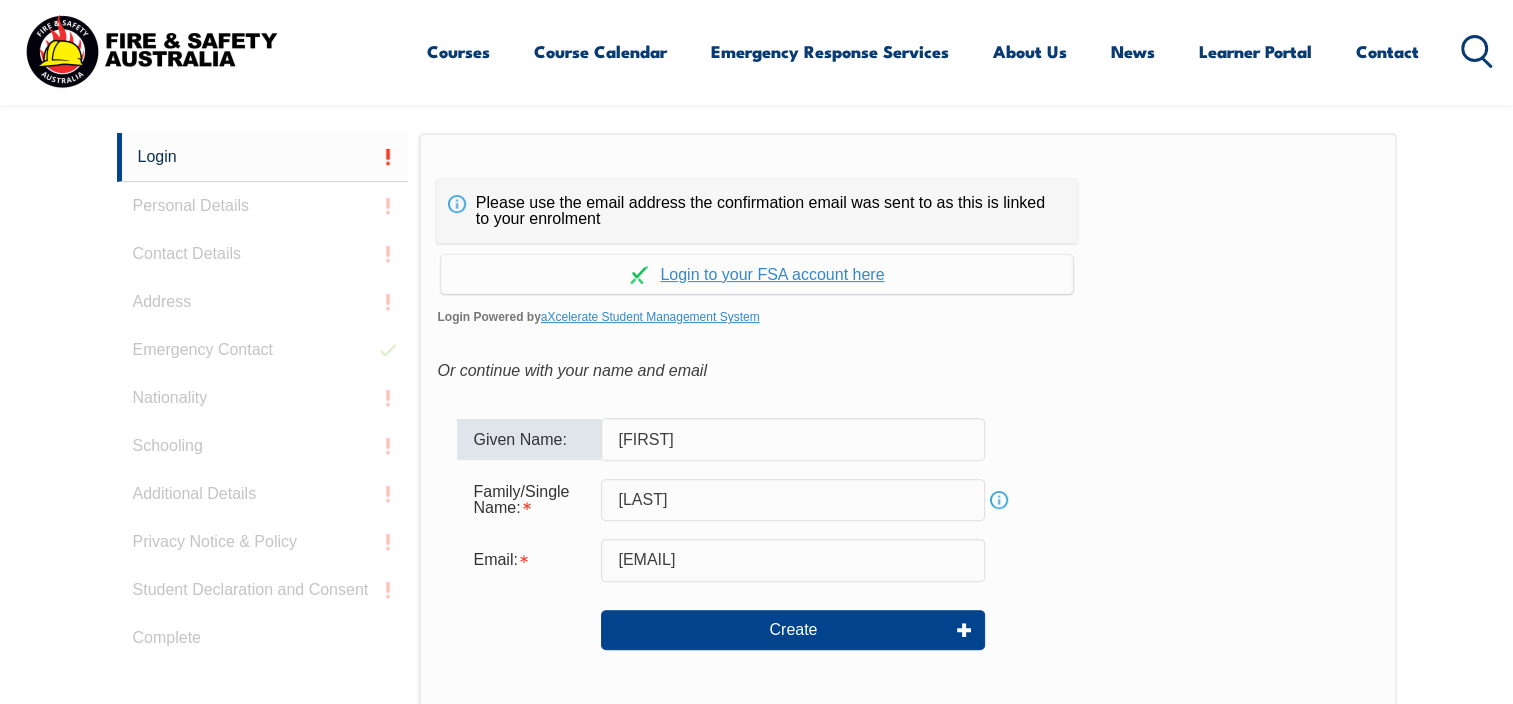 type on "[FIRST_NAME]" 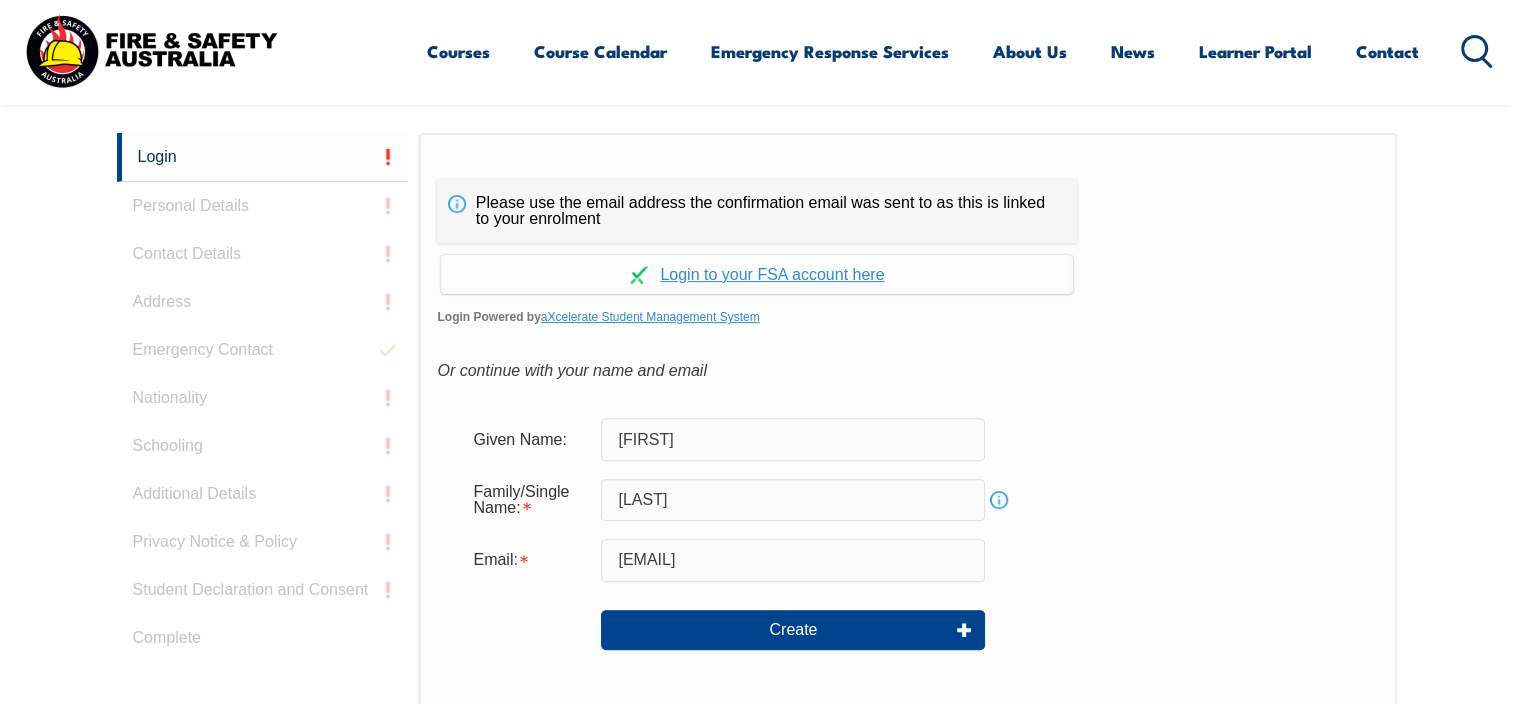 click on "Family/Single Name: THOMAS Info" at bounding box center [907, 500] 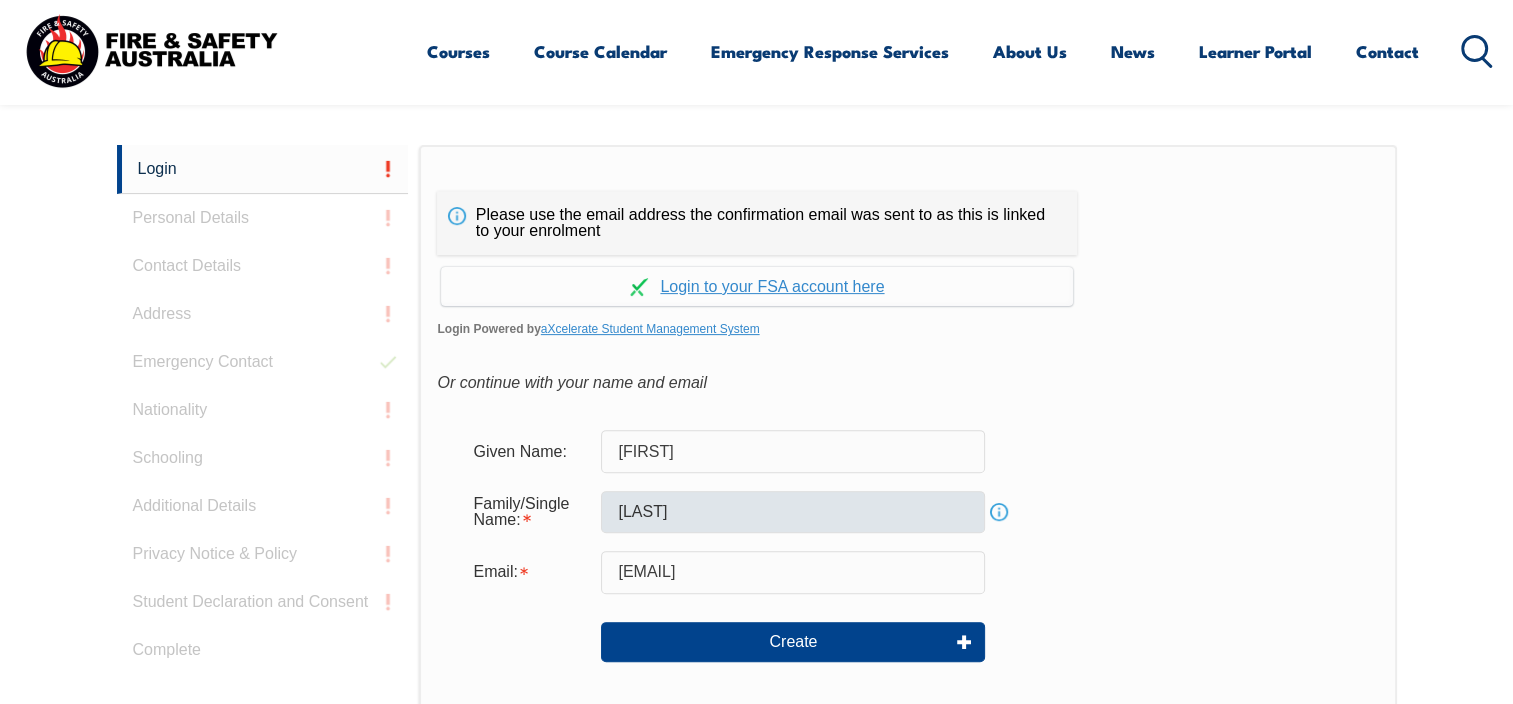 scroll, scrollTop: 632, scrollLeft: 0, axis: vertical 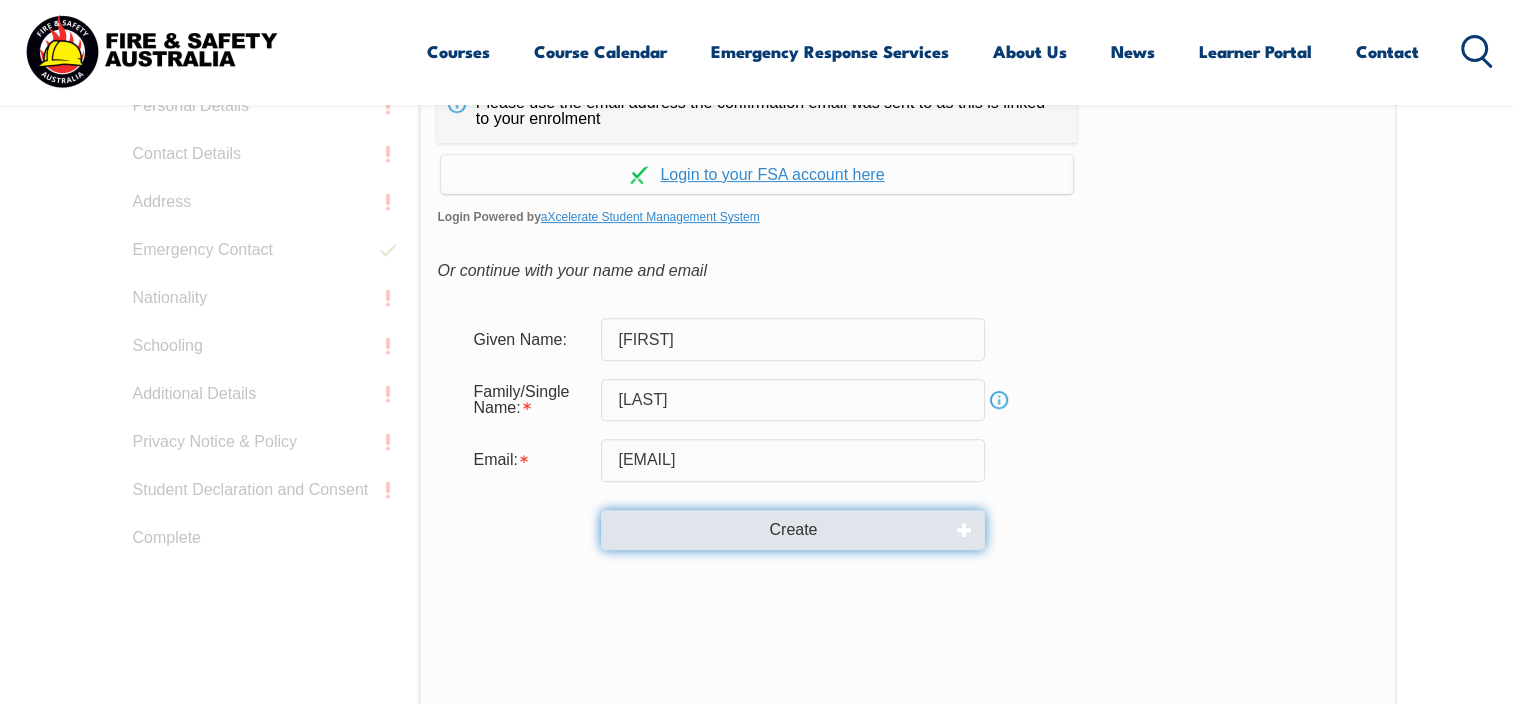 click on "Create" at bounding box center (793, 530) 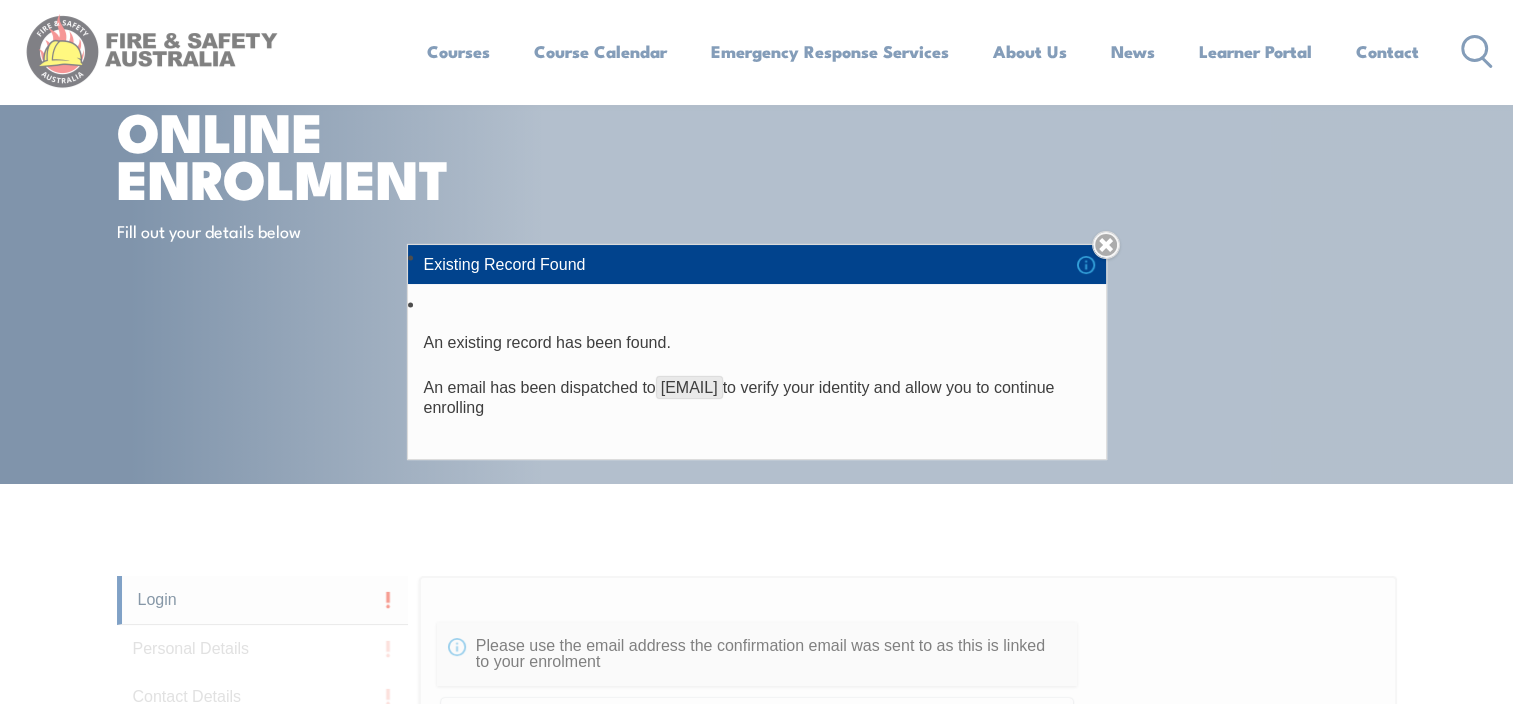 scroll, scrollTop: 32, scrollLeft: 0, axis: vertical 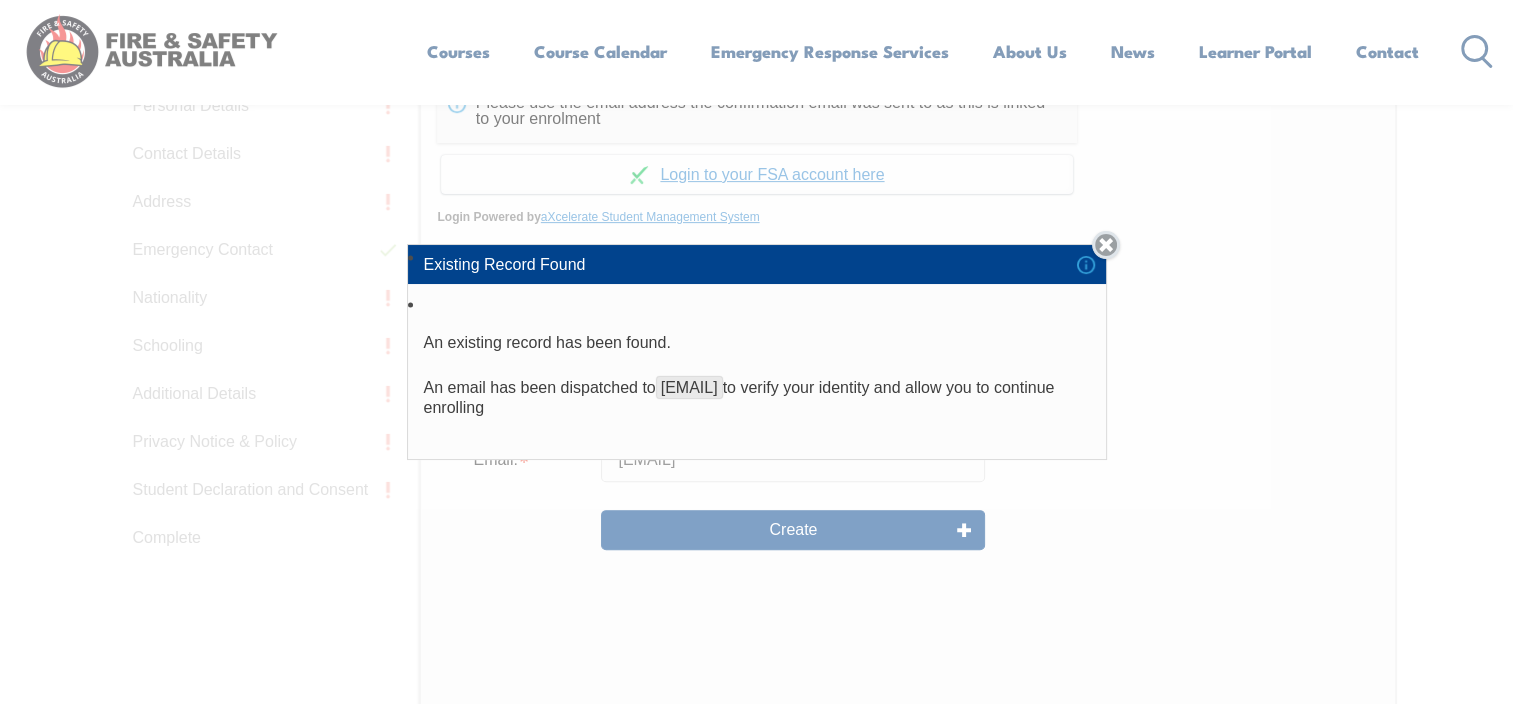 click on "Close" at bounding box center (1106, 245) 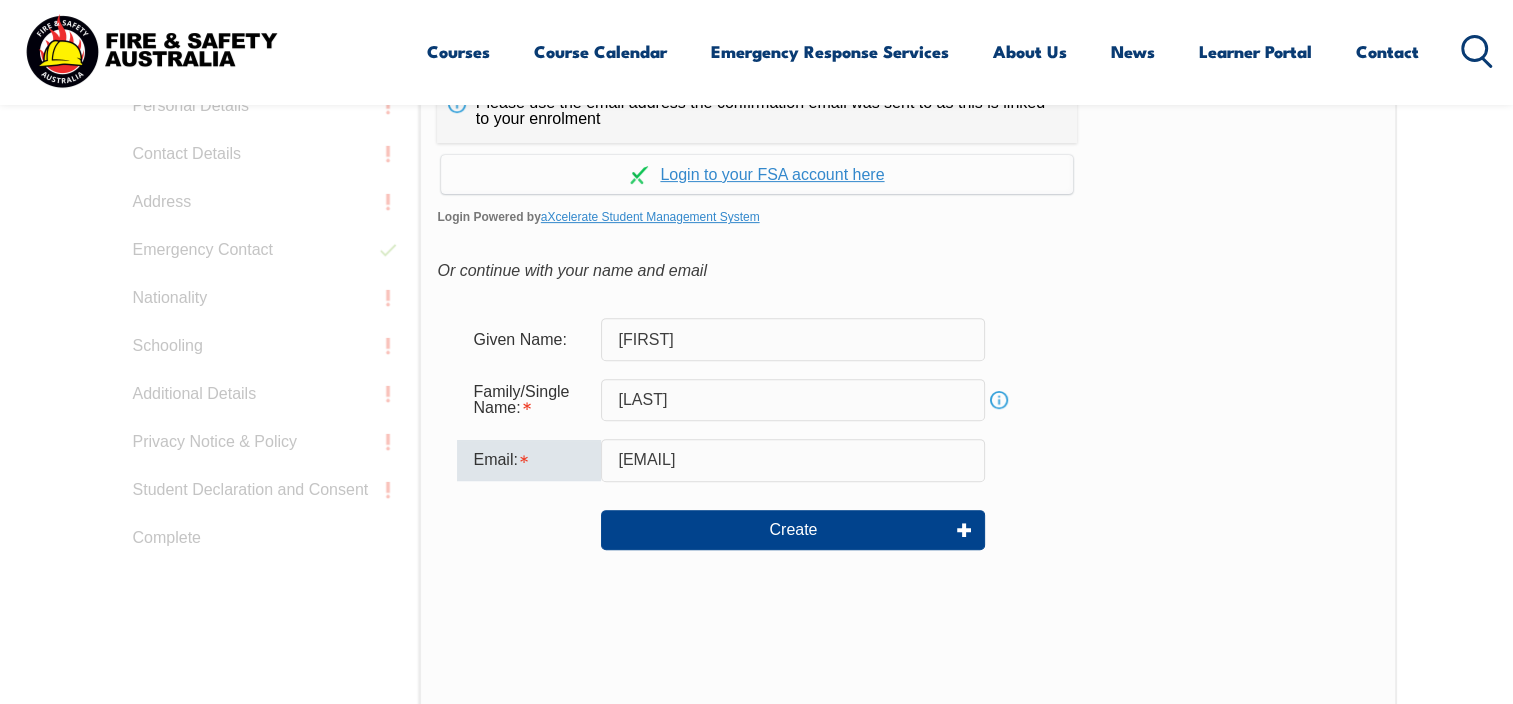 click on "[EMAIL]" at bounding box center [793, 460] 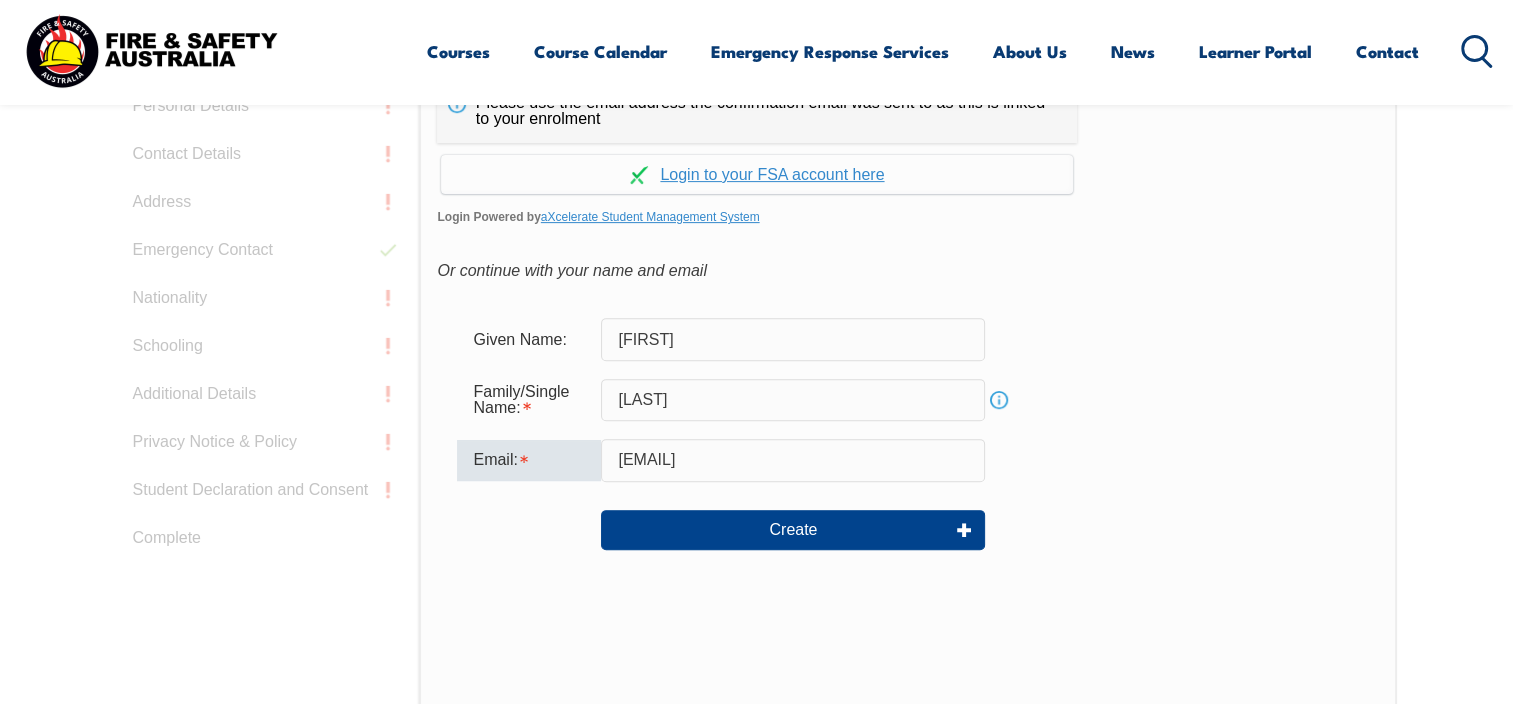 click on "Create" at bounding box center [907, 530] 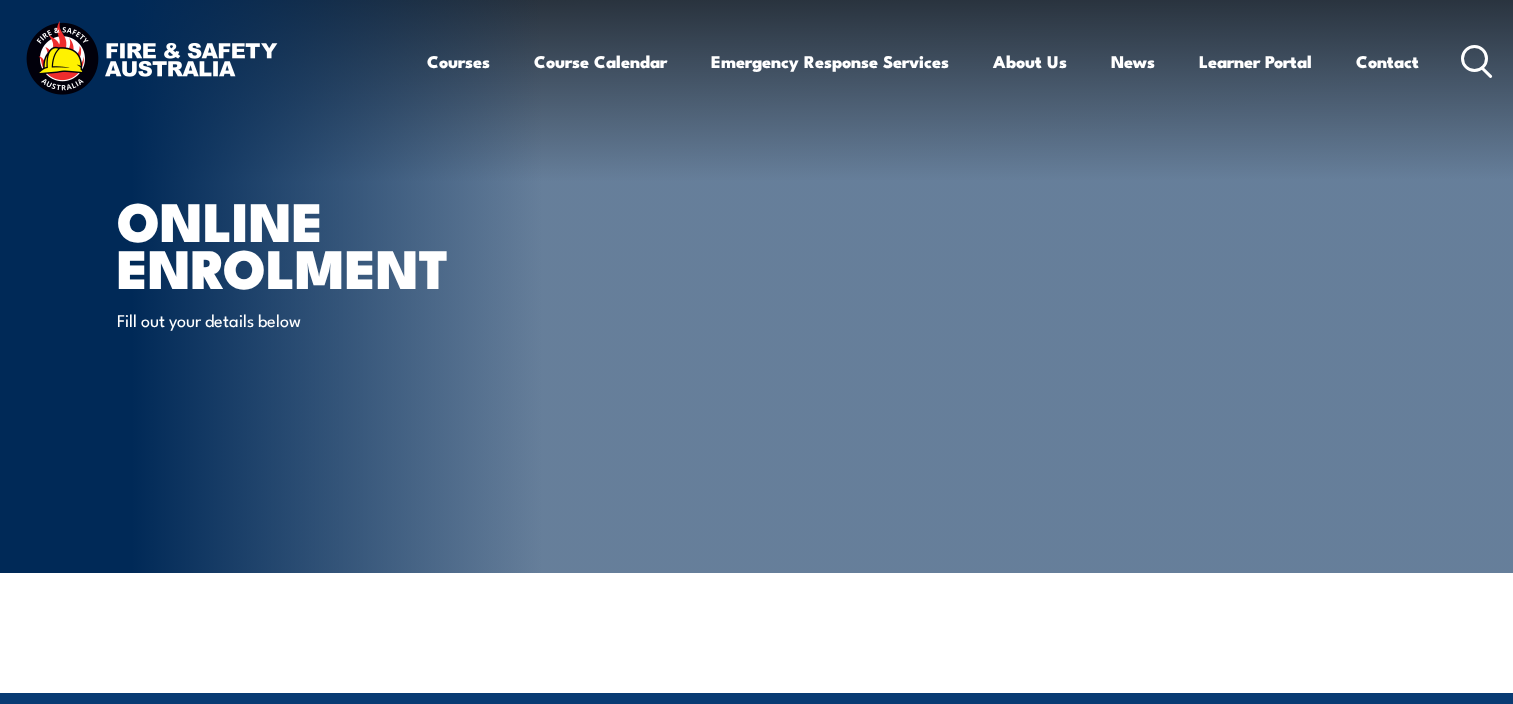 scroll, scrollTop: 0, scrollLeft: 0, axis: both 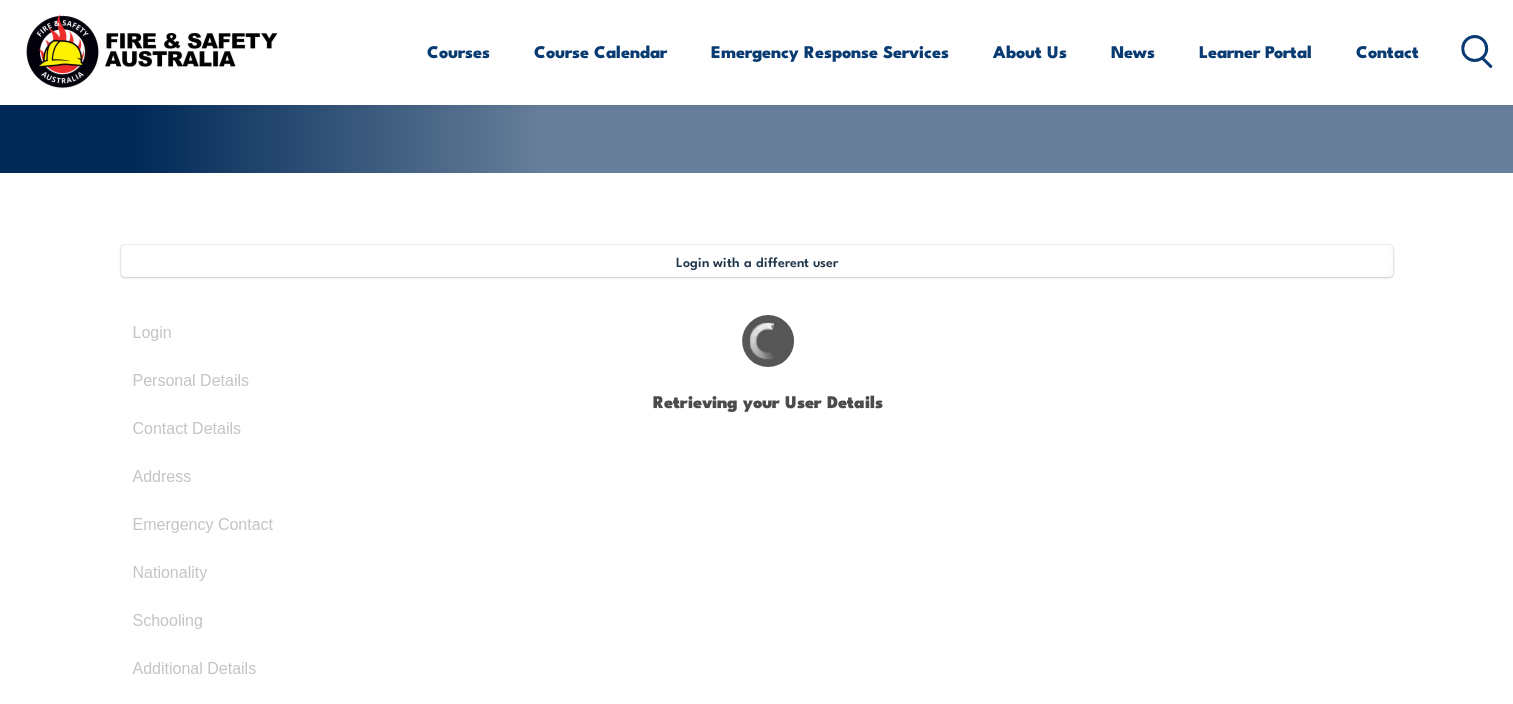 type on "[FIRST_NAME]" 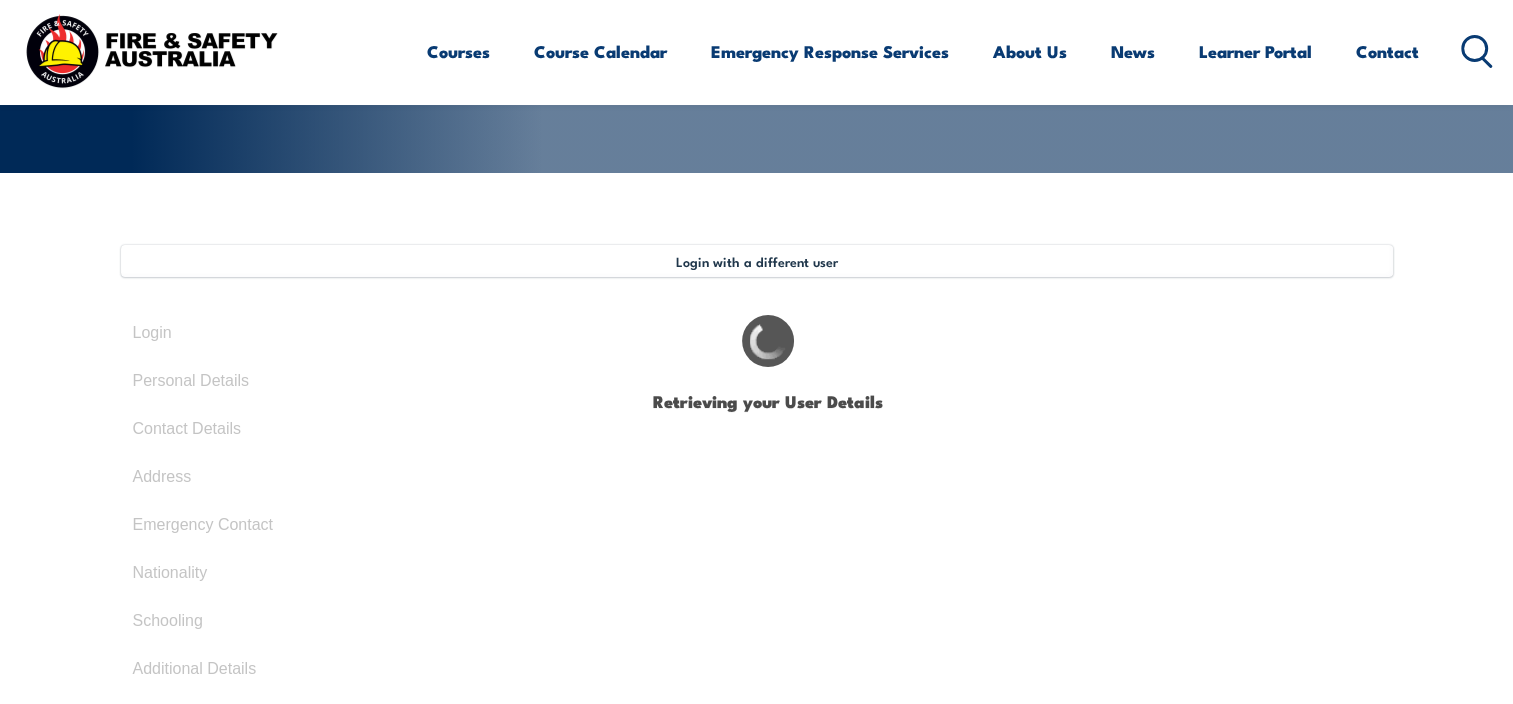 type on "[LAST_NAME]" 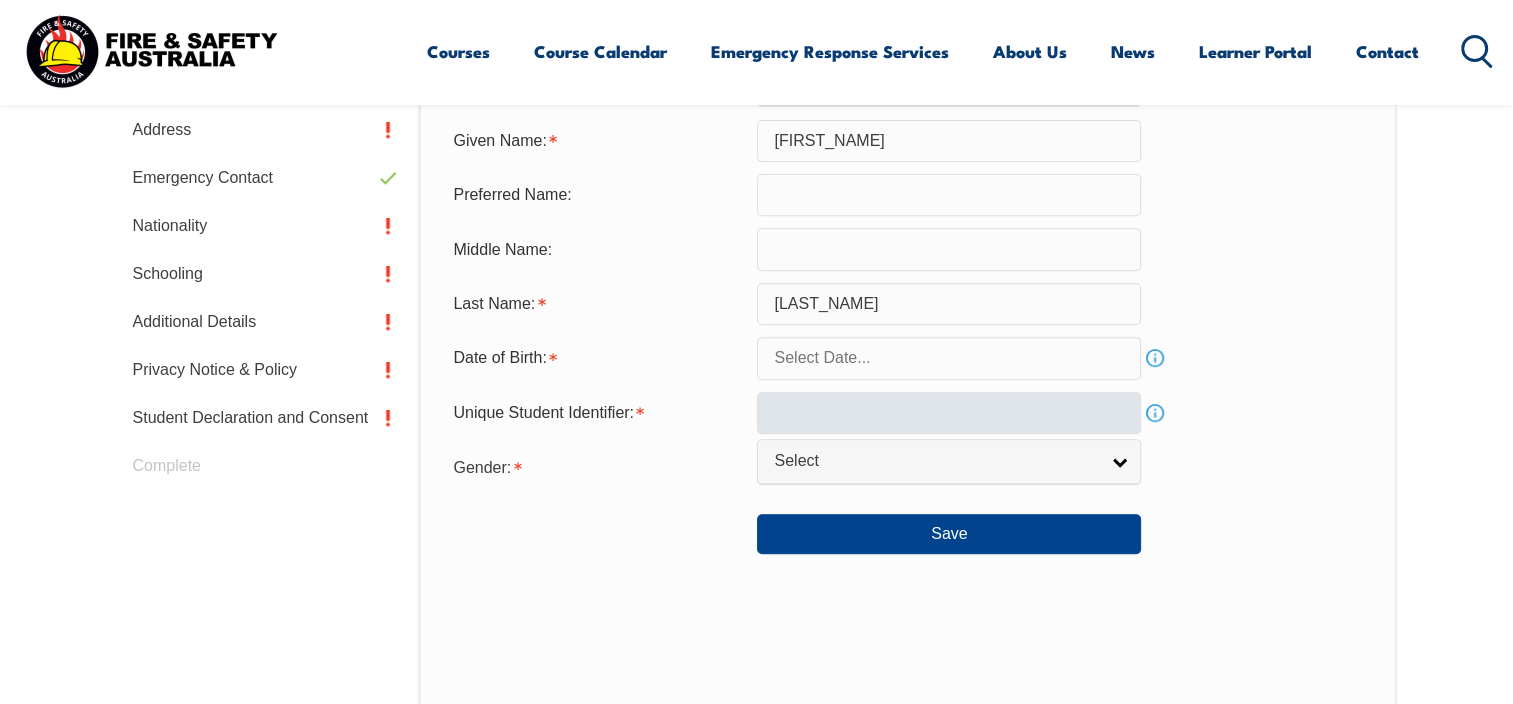 scroll, scrollTop: 744, scrollLeft: 0, axis: vertical 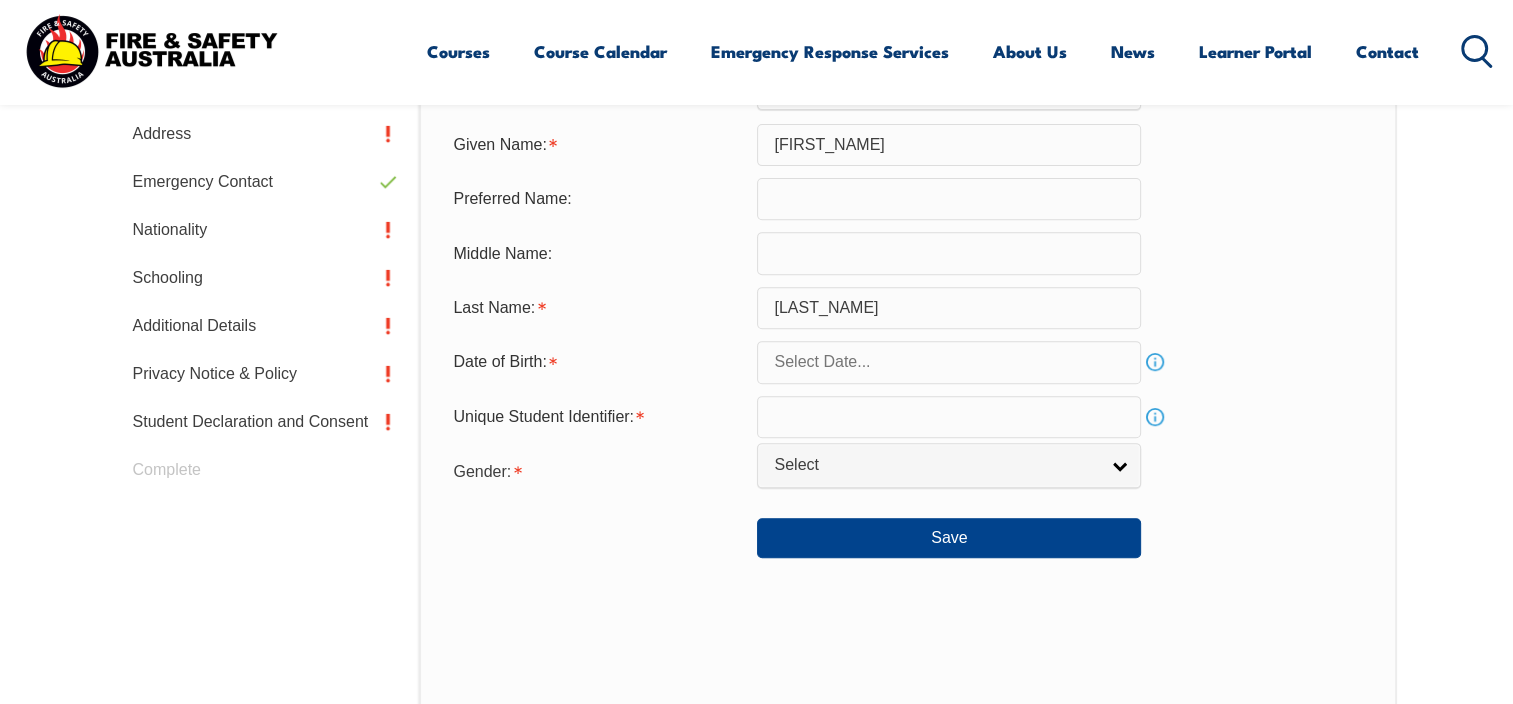 click at bounding box center [949, 362] 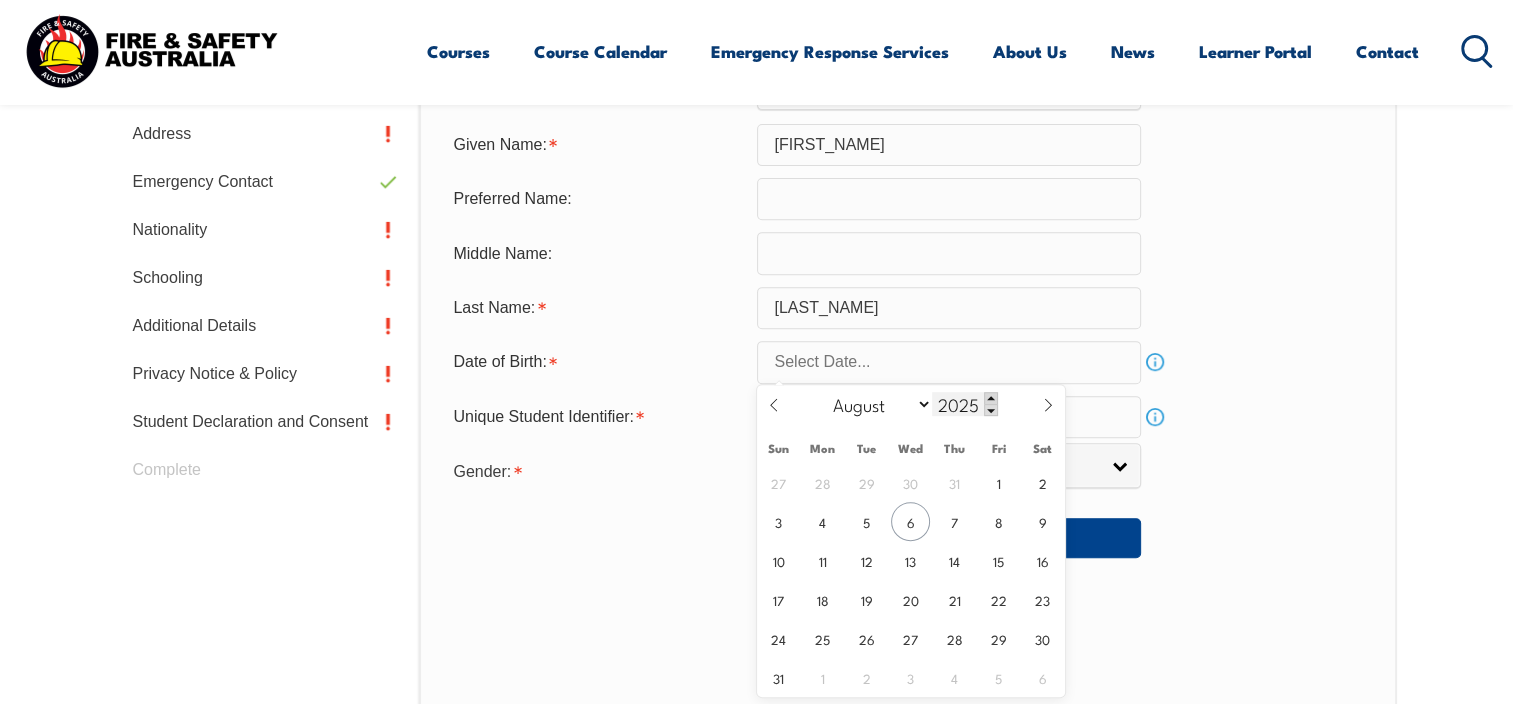 click at bounding box center [991, 398] 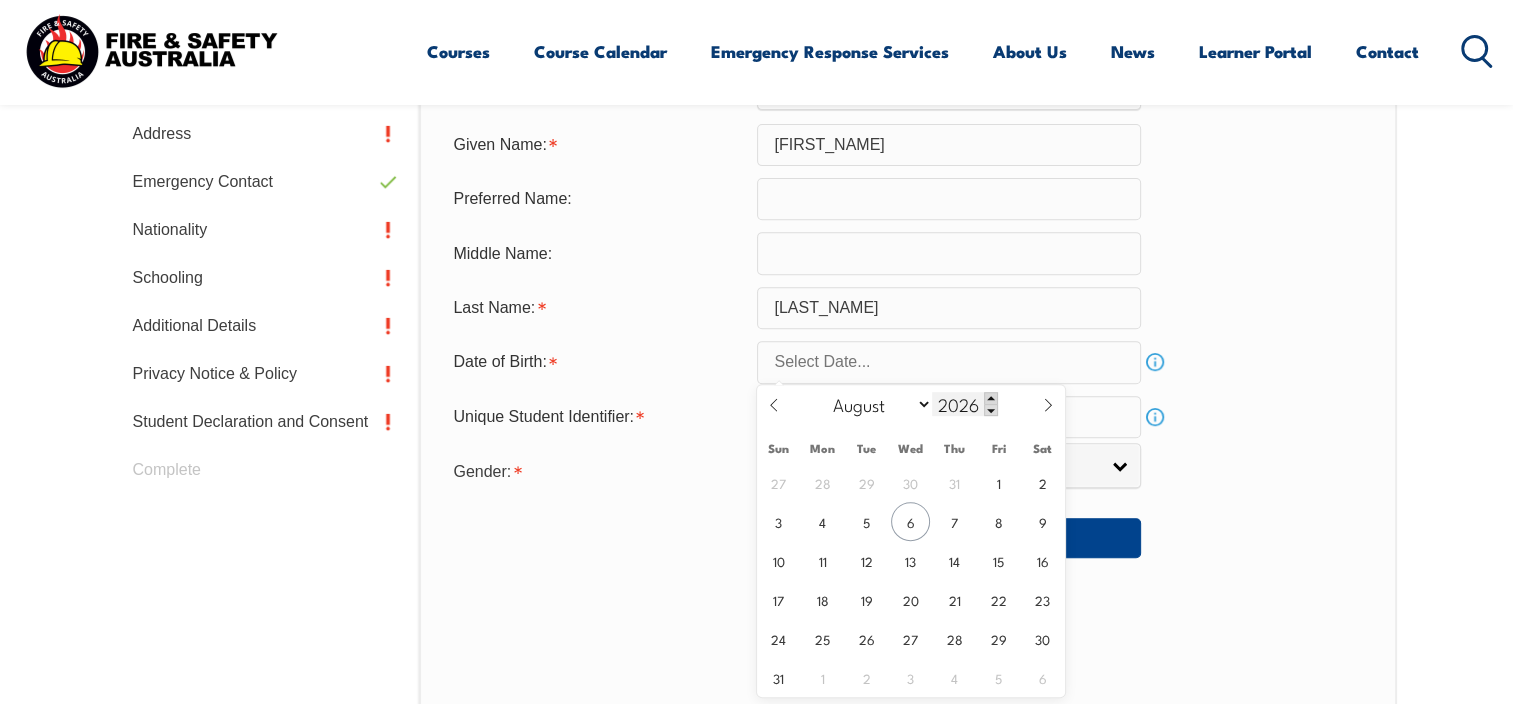 click at bounding box center [991, 398] 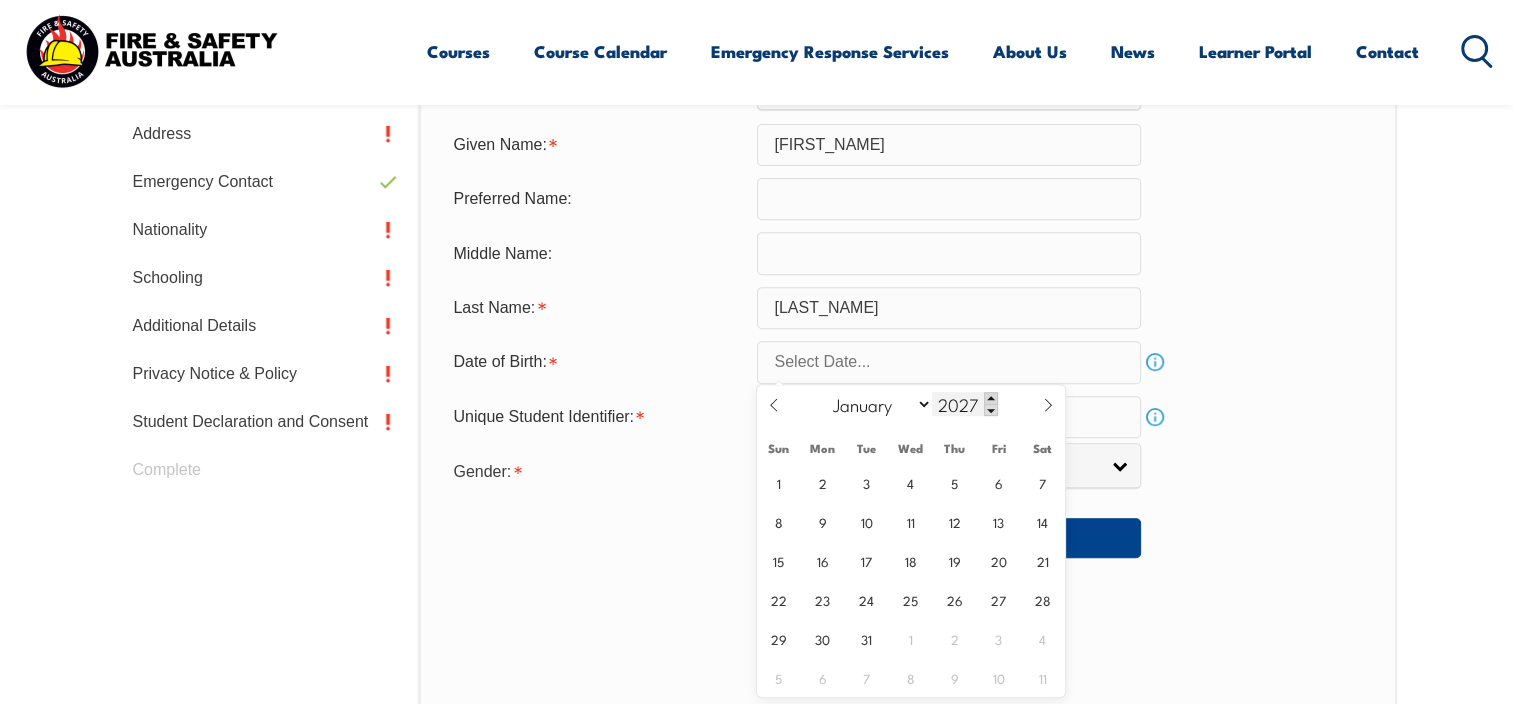 click at bounding box center (991, 398) 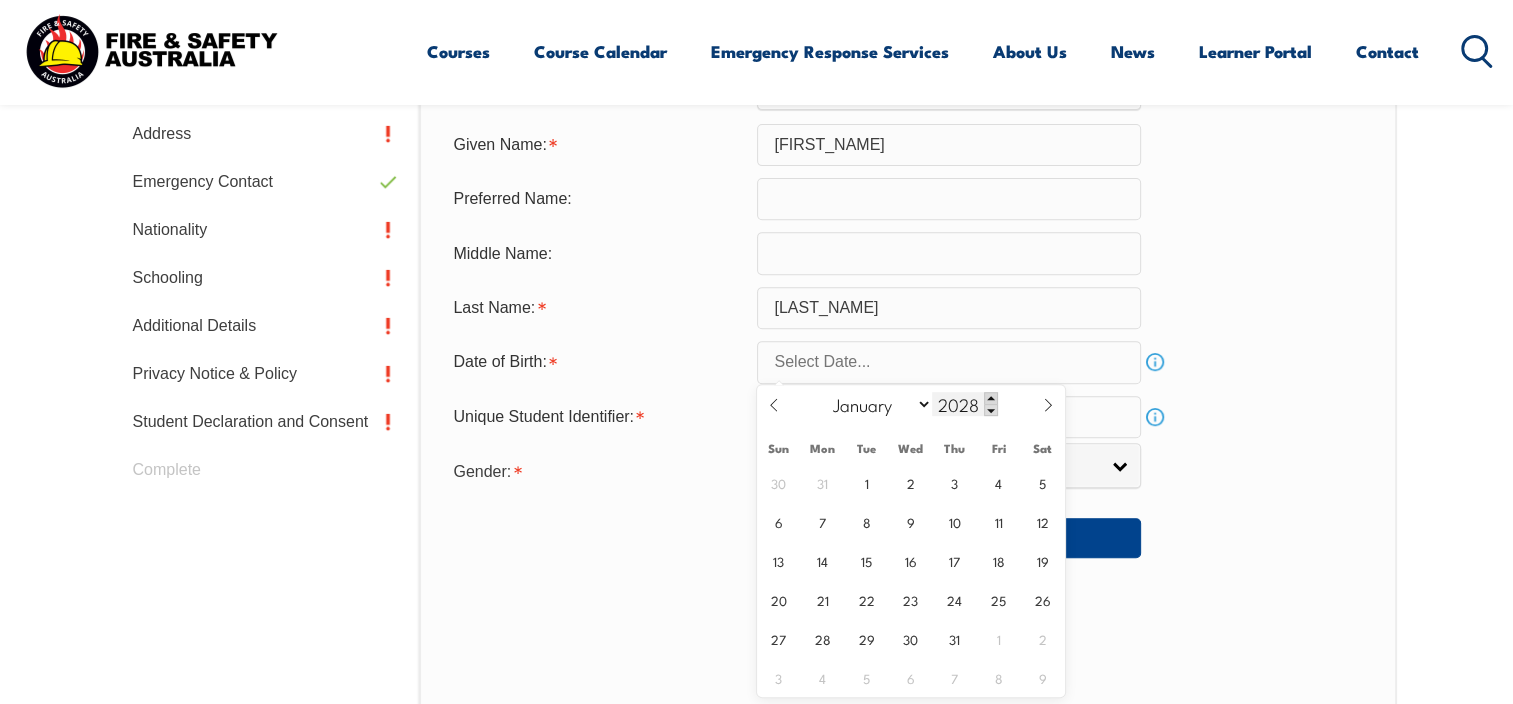 click at bounding box center [991, 398] 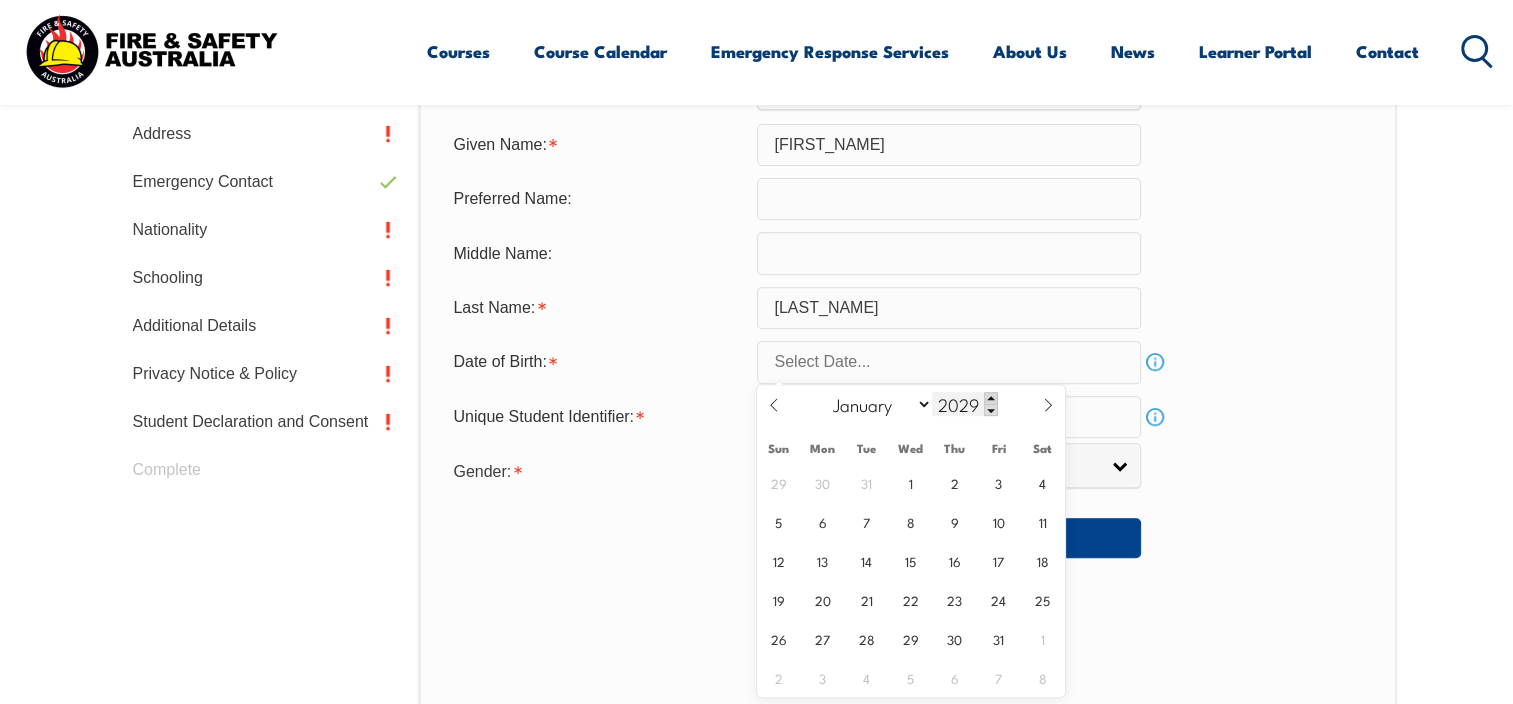 click at bounding box center [991, 398] 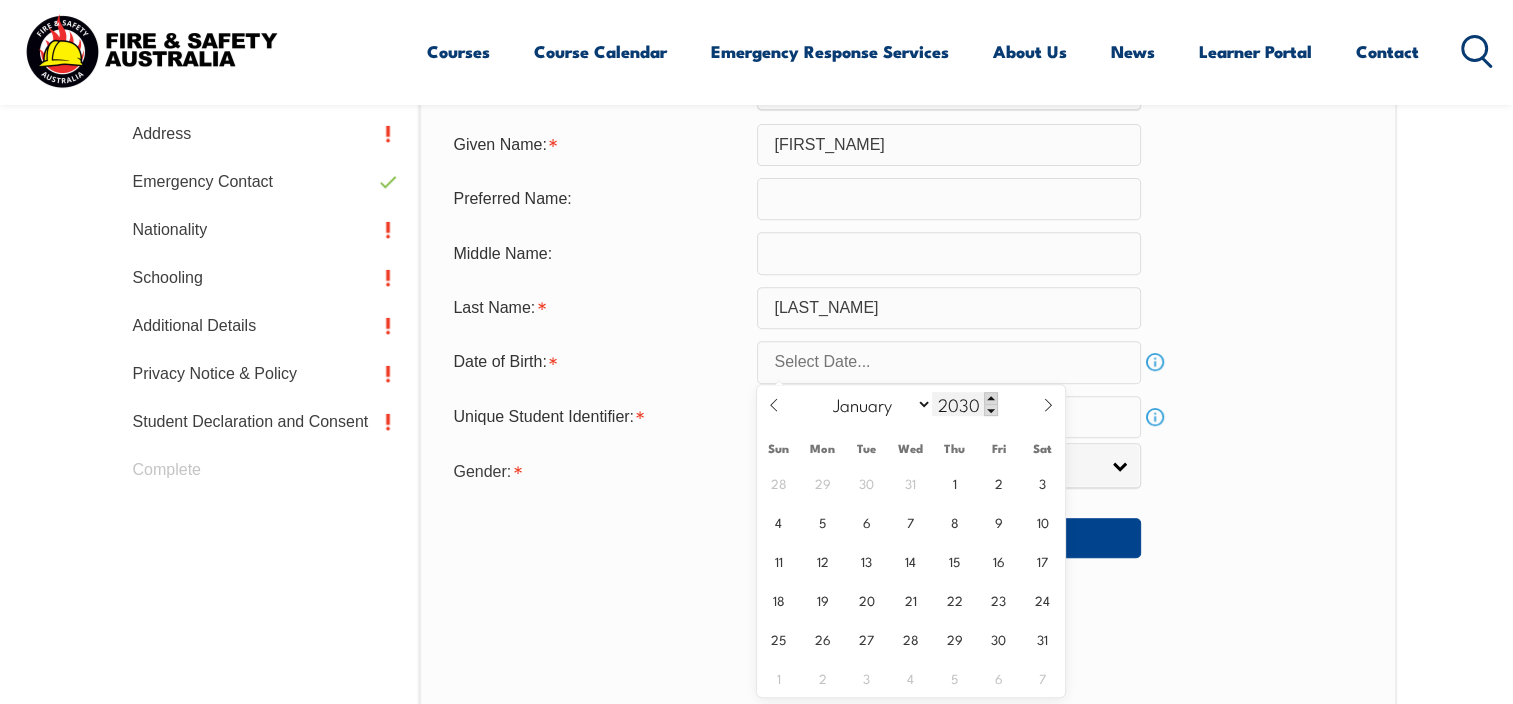 click at bounding box center (991, 398) 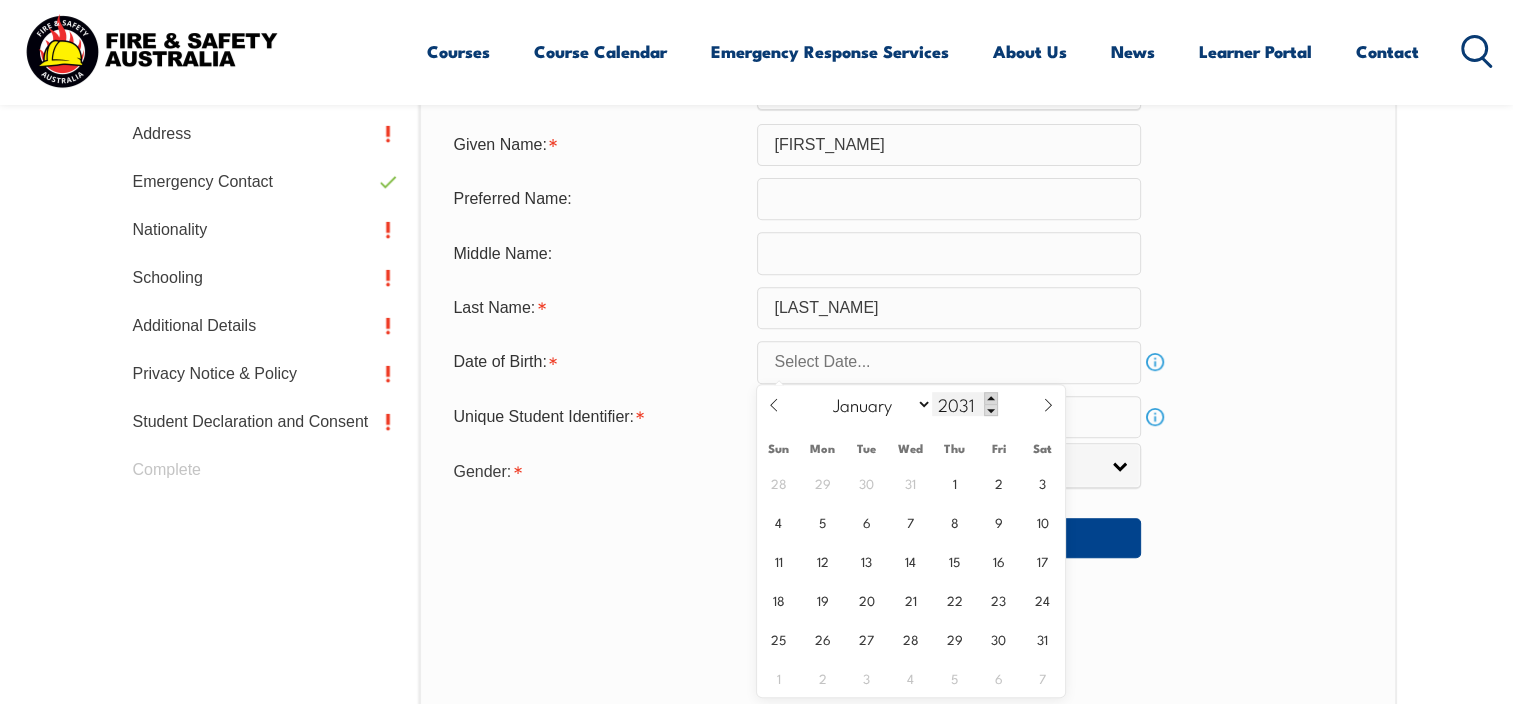 click at bounding box center (991, 398) 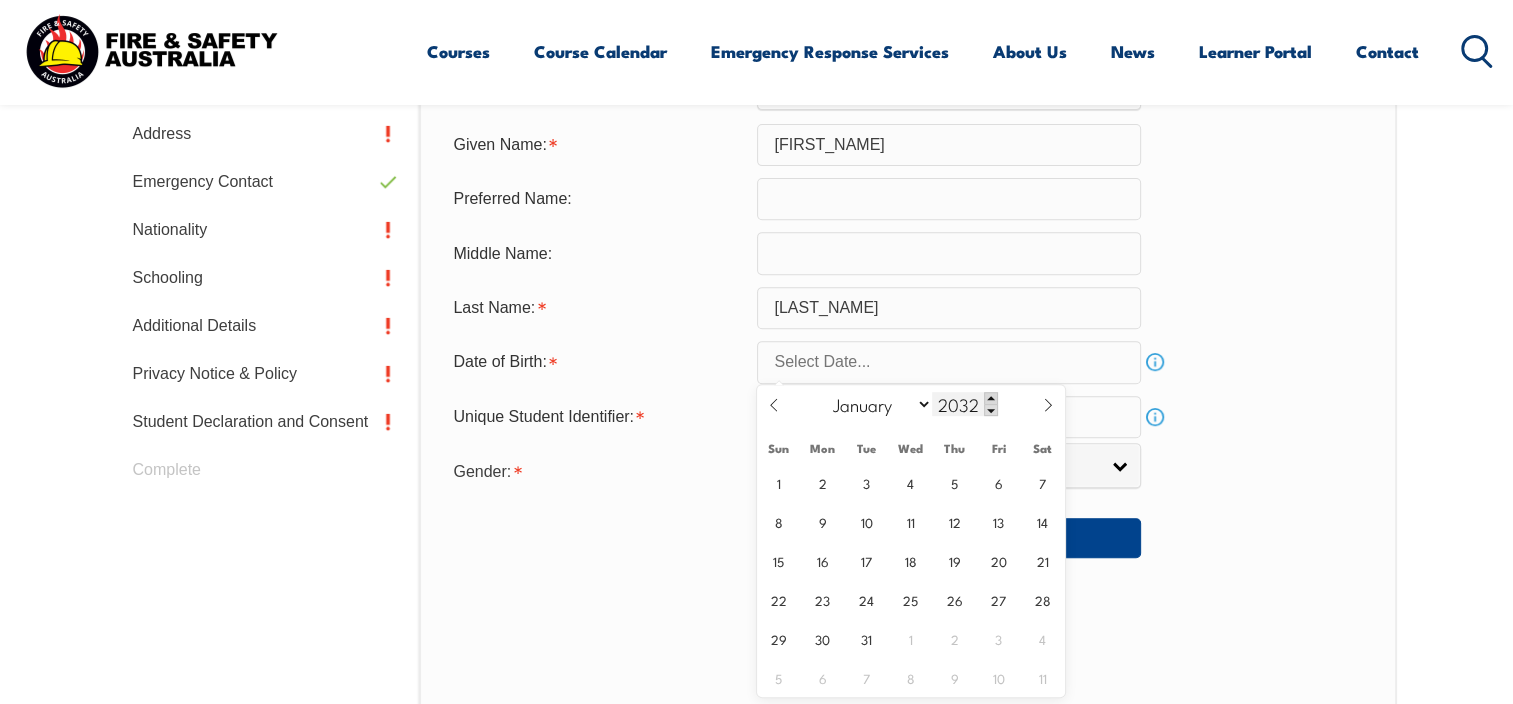 click at bounding box center (991, 398) 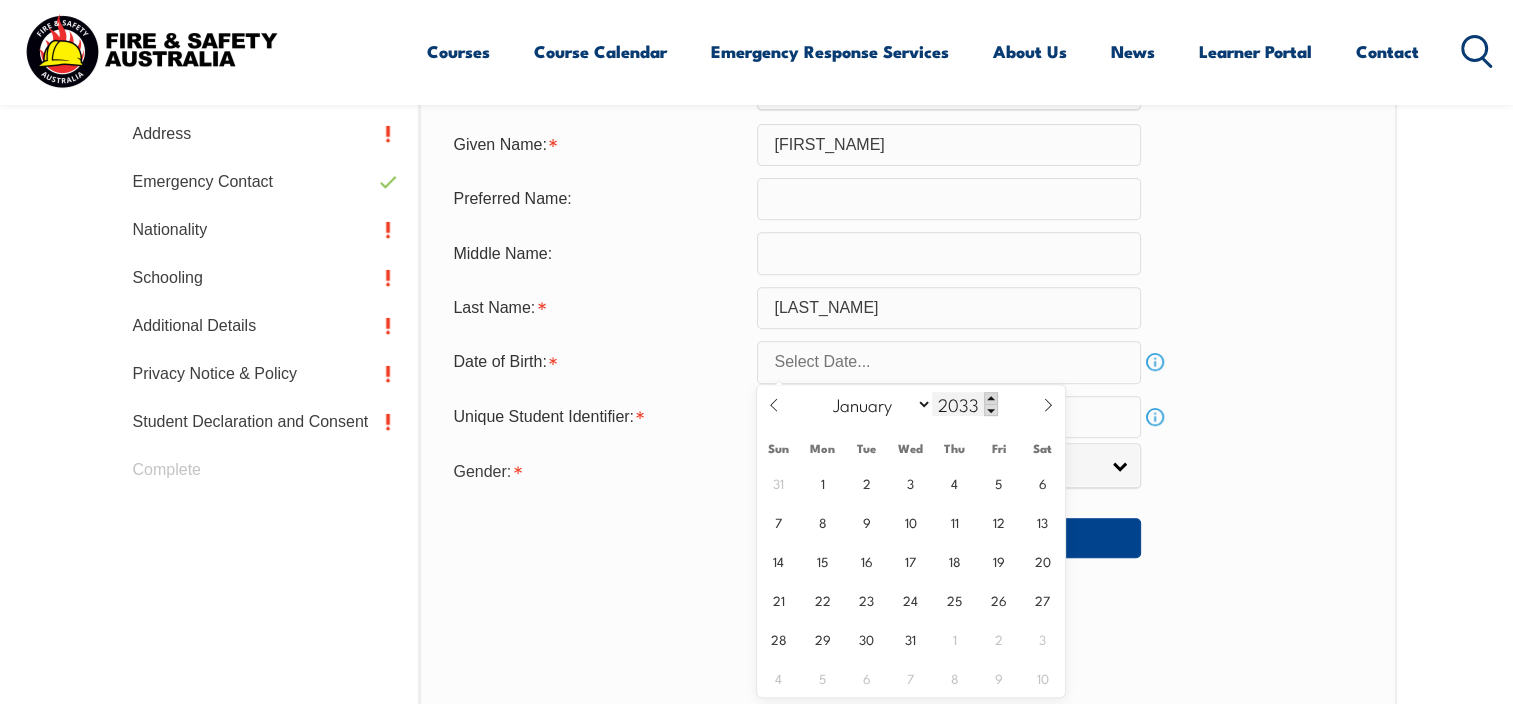click at bounding box center [991, 398] 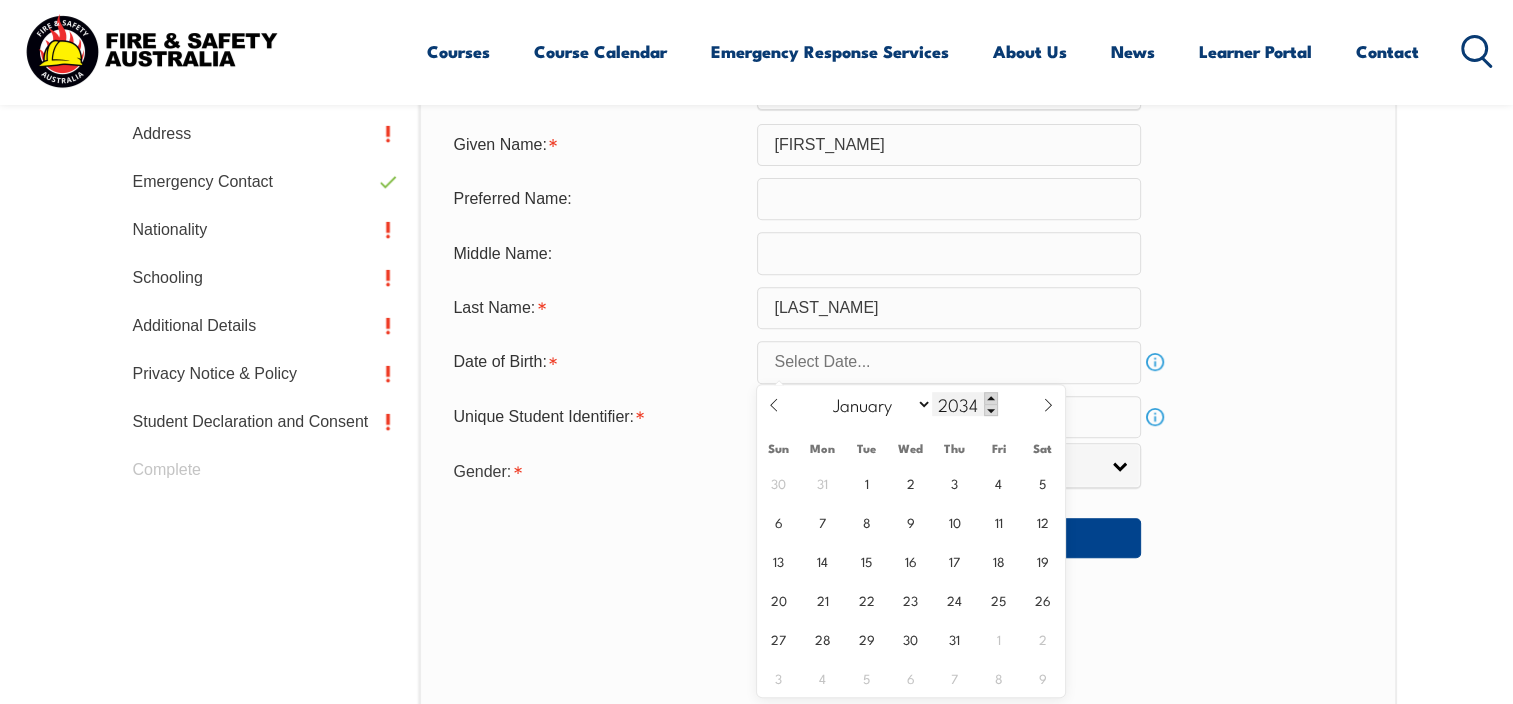 click at bounding box center (991, 398) 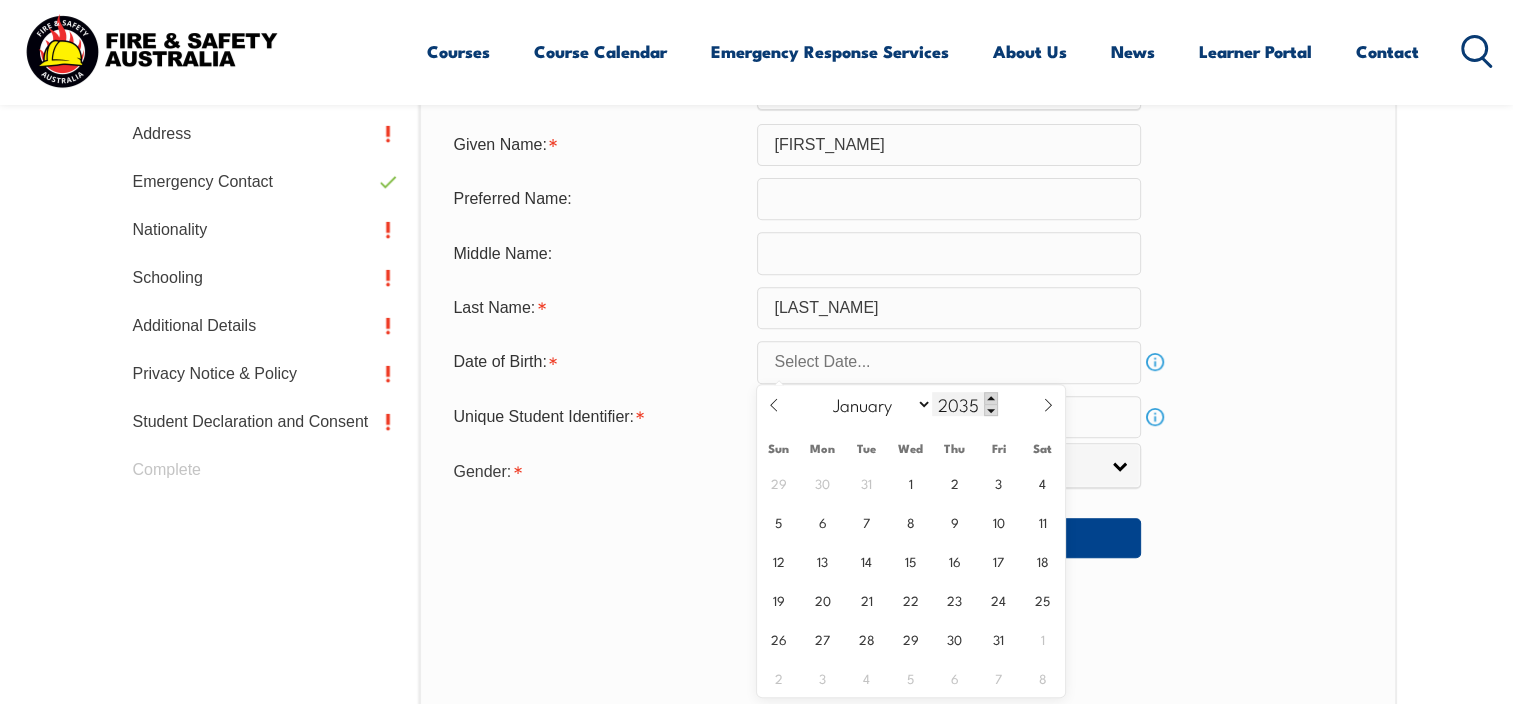 click at bounding box center [991, 398] 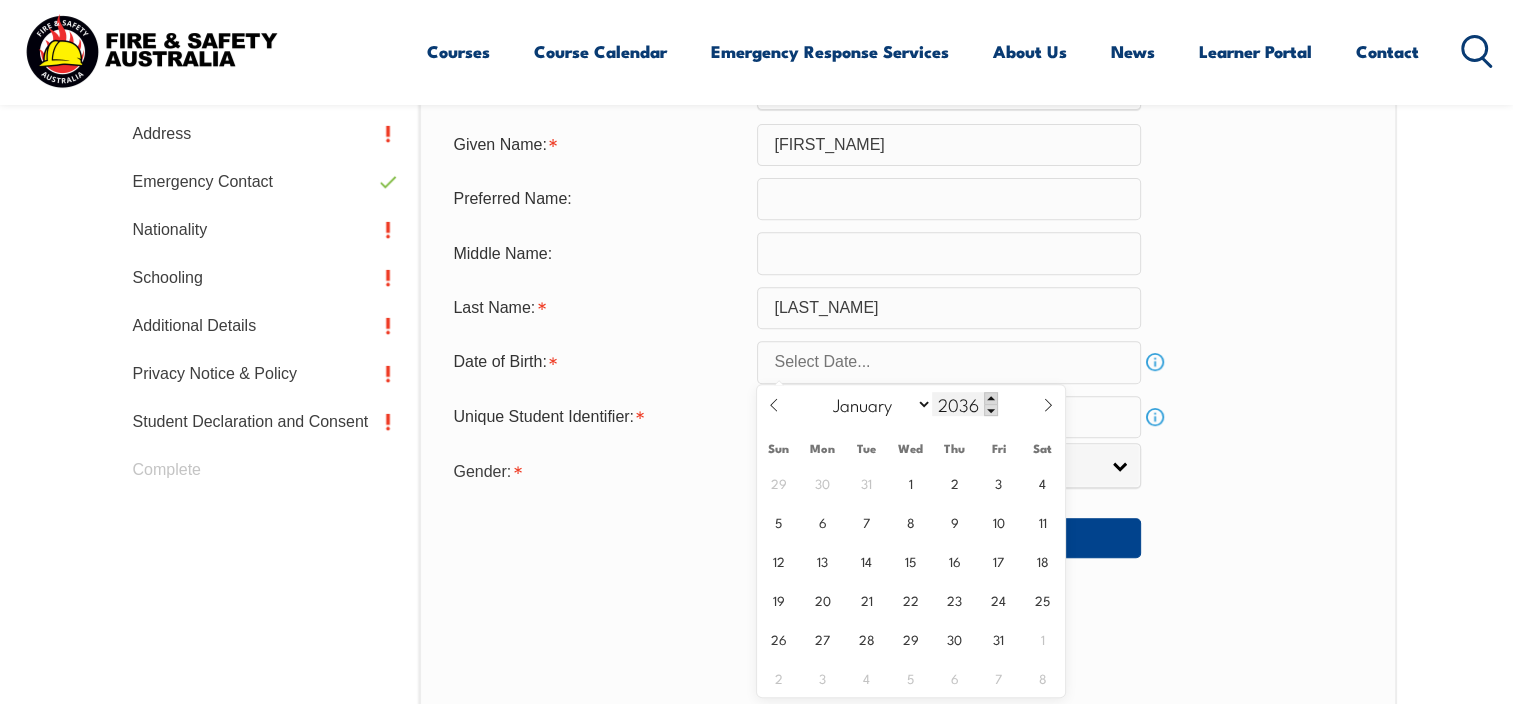 click at bounding box center (991, 398) 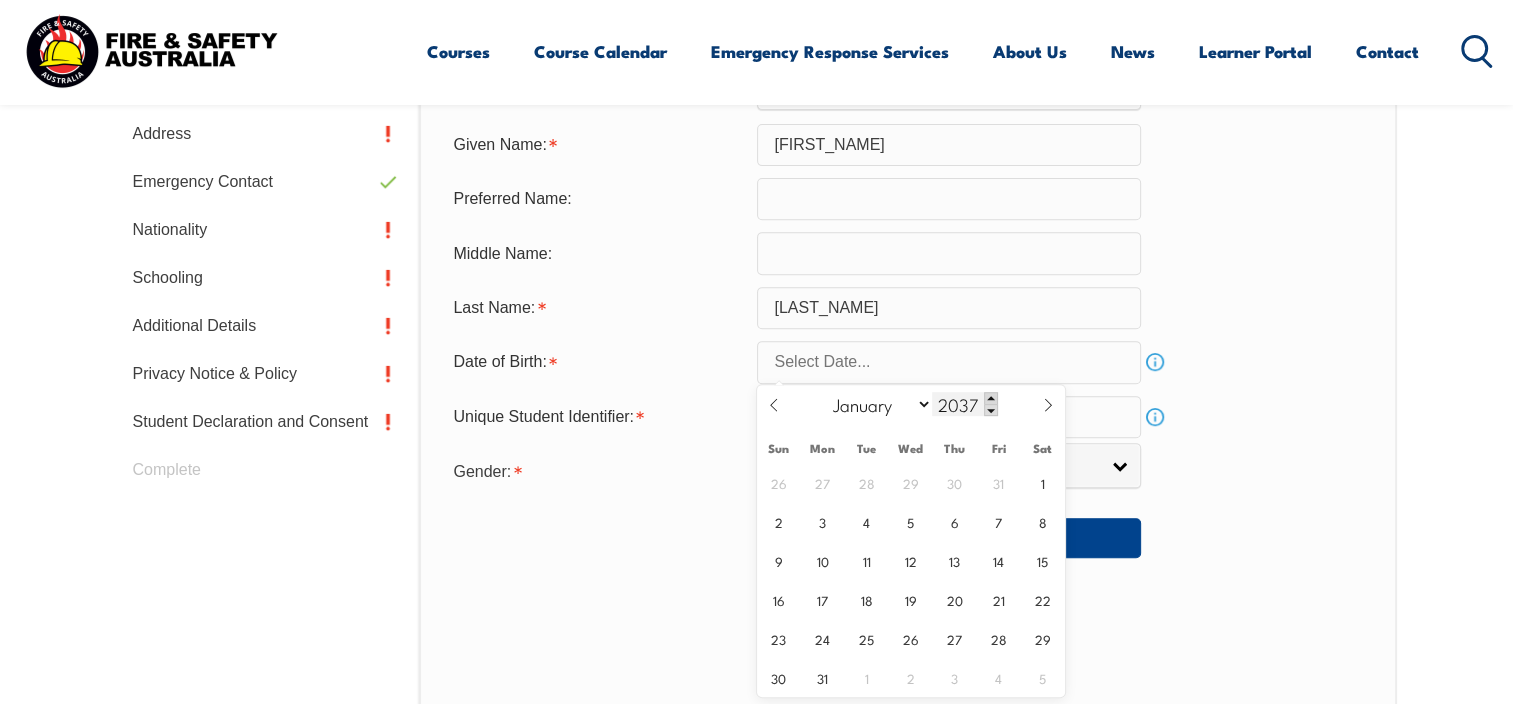 click at bounding box center [991, 398] 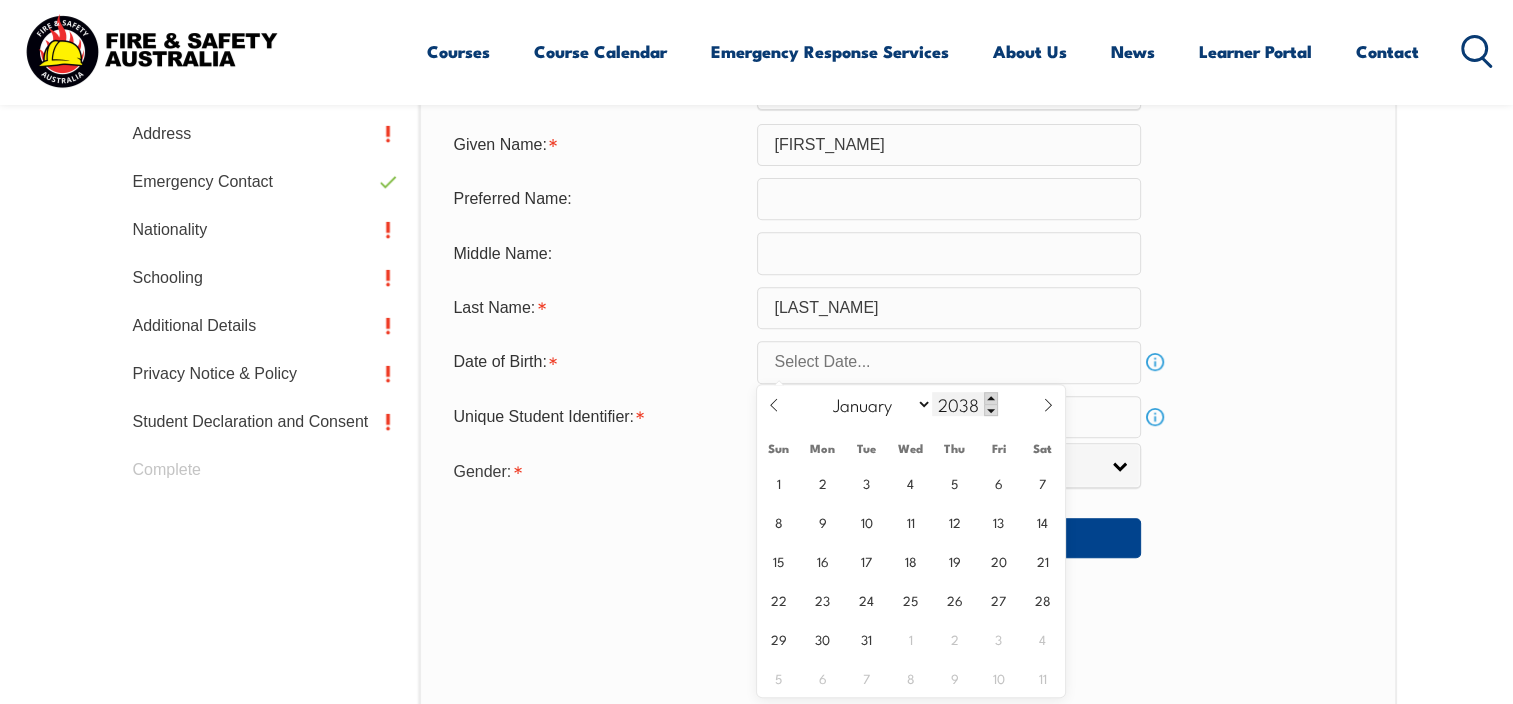 click at bounding box center [991, 398] 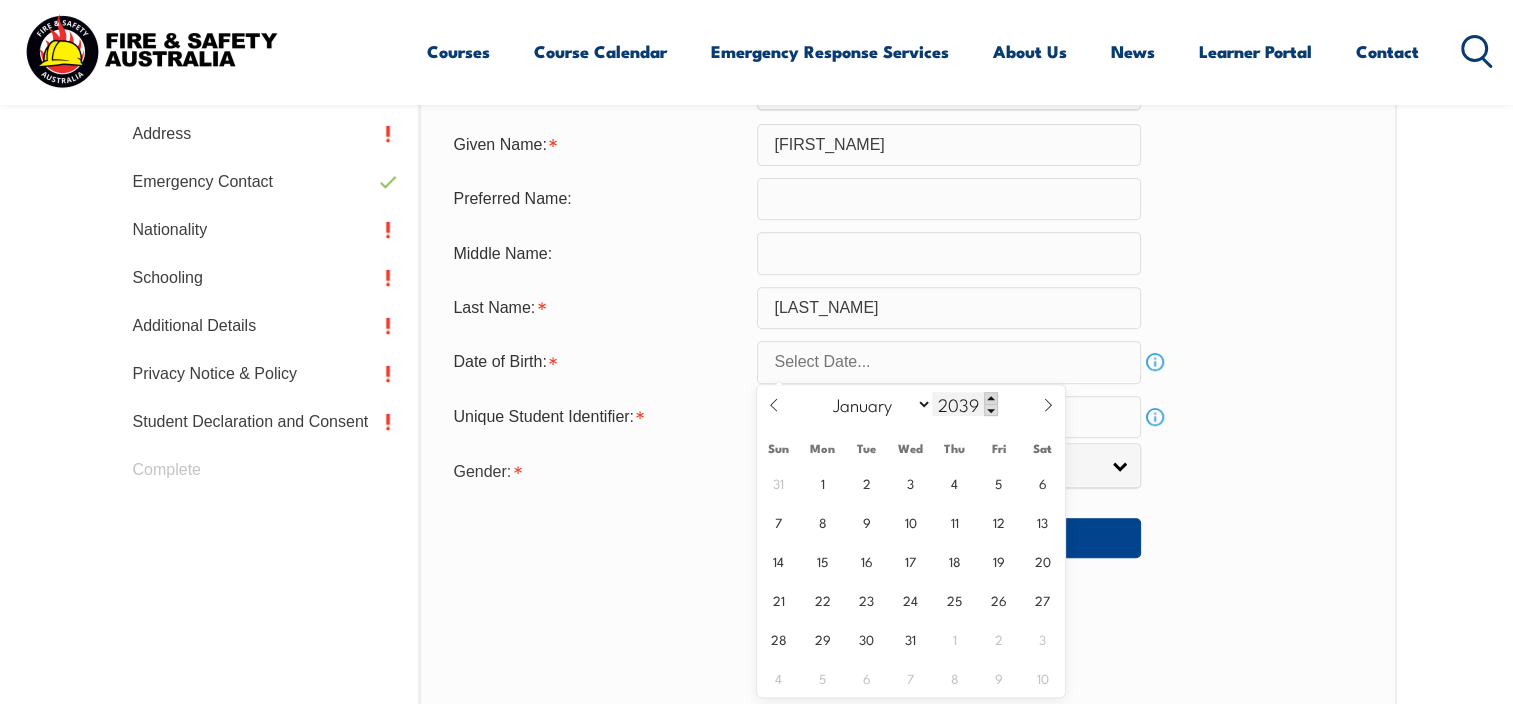 click at bounding box center [991, 398] 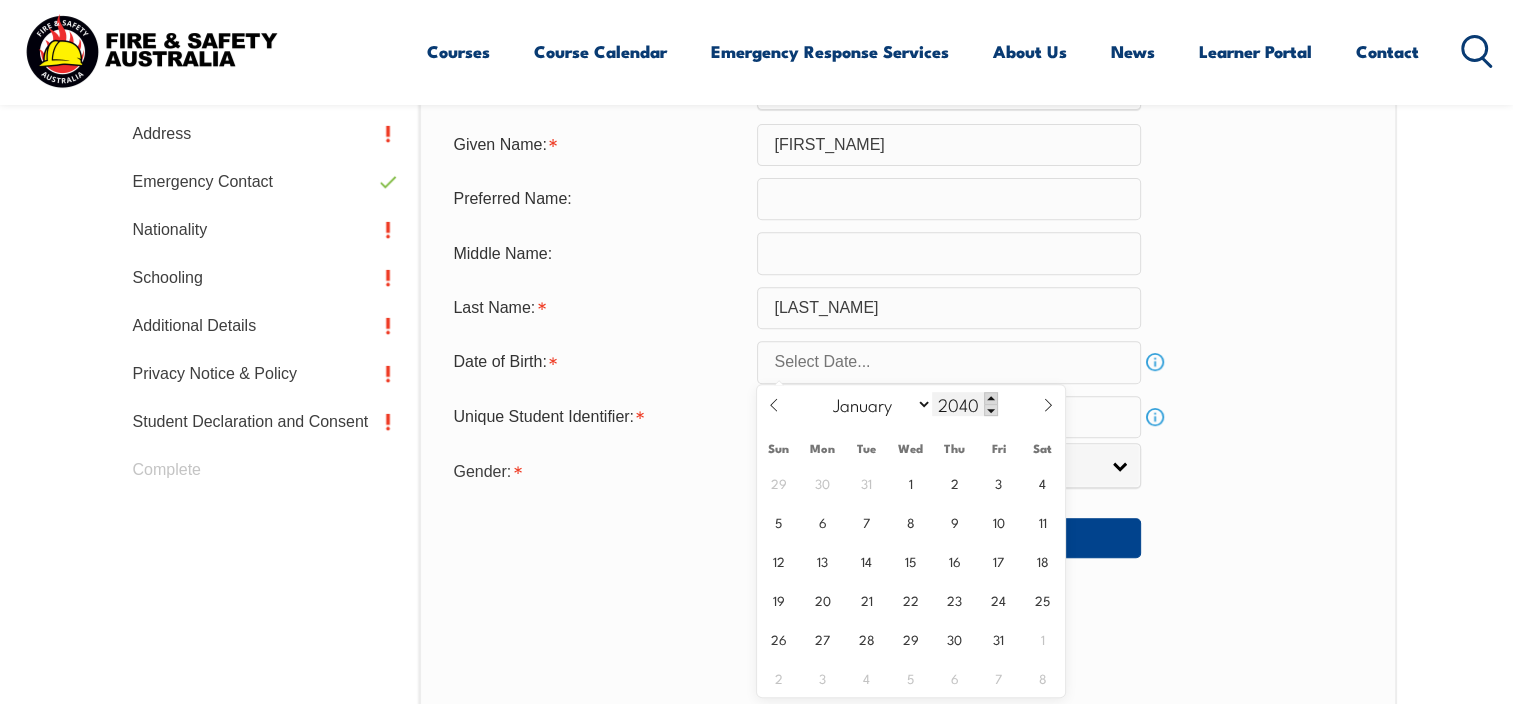 click at bounding box center [991, 398] 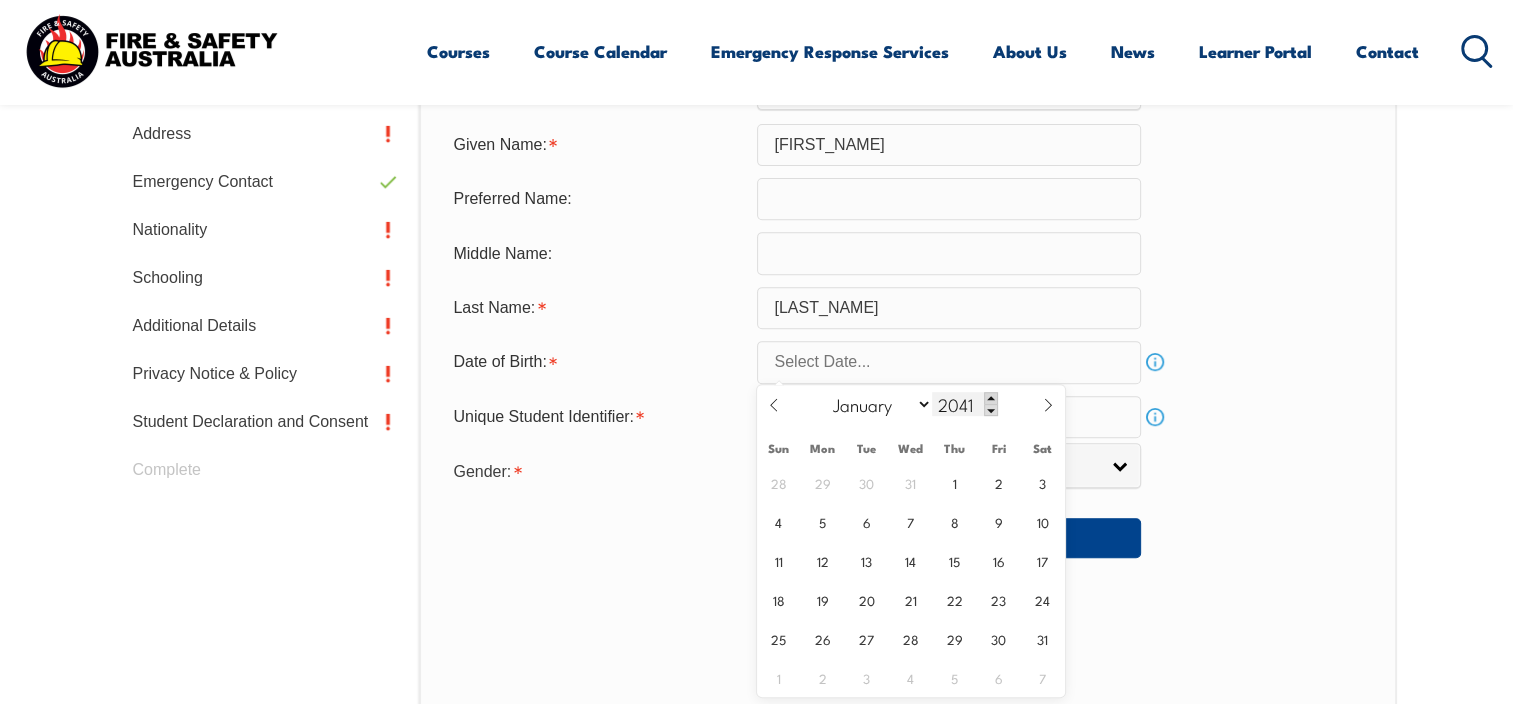 click at bounding box center (991, 398) 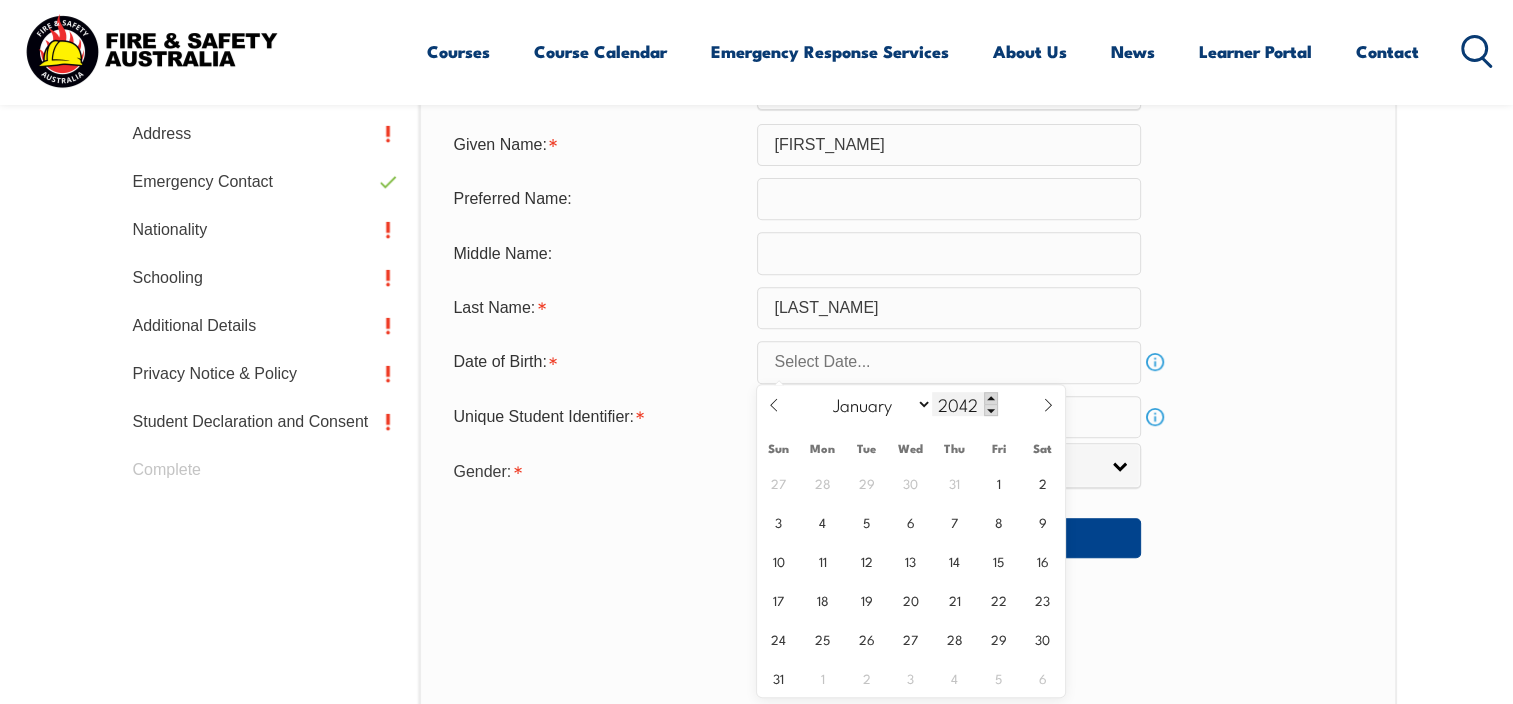 click at bounding box center (991, 398) 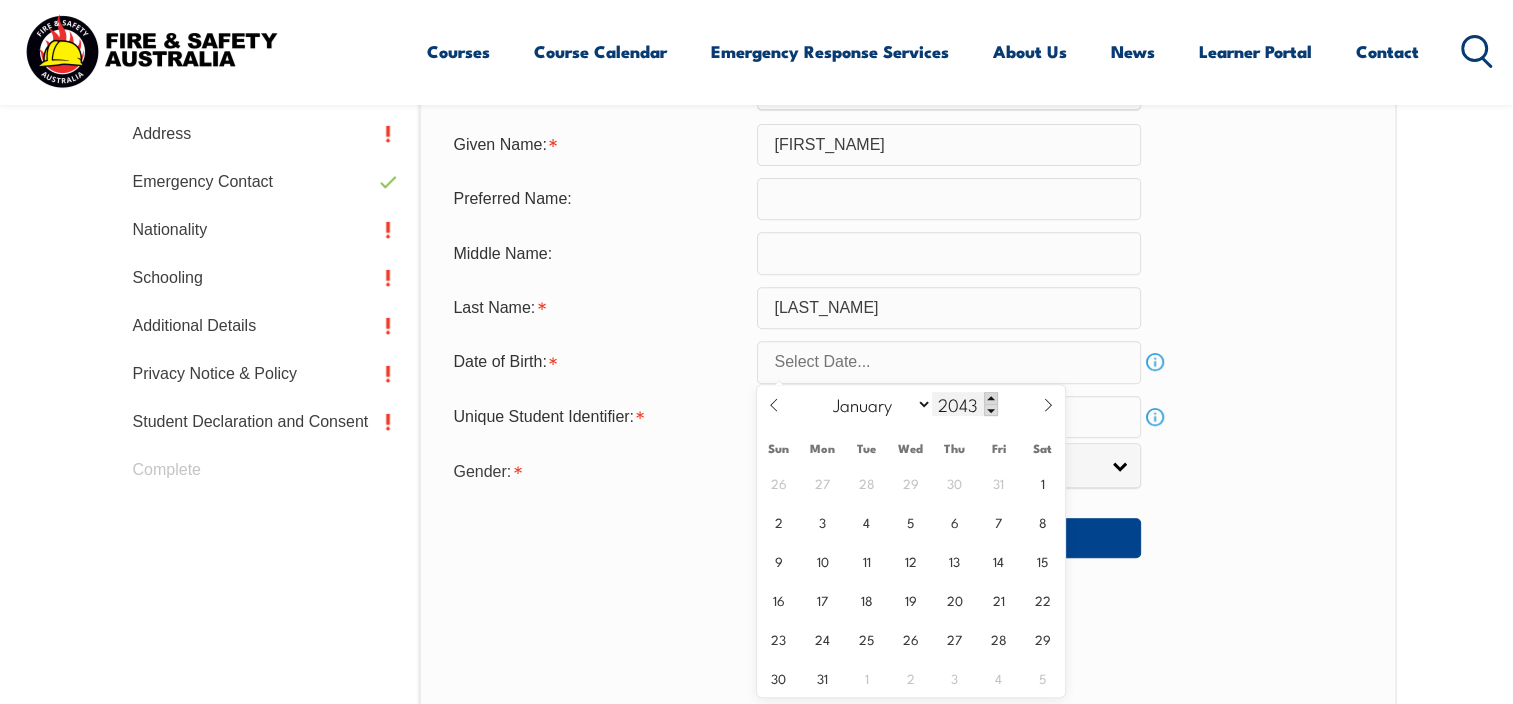 click at bounding box center (991, 398) 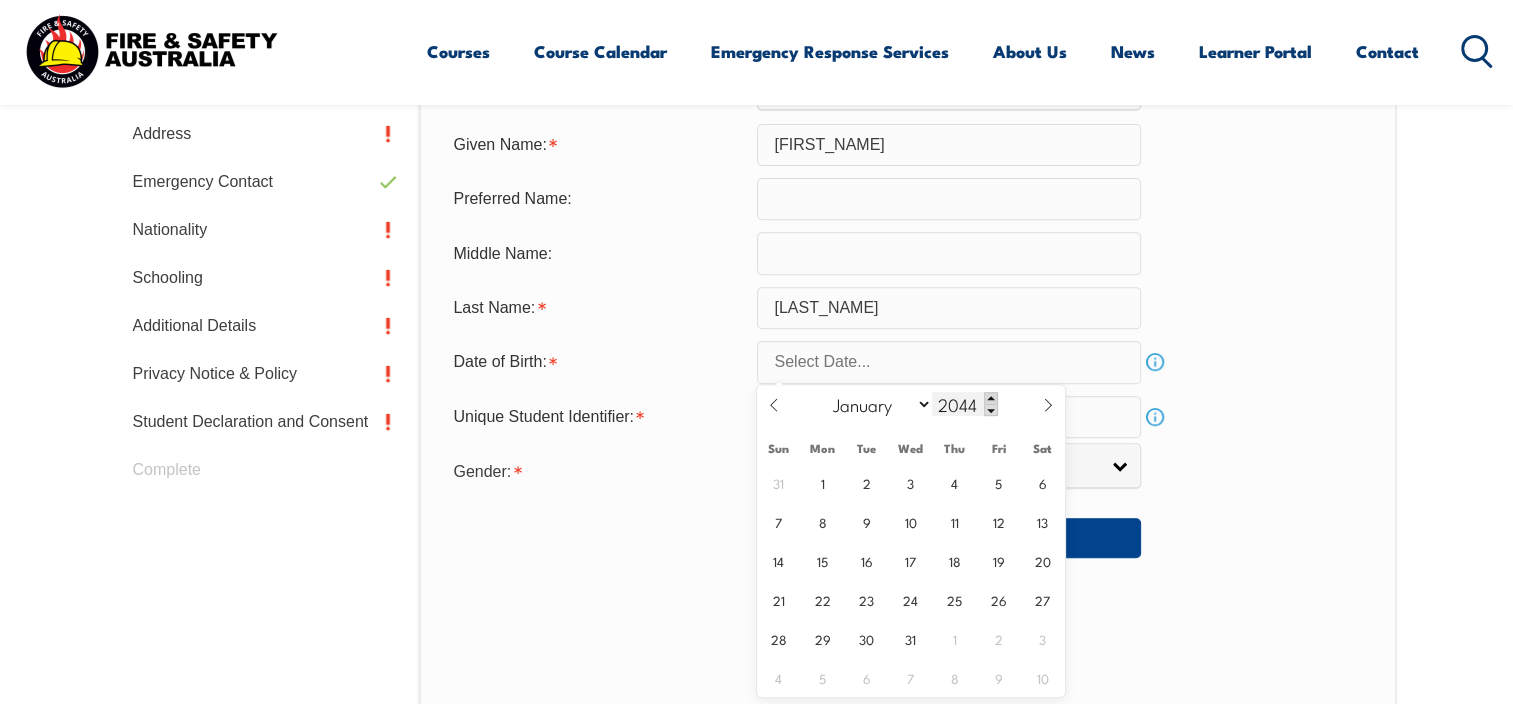 click at bounding box center [991, 398] 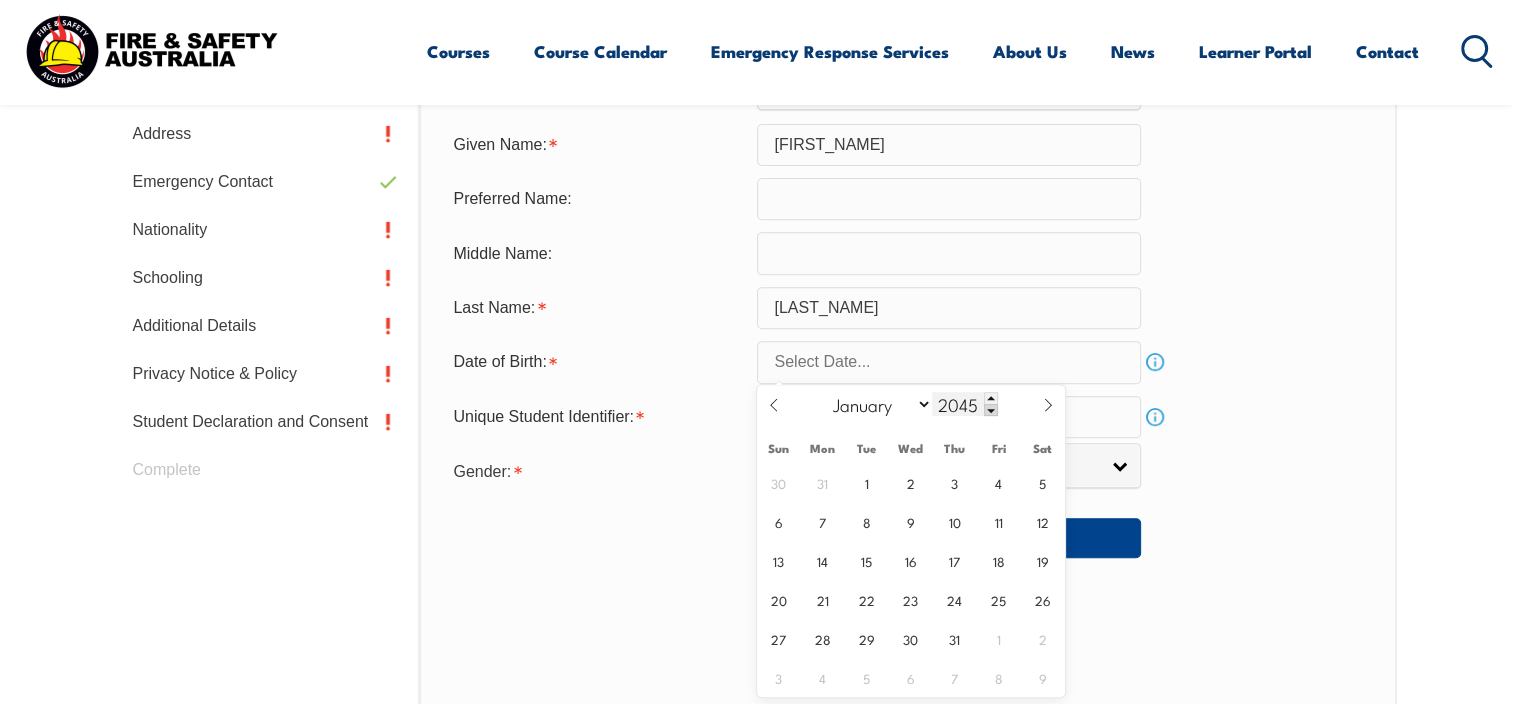 click at bounding box center (991, 410) 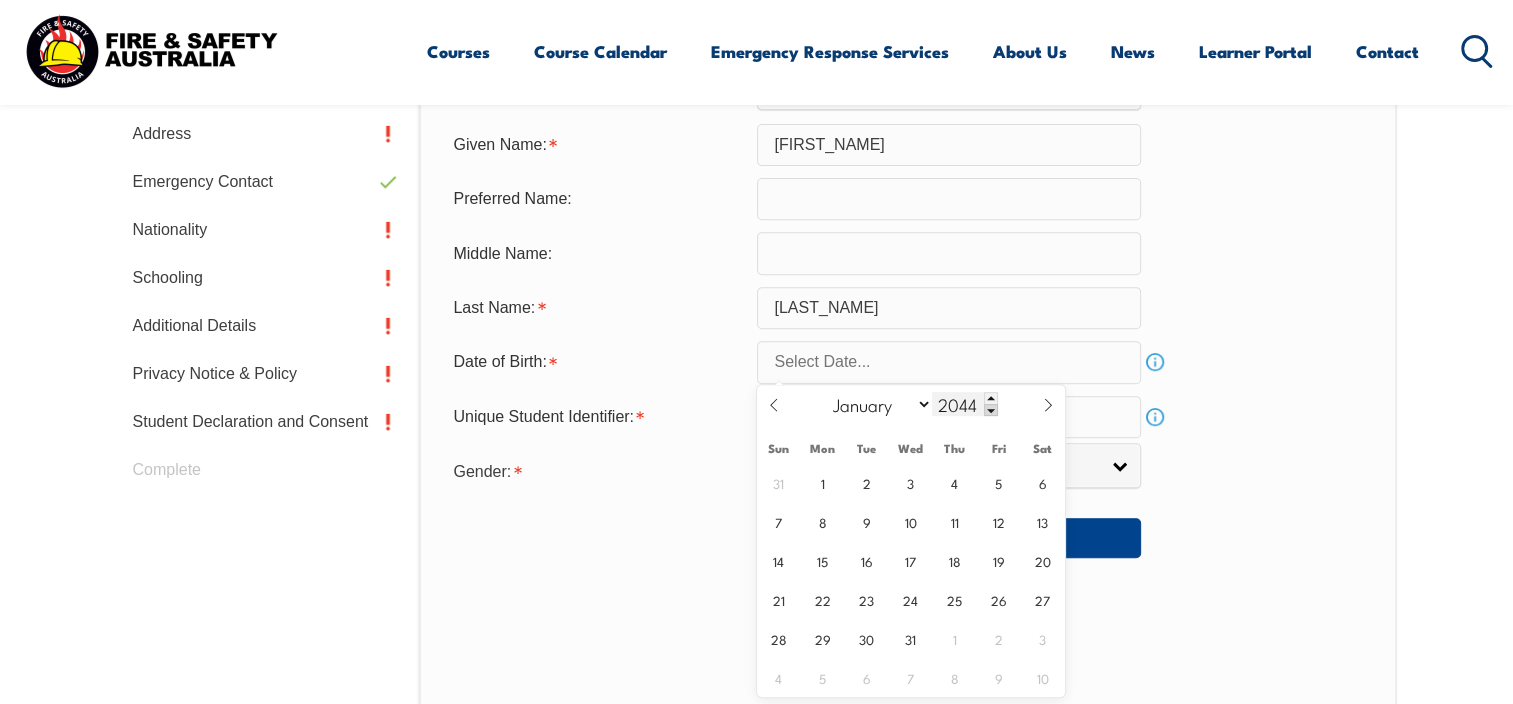 click at bounding box center (991, 410) 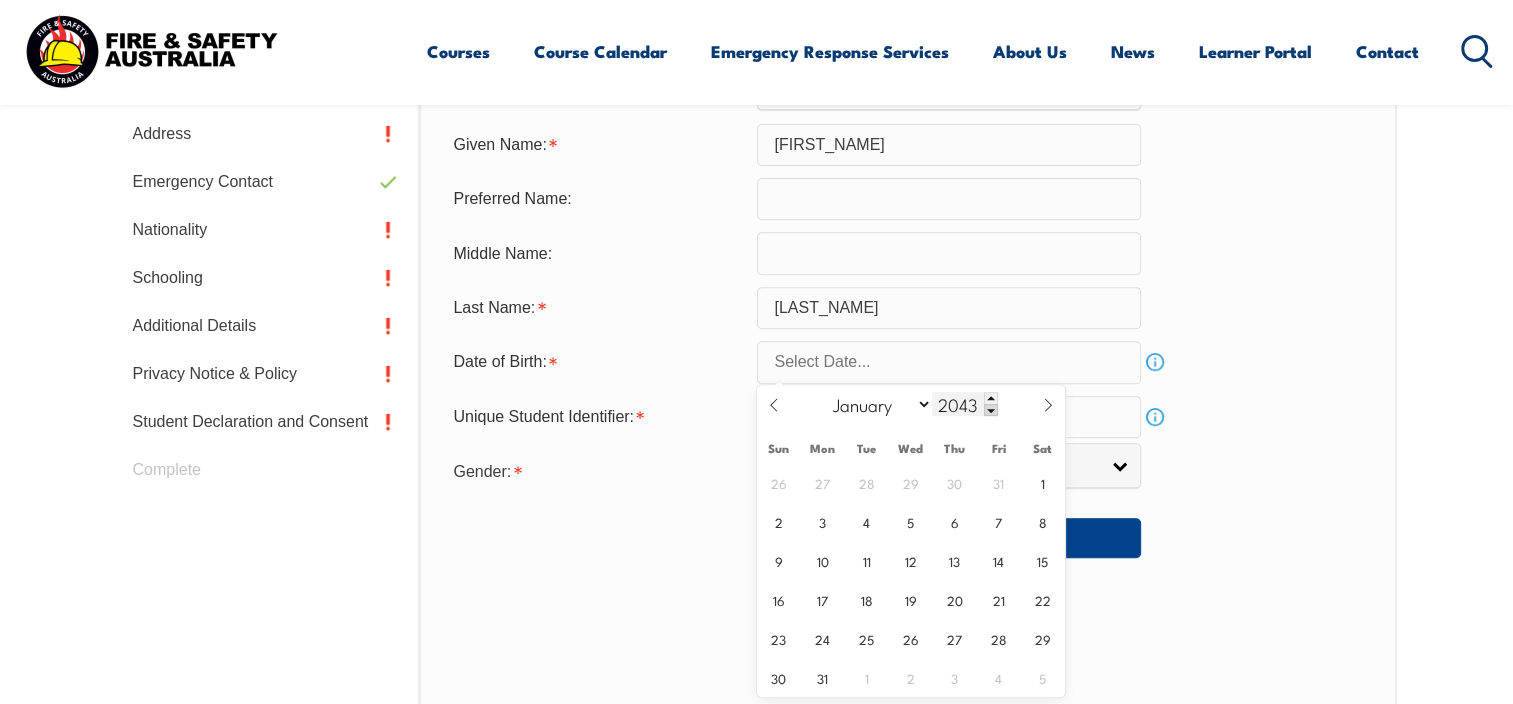 click at bounding box center (991, 410) 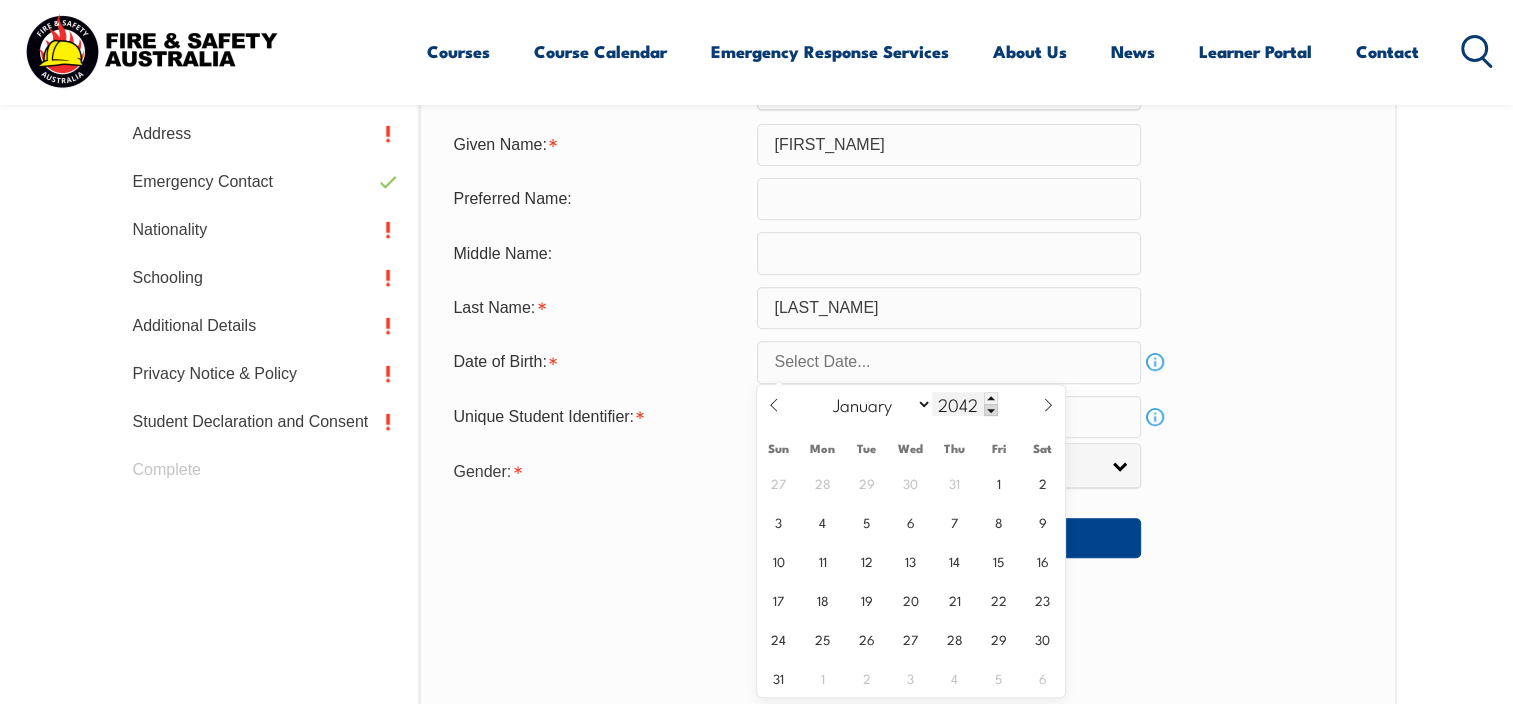 click at bounding box center [991, 410] 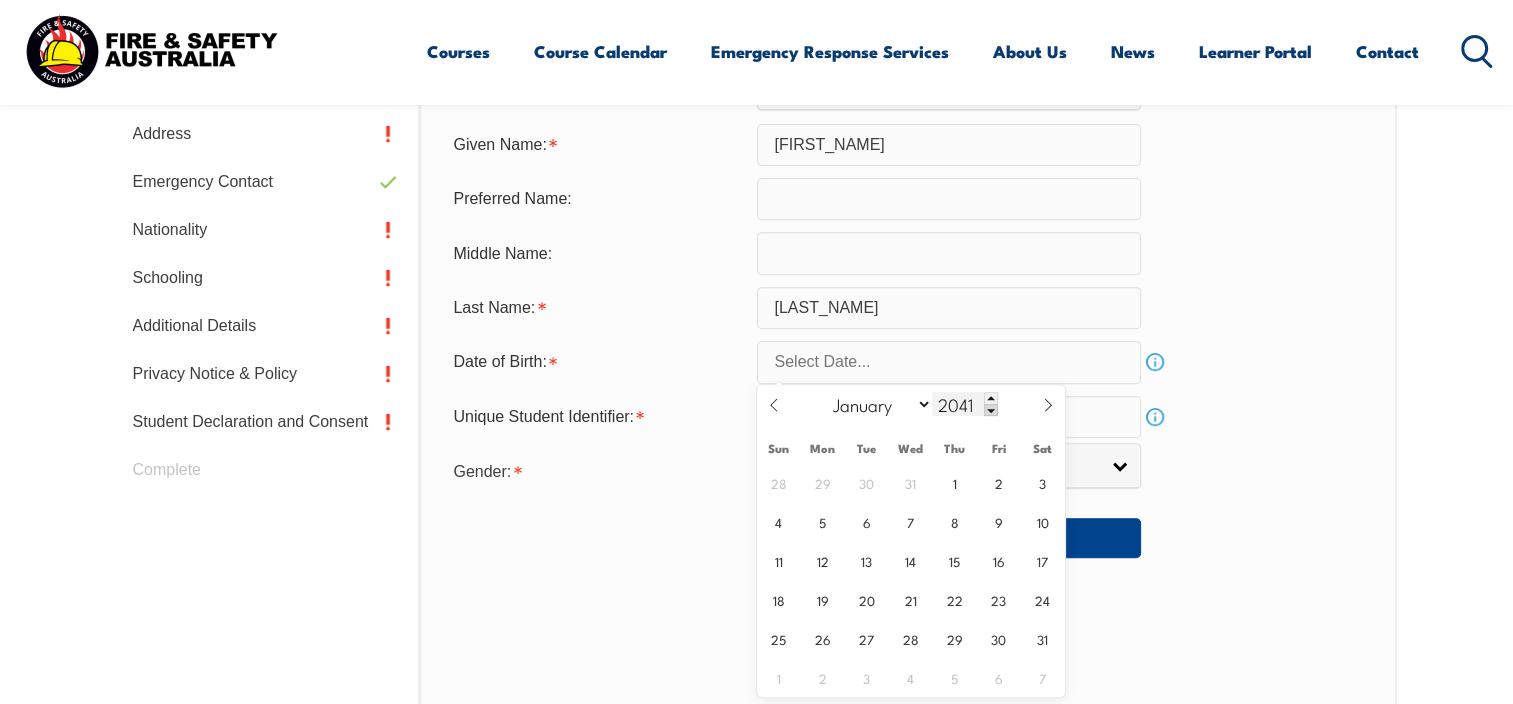 click at bounding box center (991, 410) 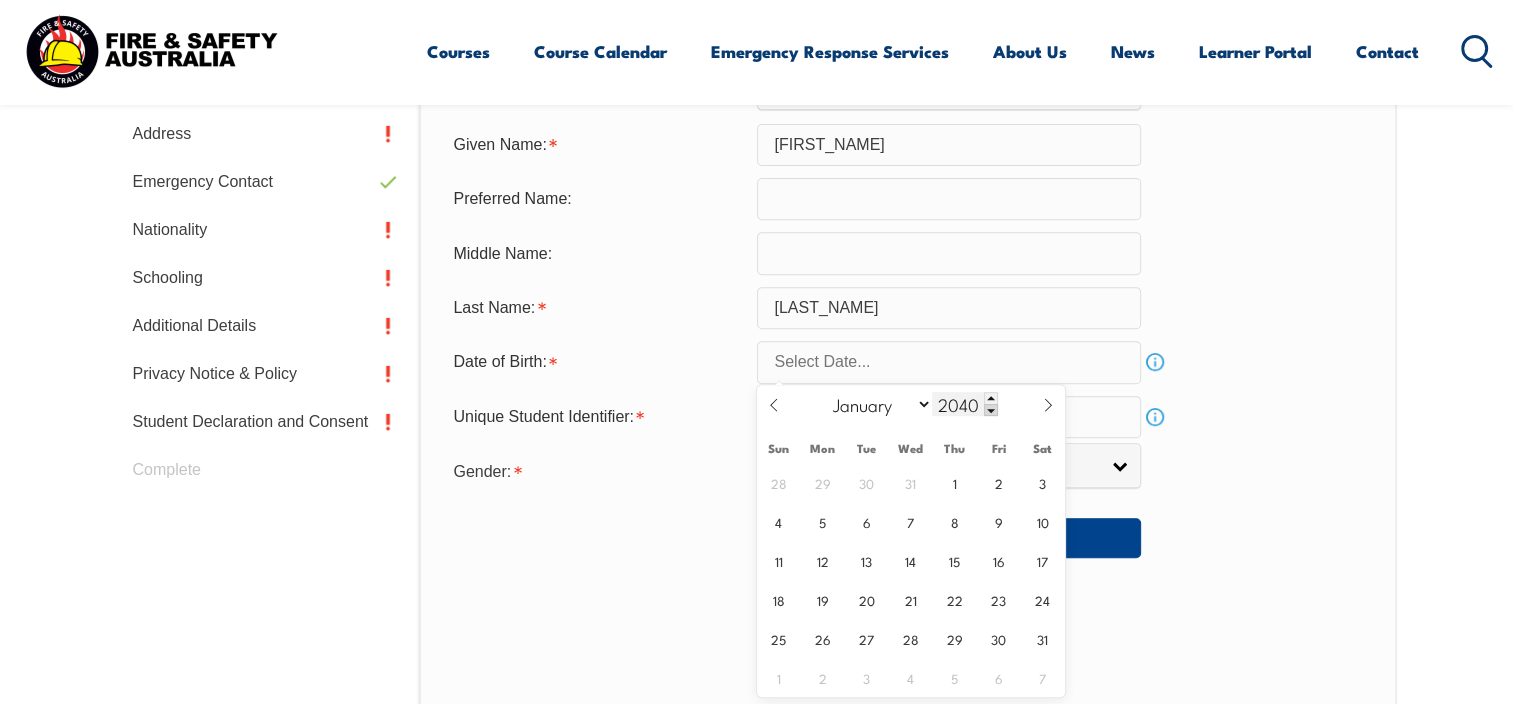 click at bounding box center (991, 410) 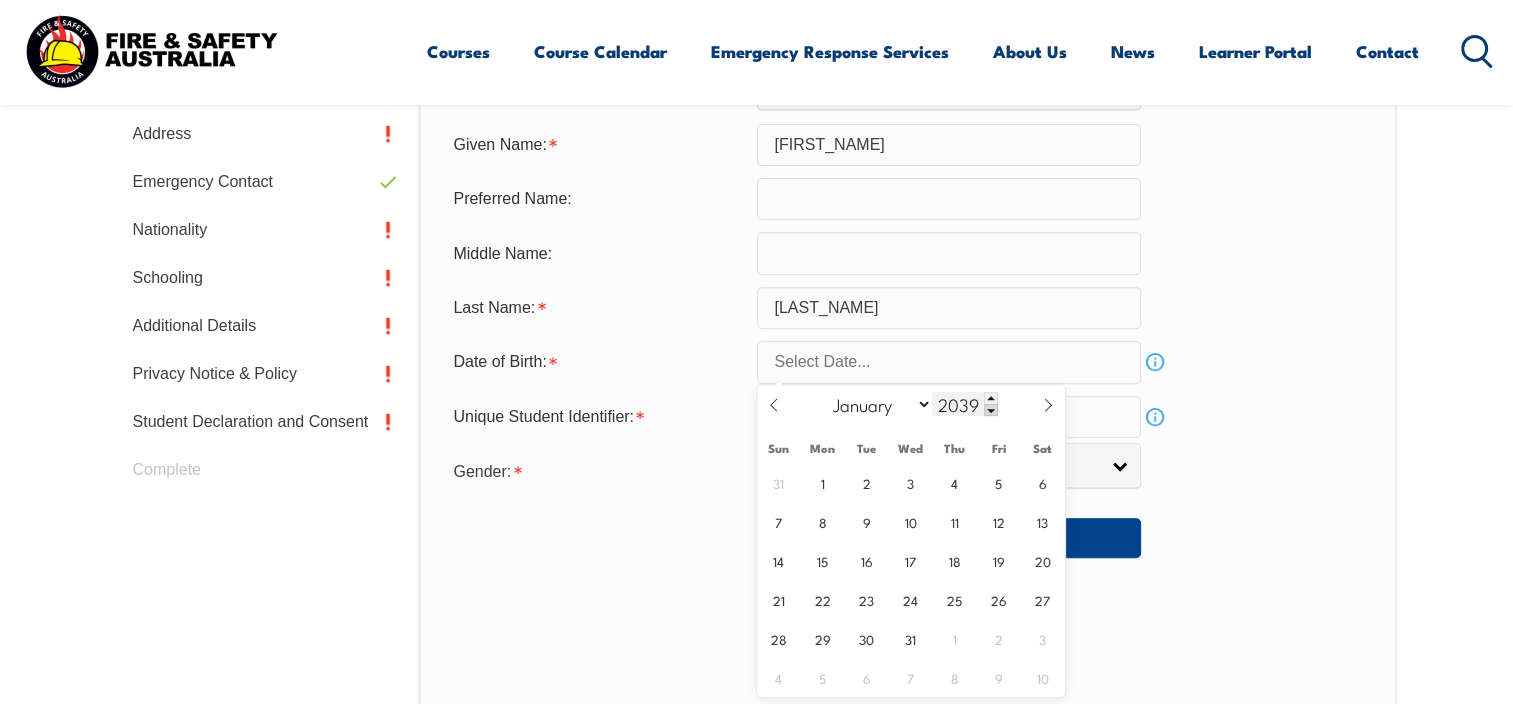 click at bounding box center (991, 410) 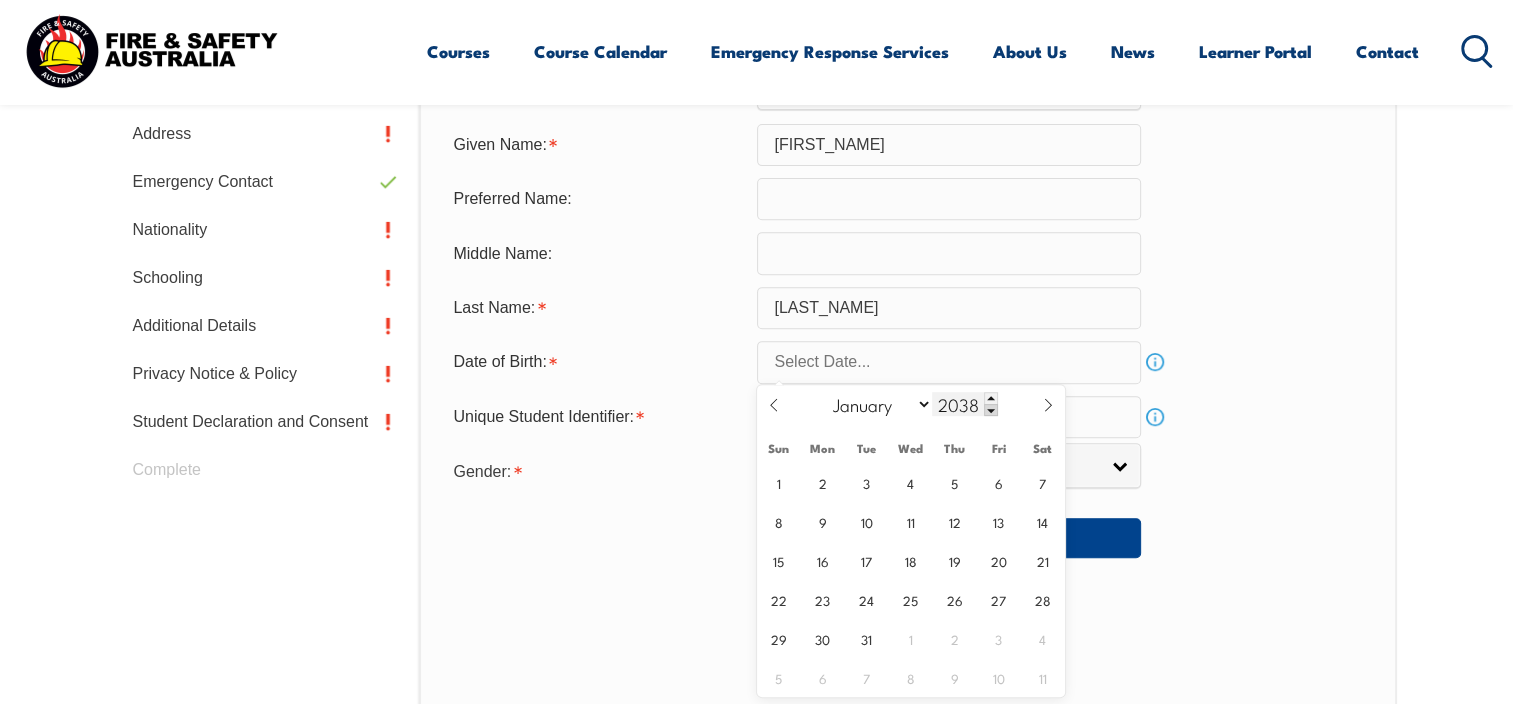 click at bounding box center (991, 410) 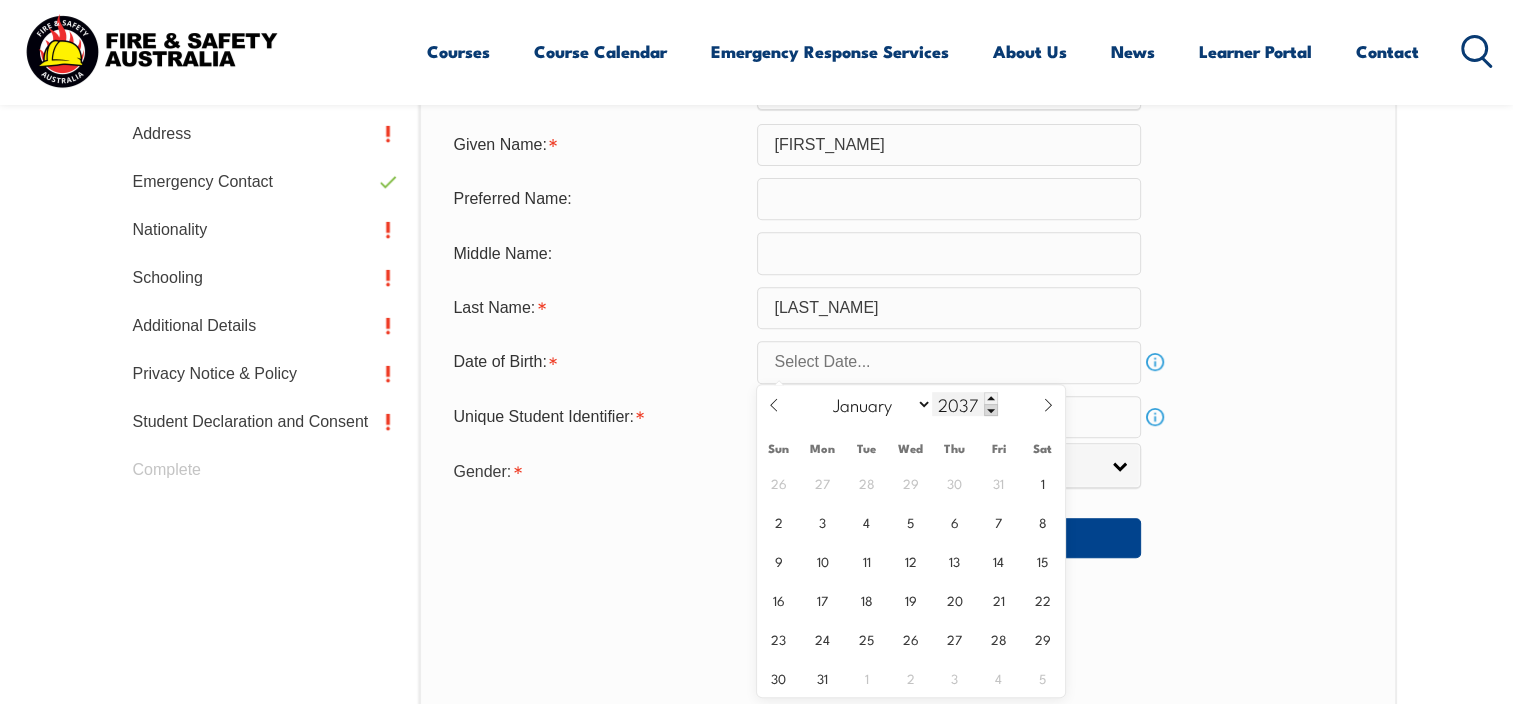 click at bounding box center [991, 410] 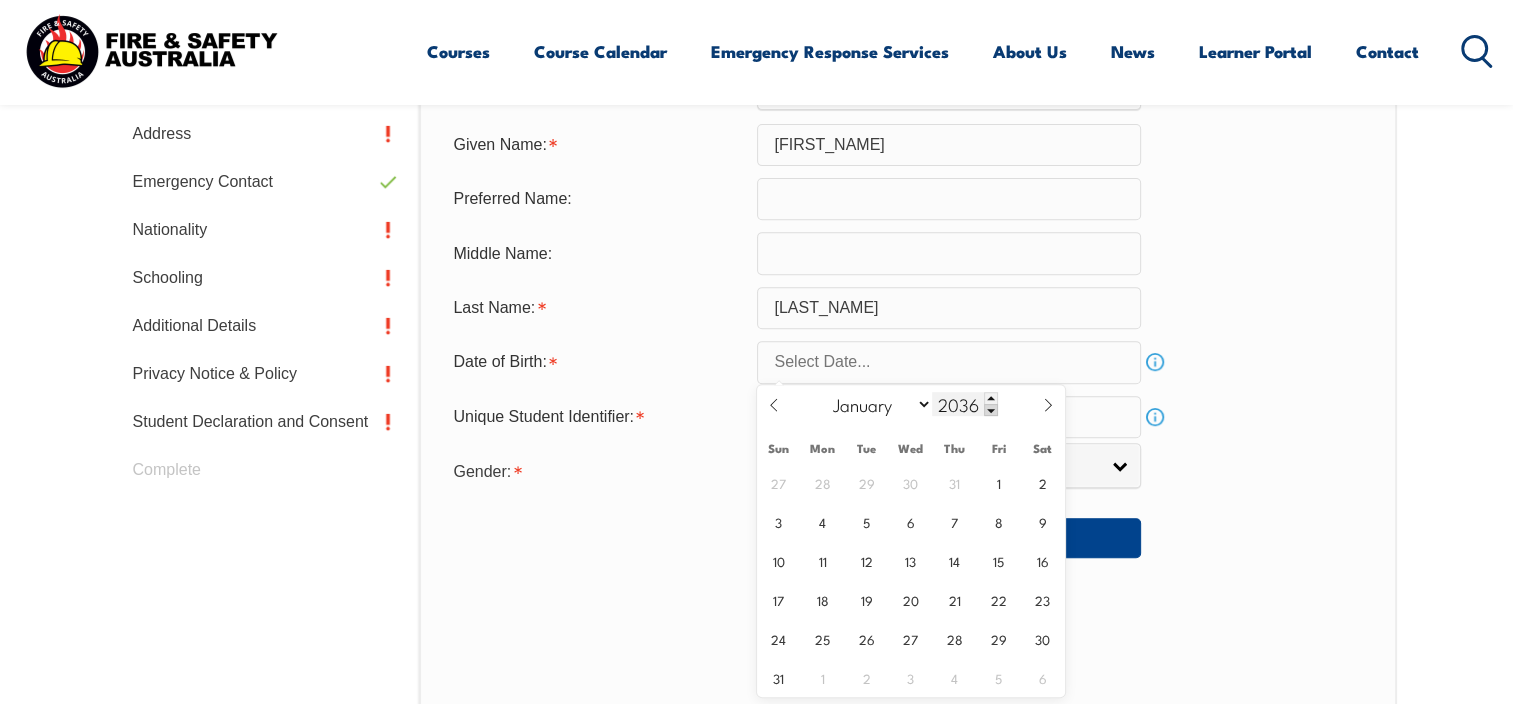 click at bounding box center [991, 410] 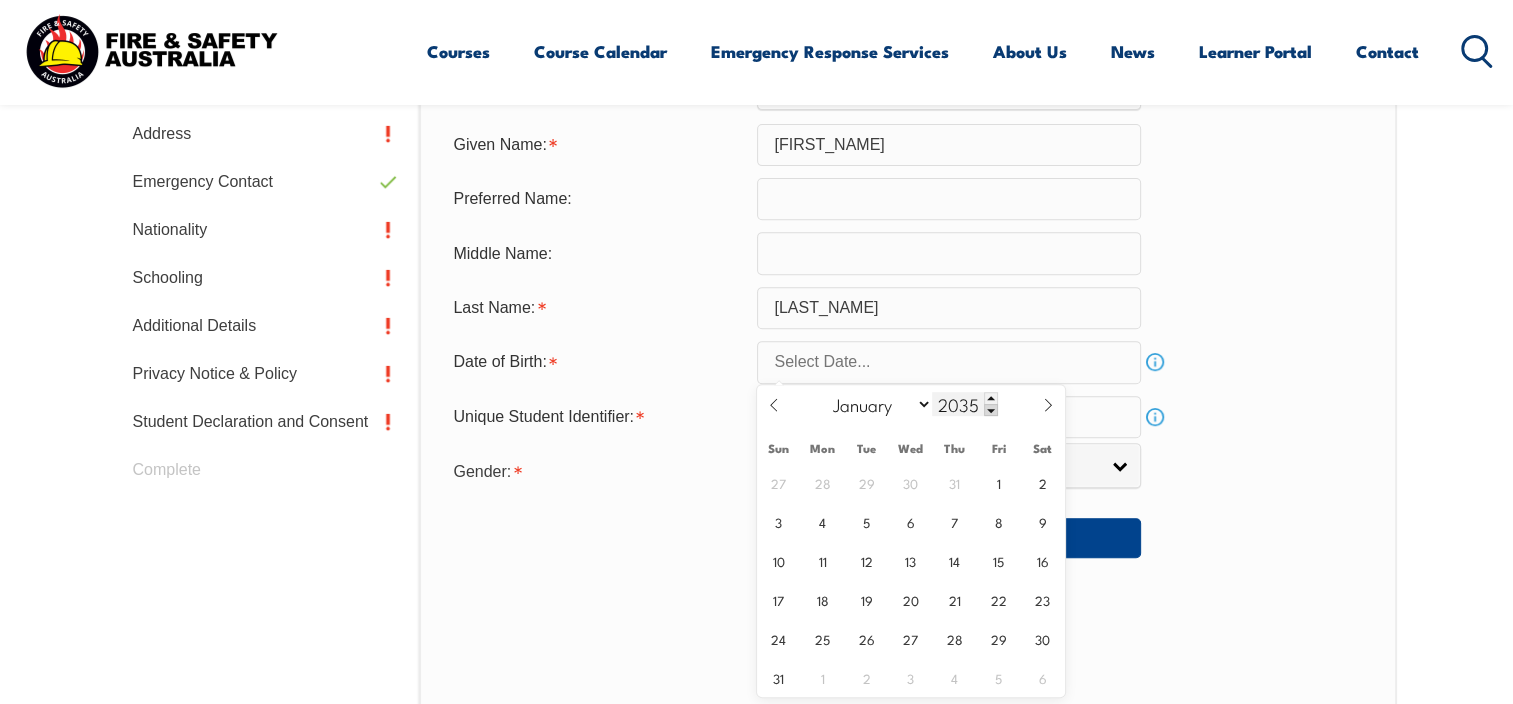 click at bounding box center [991, 410] 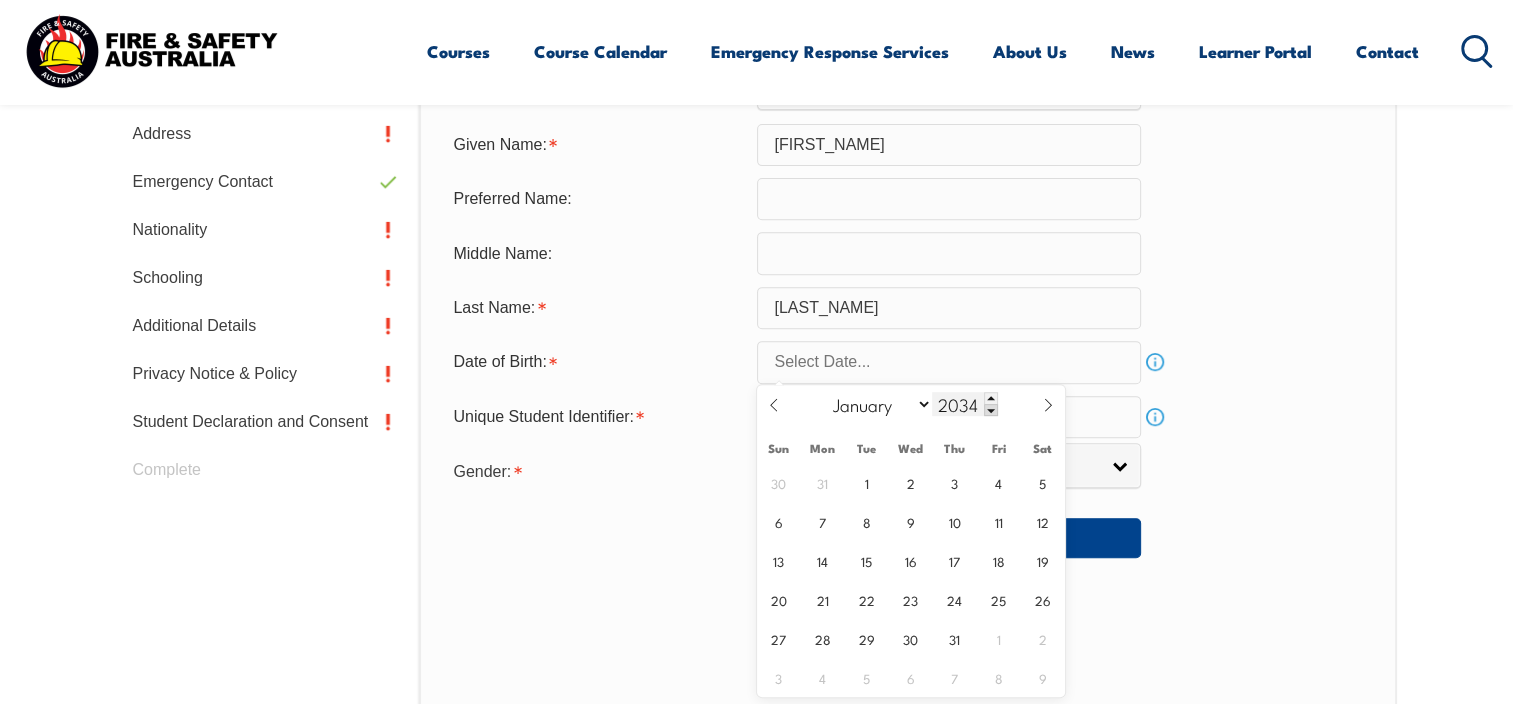 click on "2034" at bounding box center (965, 404) 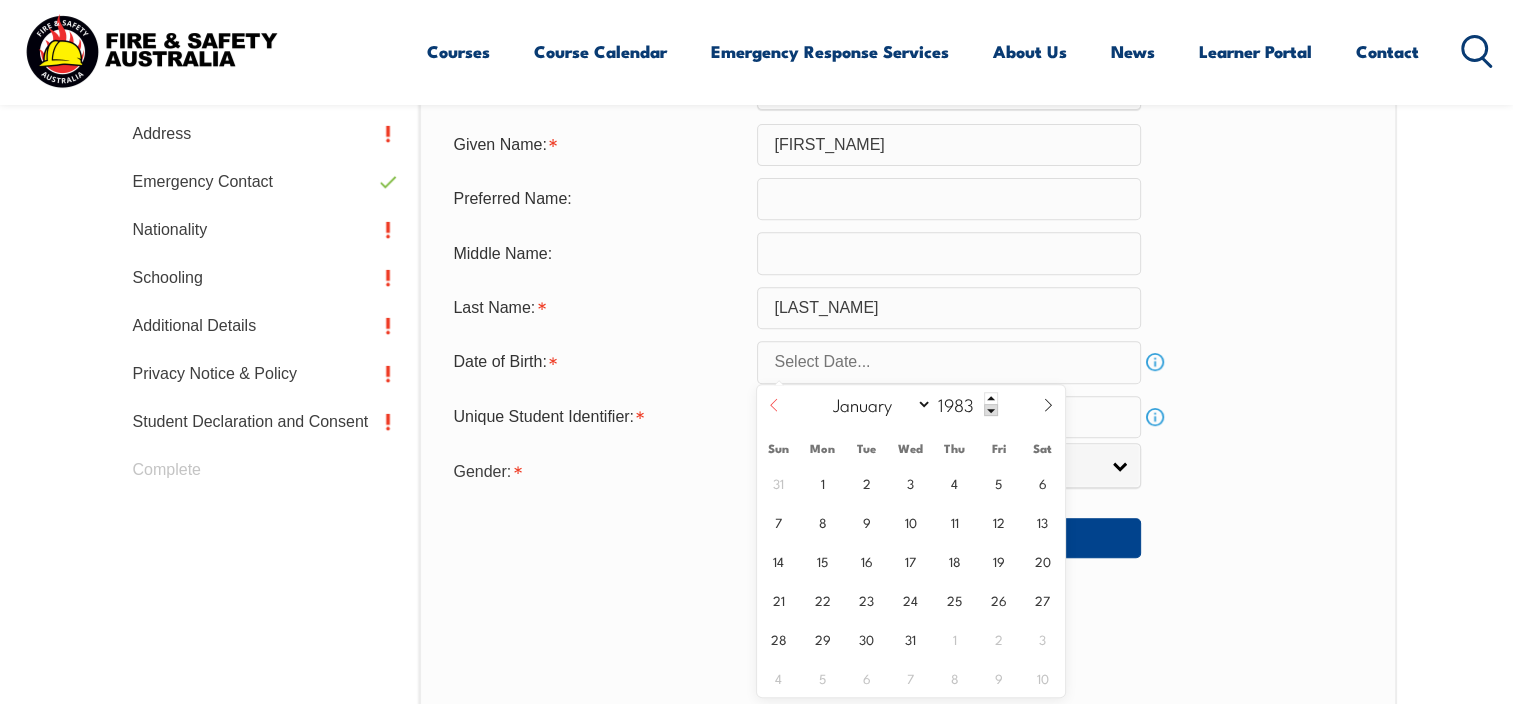 type on "1983" 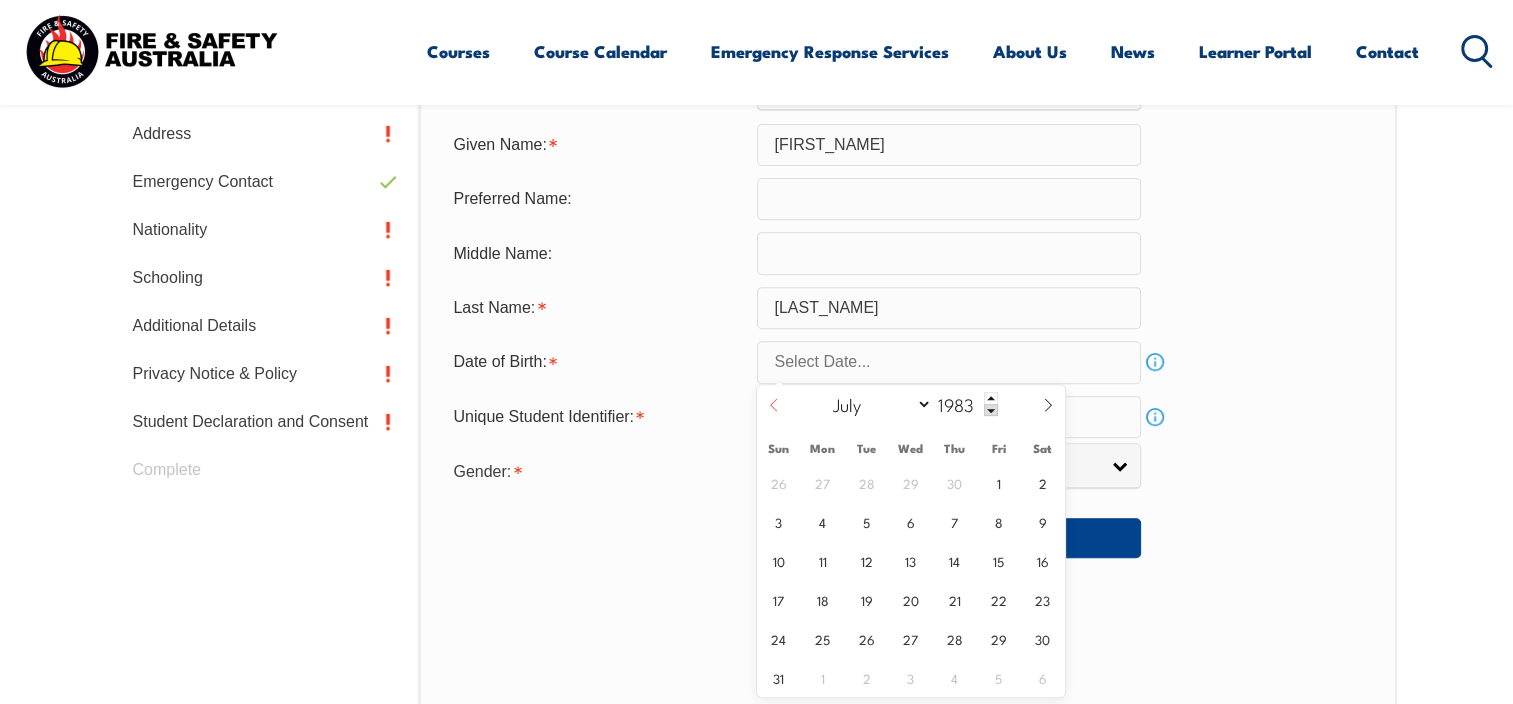 click 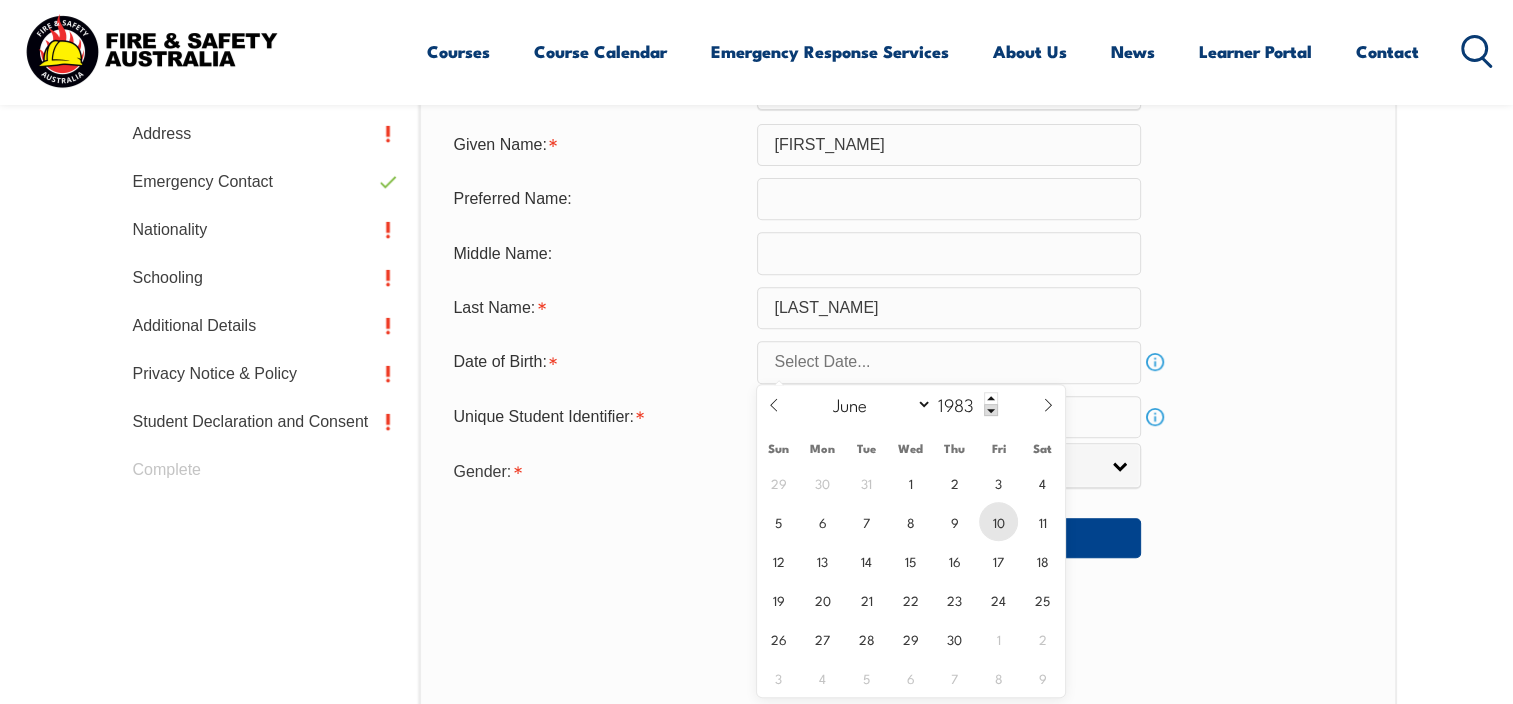 click on "10" at bounding box center (998, 521) 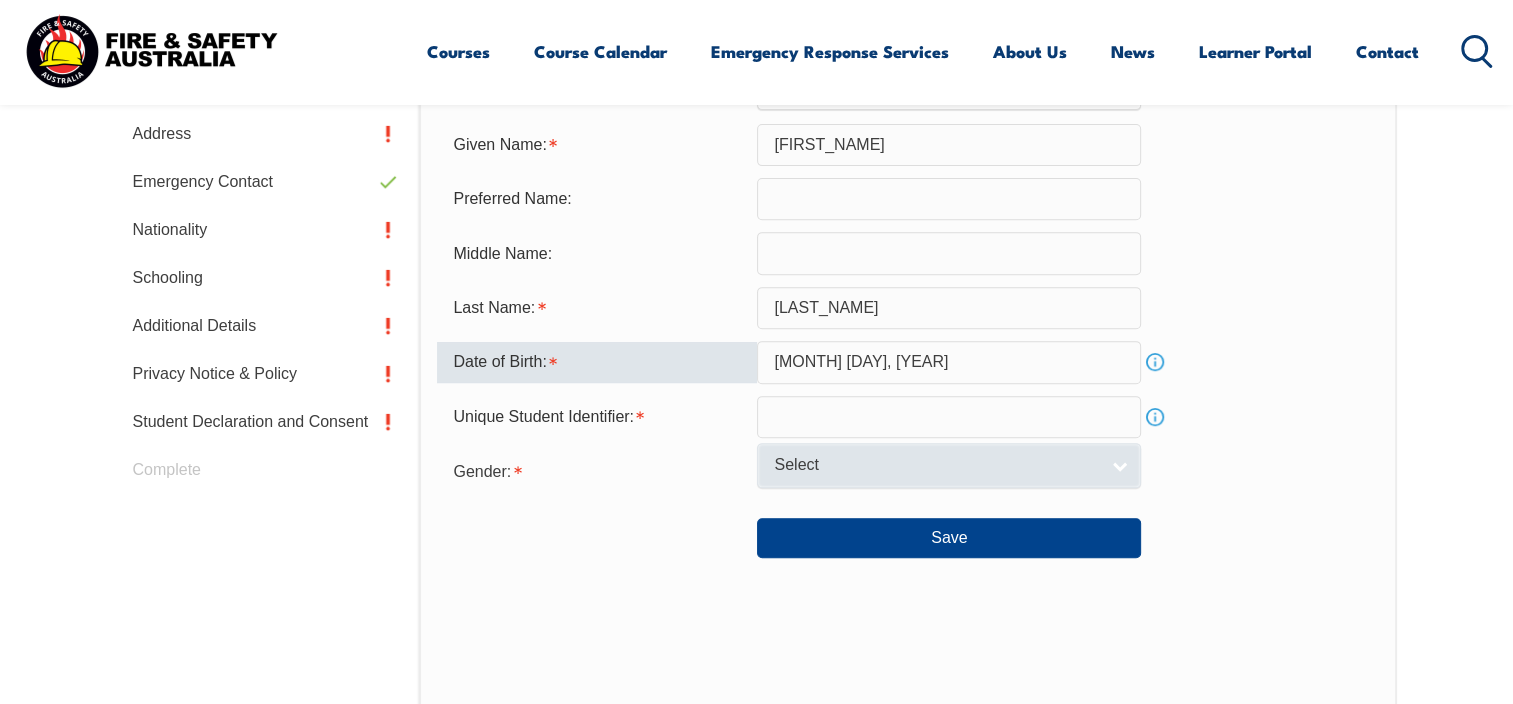 click on "Select" at bounding box center (936, 465) 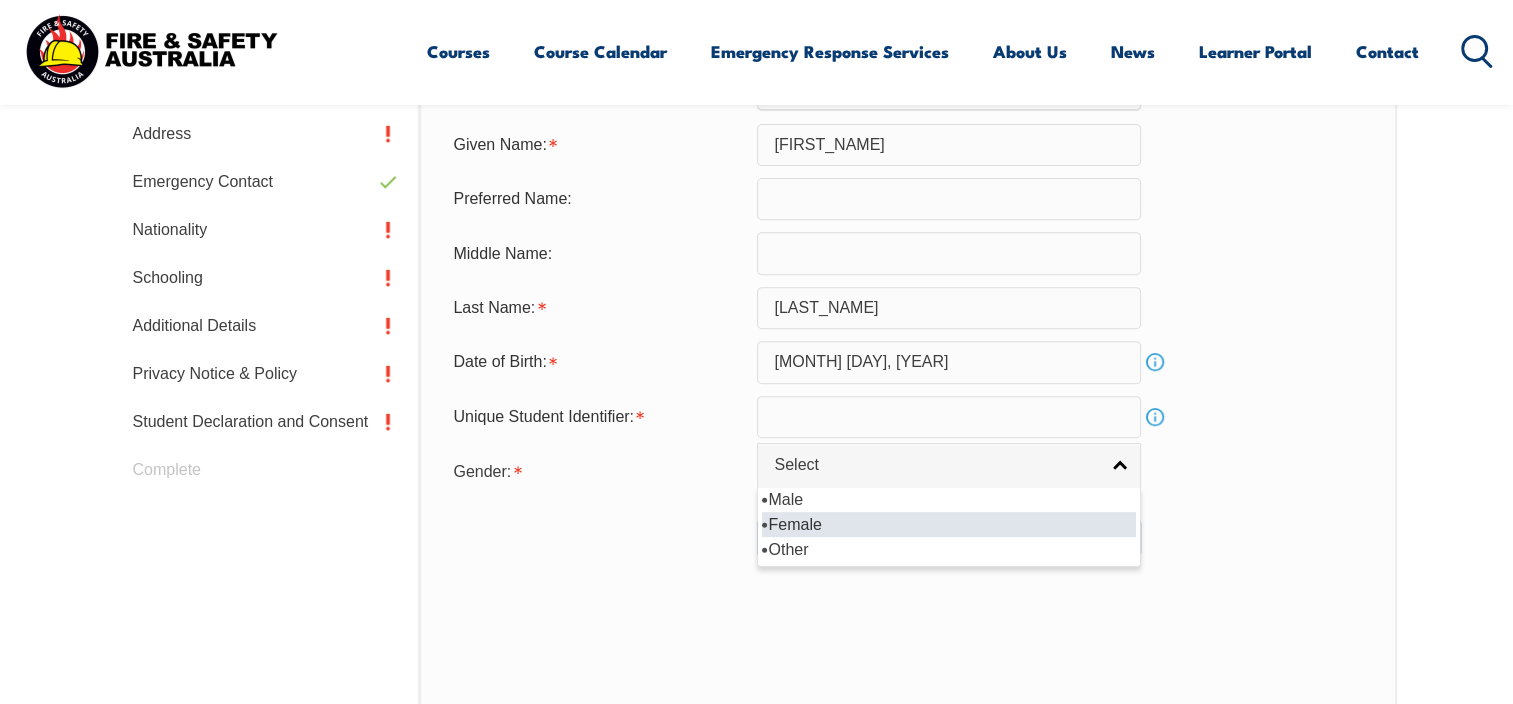 click on "Female" at bounding box center [949, 524] 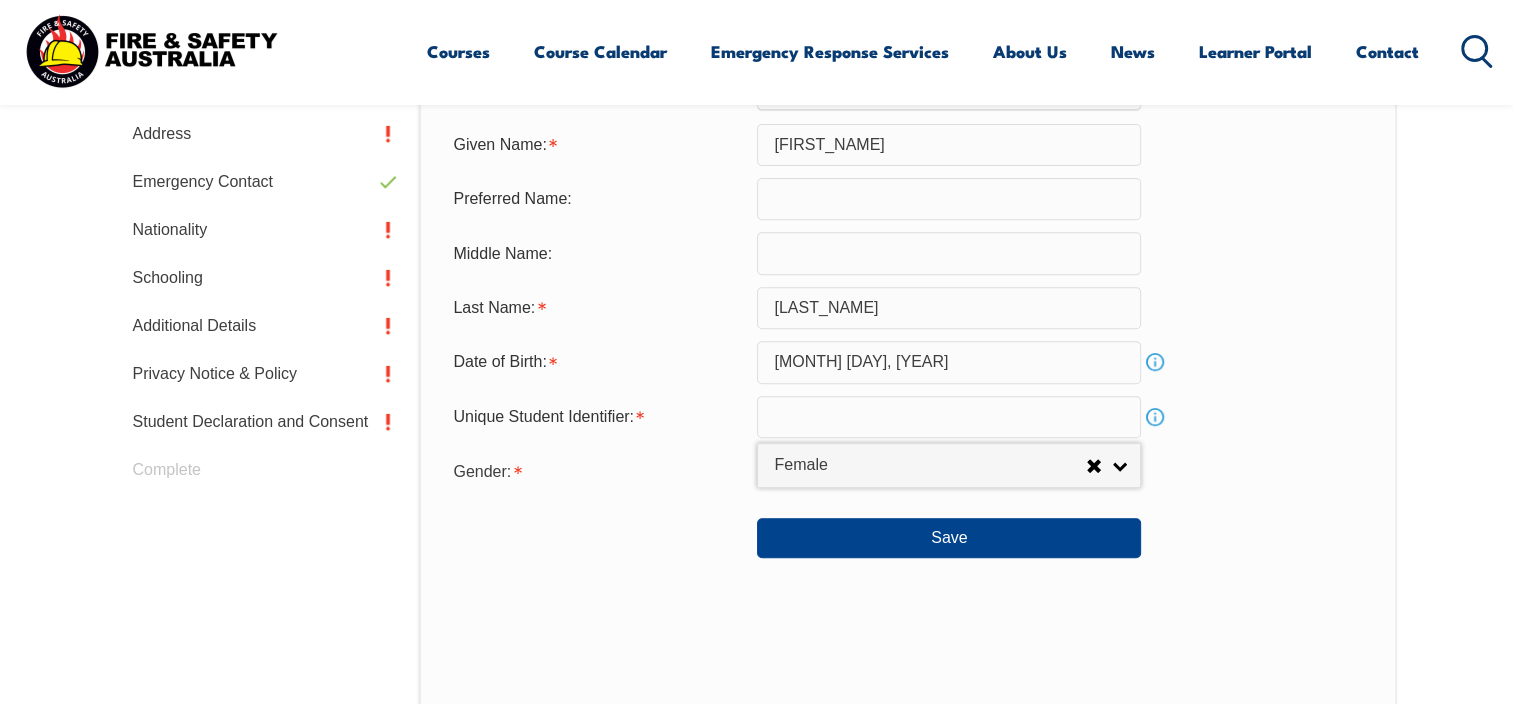 click at bounding box center [949, 417] 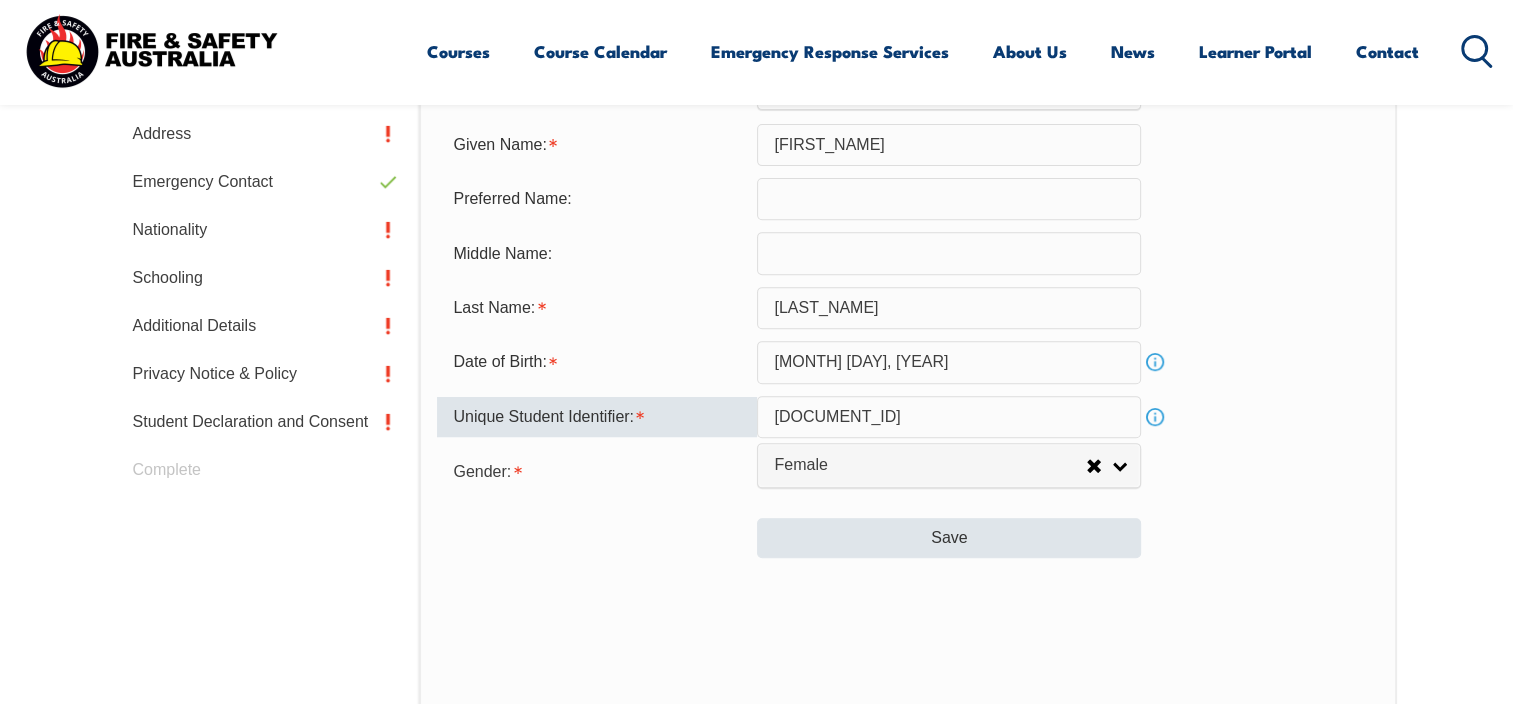 type on "[DOCUMENT_ID]" 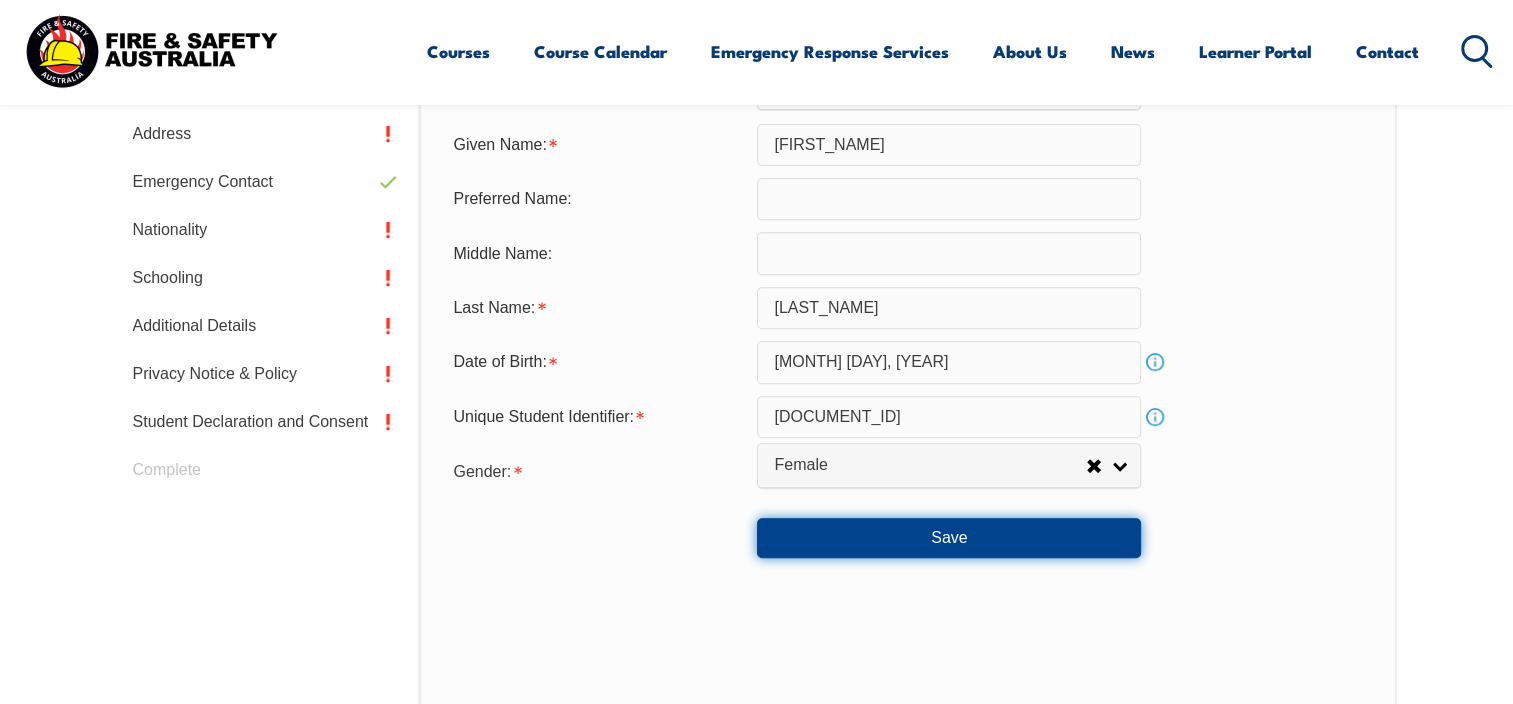 click on "Save" at bounding box center (949, 538) 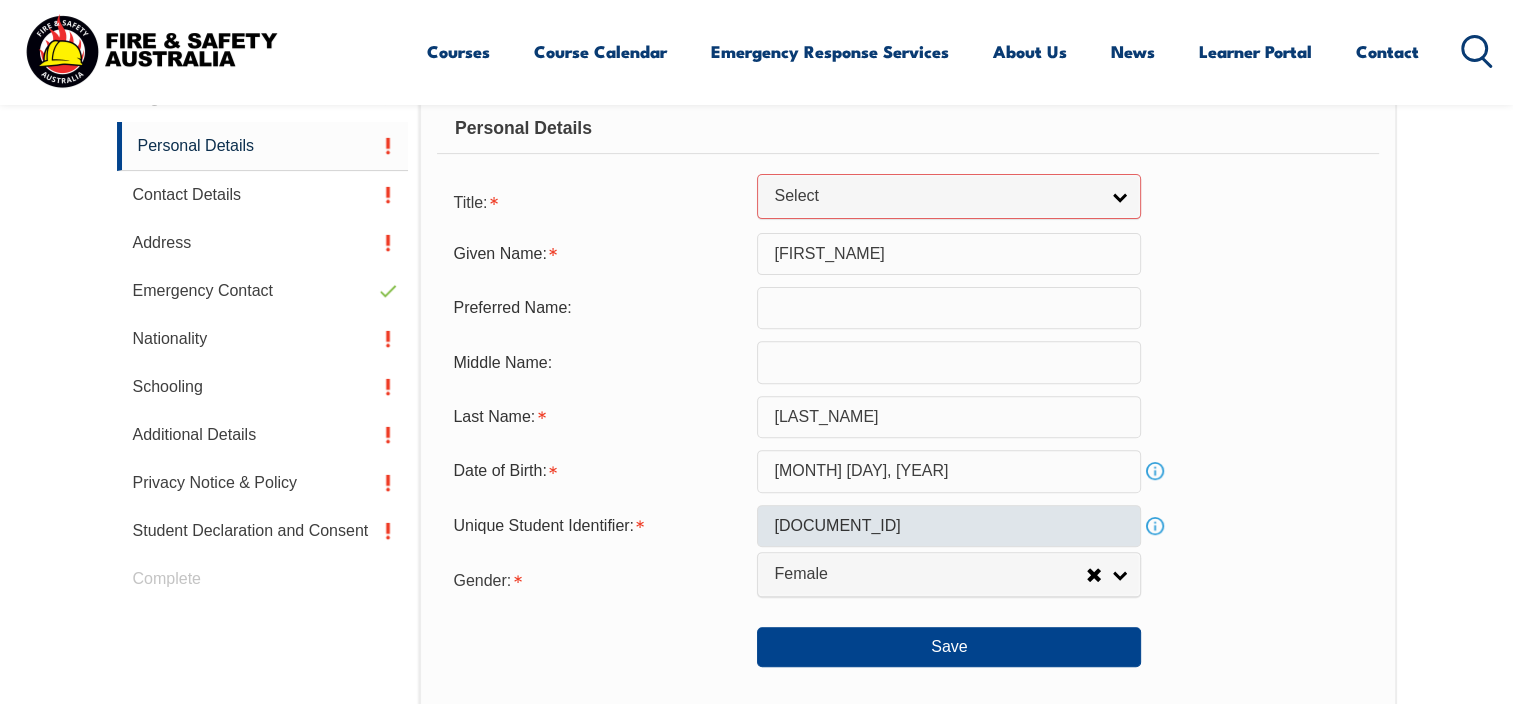 scroll, scrollTop: 507, scrollLeft: 0, axis: vertical 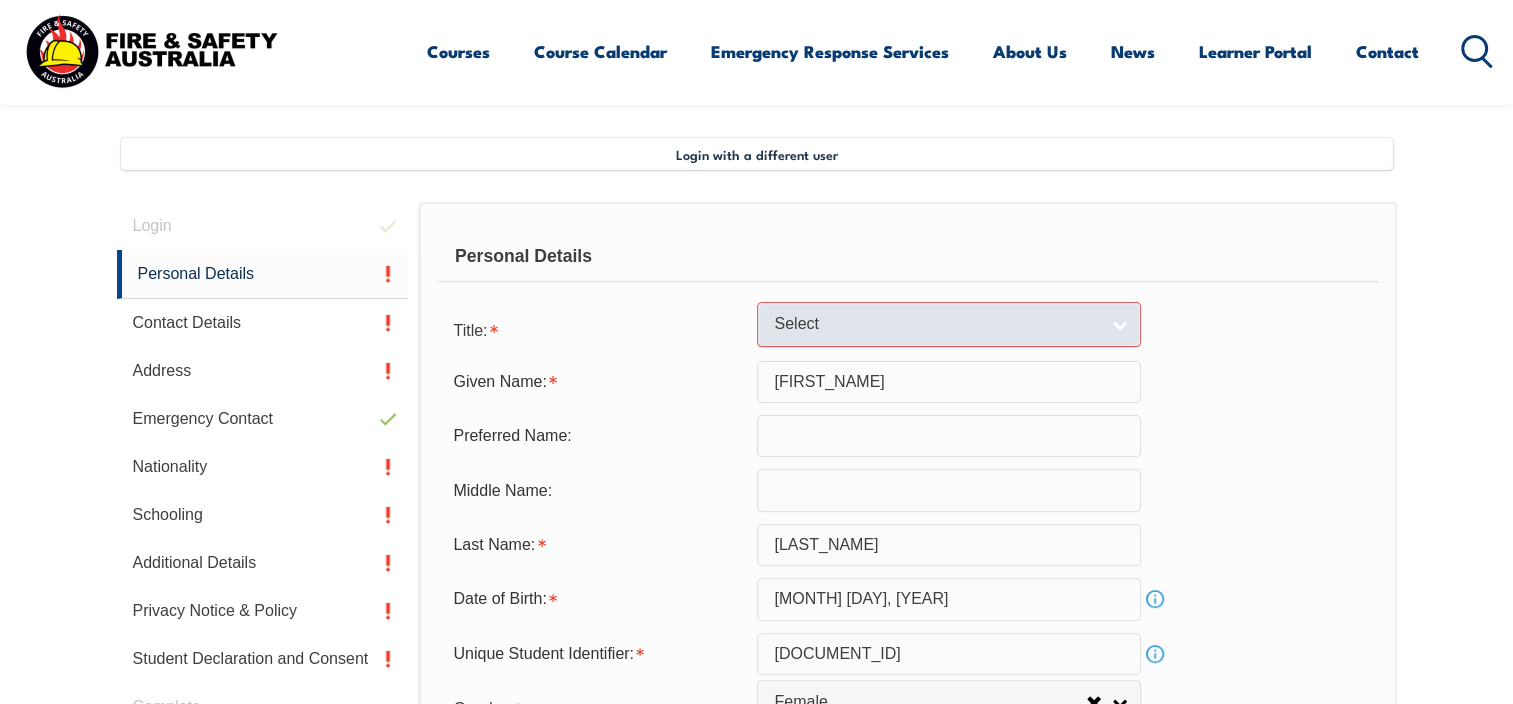 click on "Select" at bounding box center (936, 324) 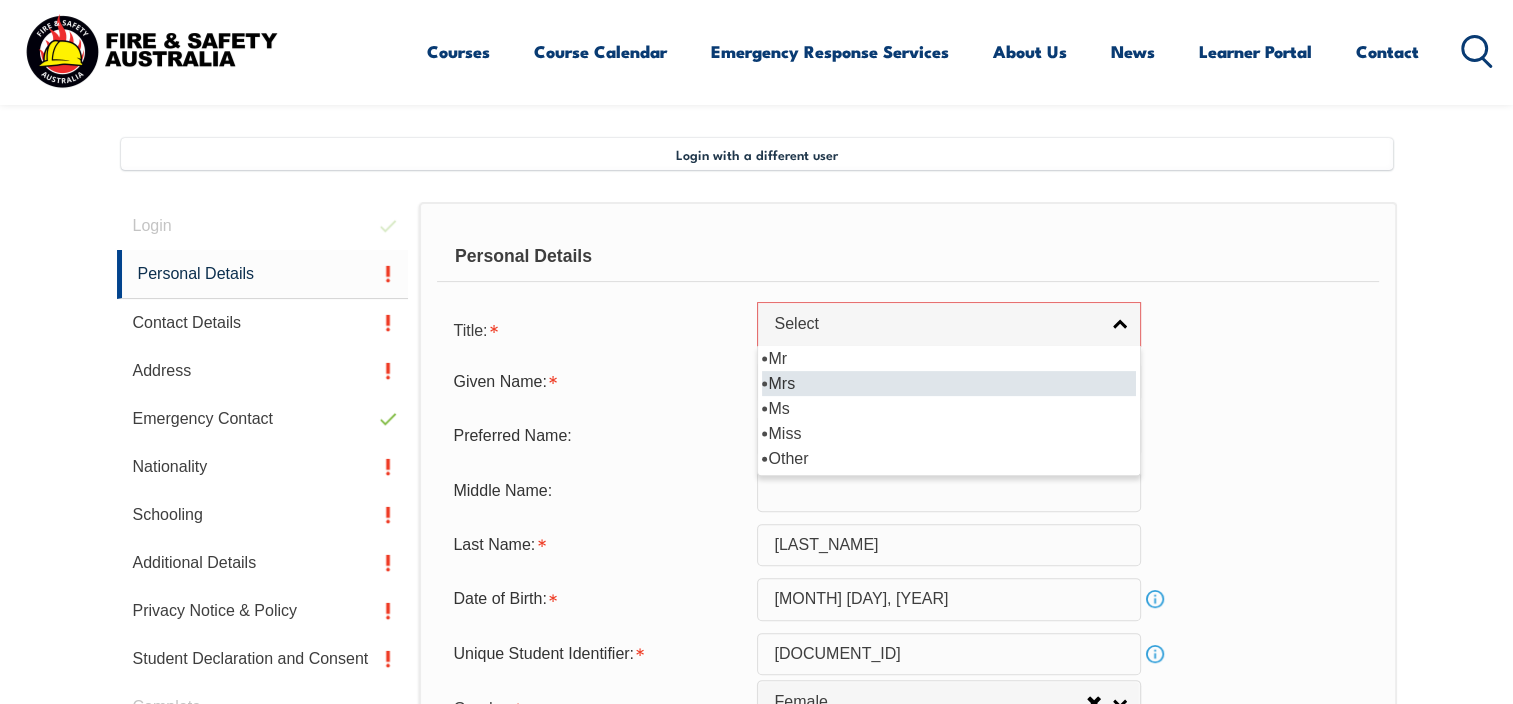 click on "Mrs" at bounding box center (949, 383) 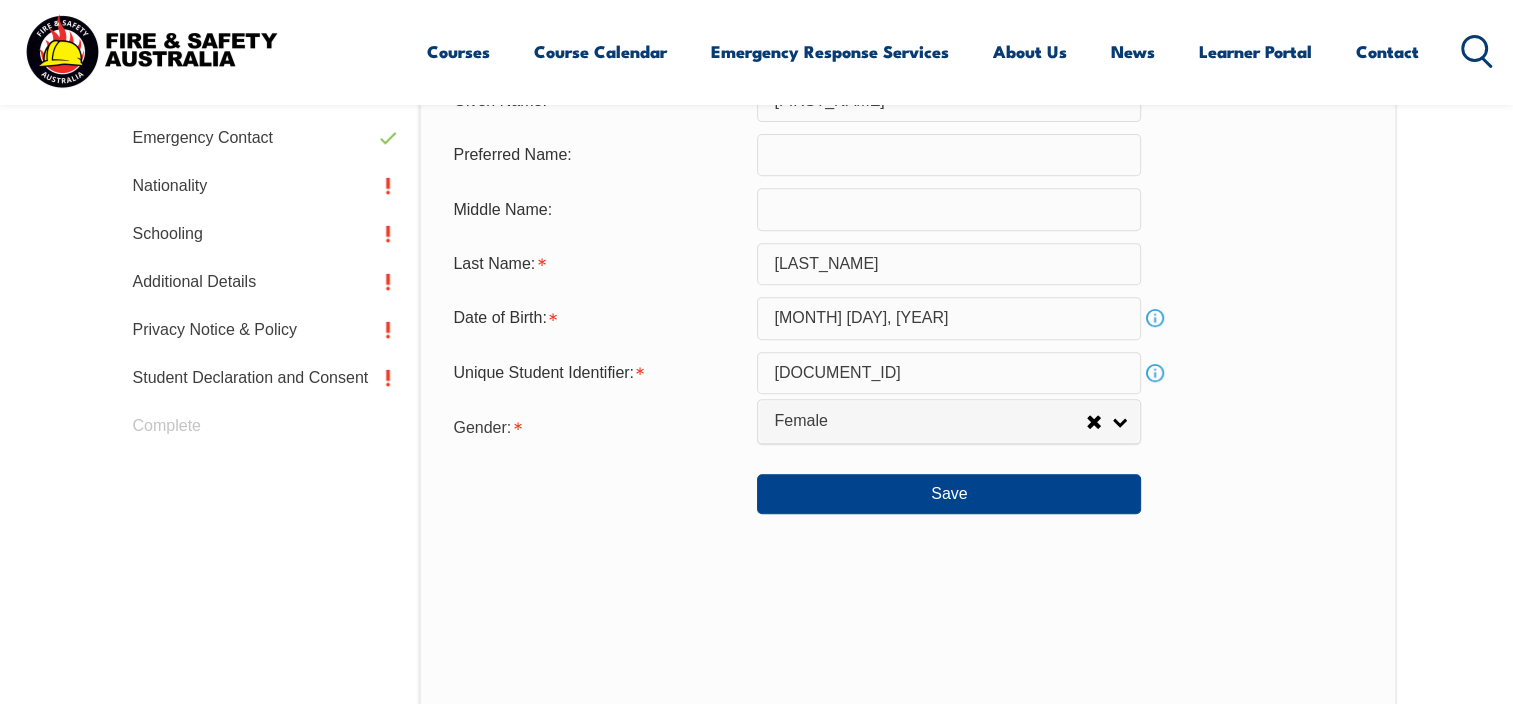scroll, scrollTop: 1107, scrollLeft: 0, axis: vertical 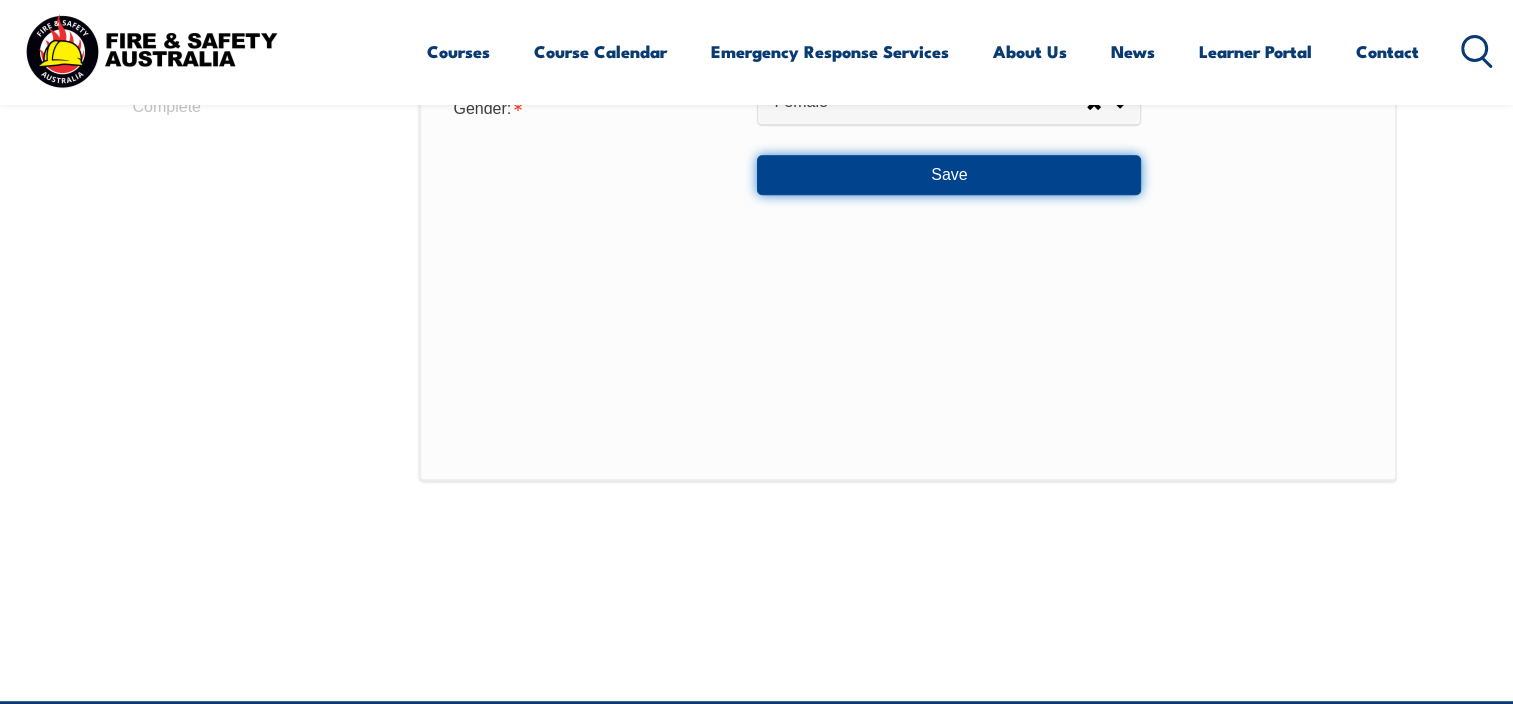 click on "Save" at bounding box center (949, 175) 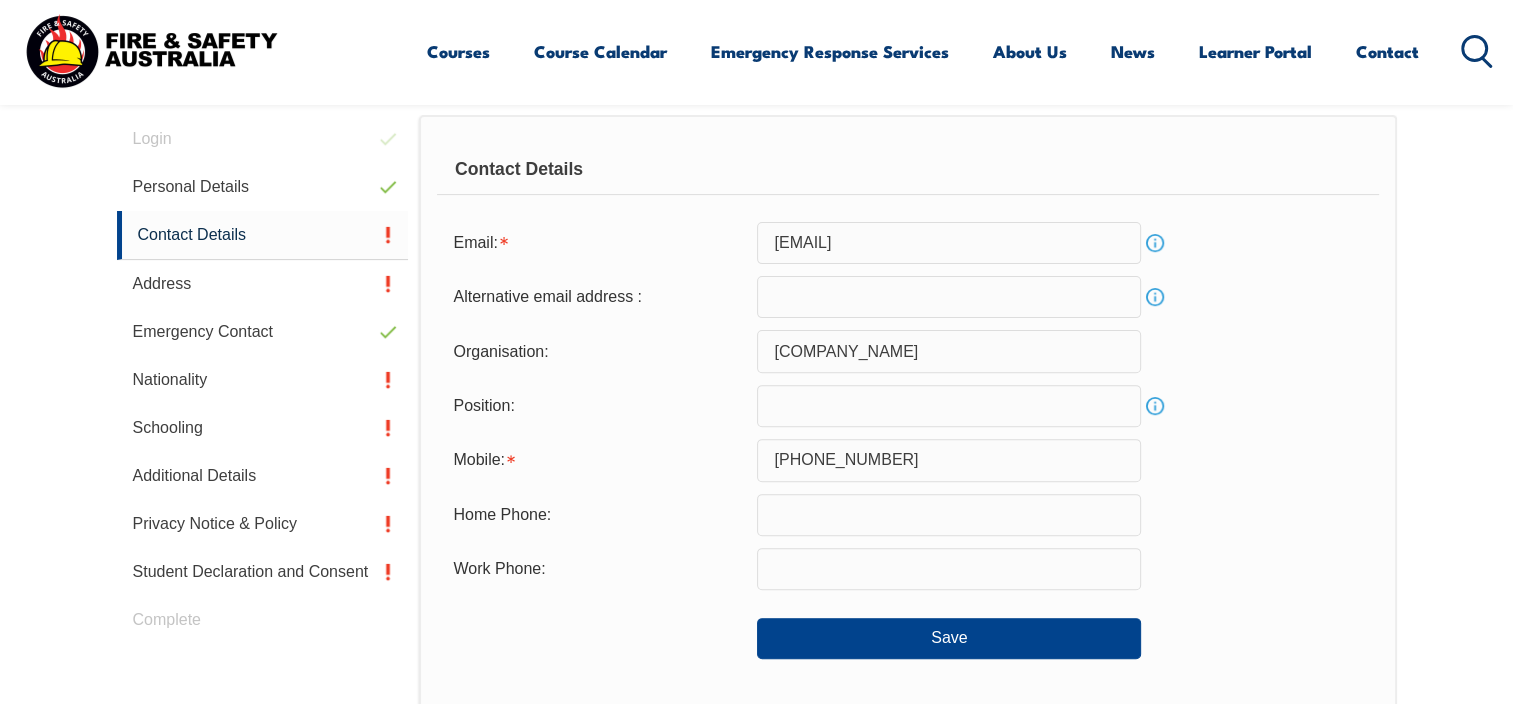 scroll, scrollTop: 544, scrollLeft: 0, axis: vertical 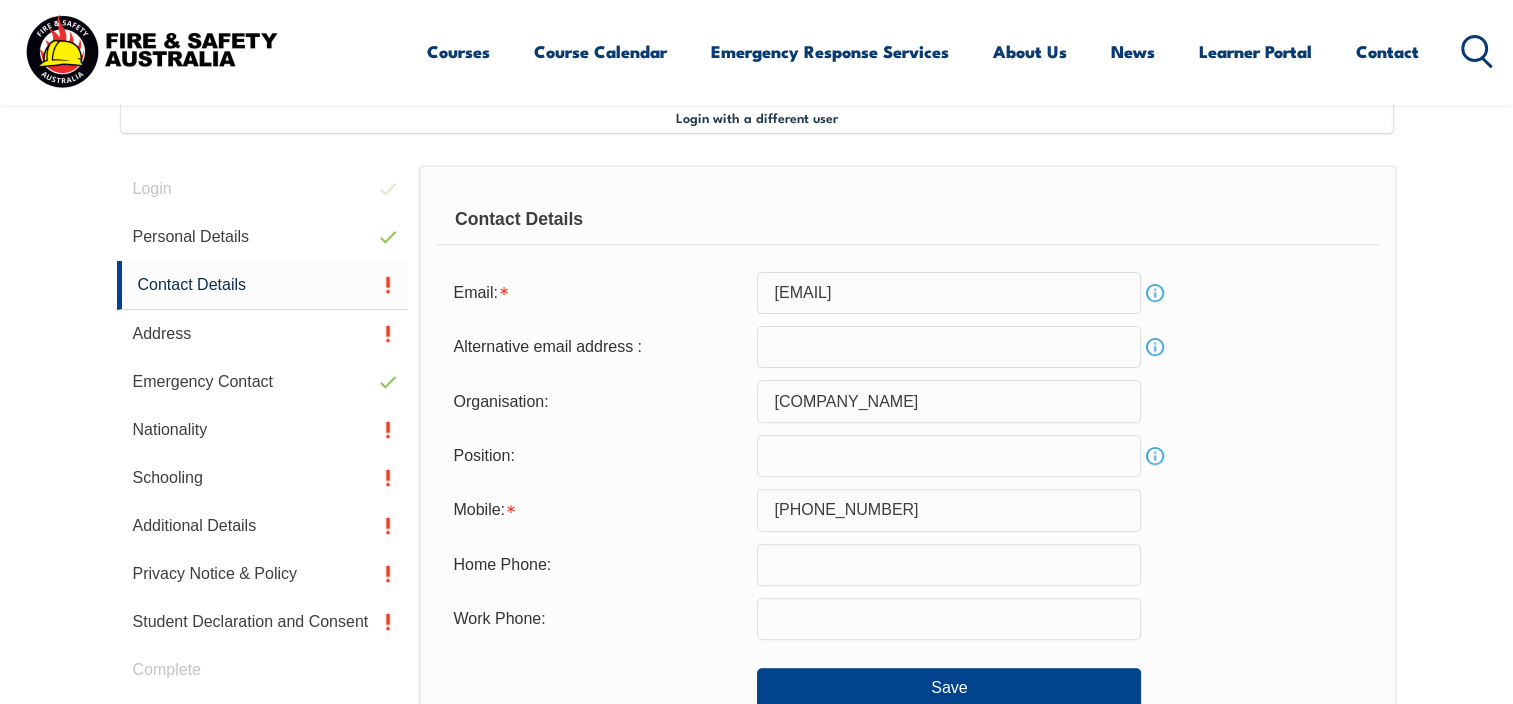 click at bounding box center (949, 347) 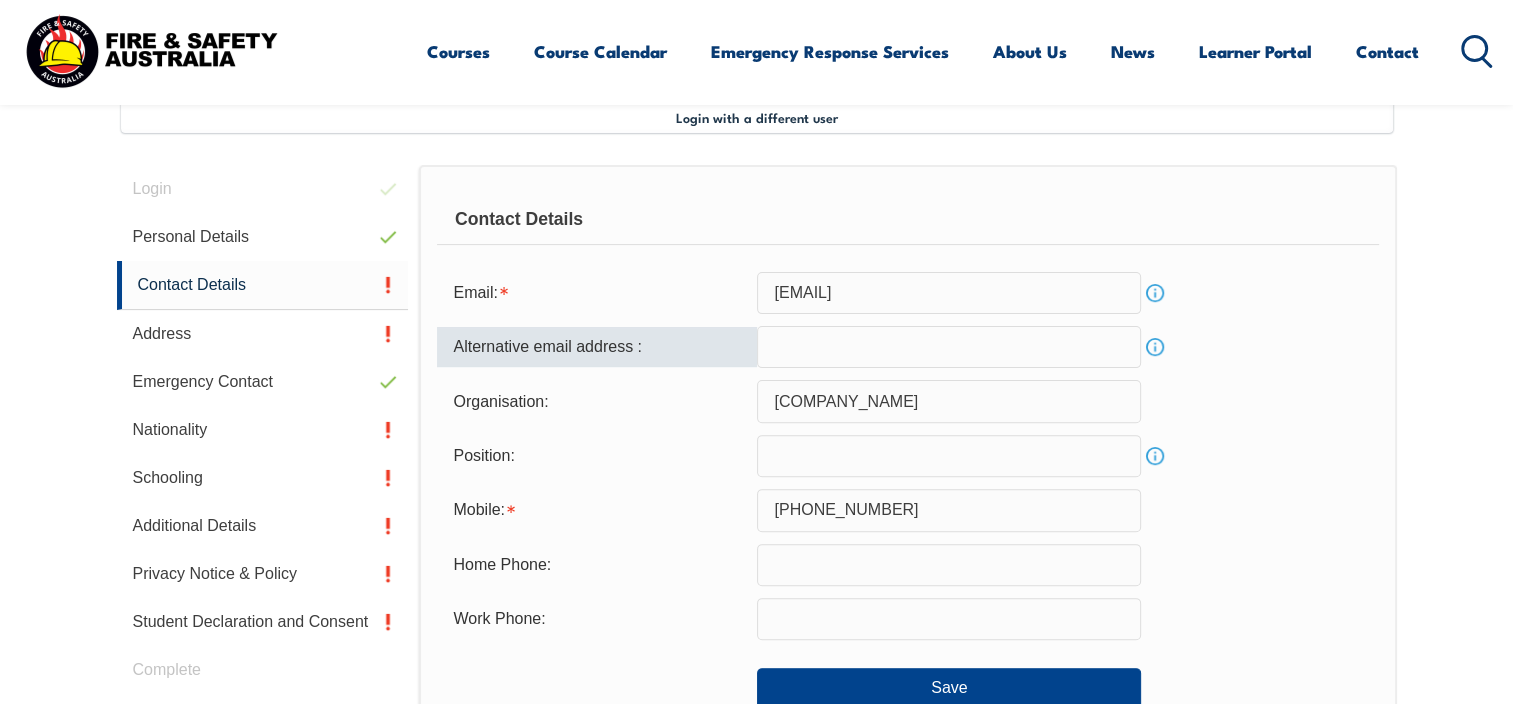 type on "[EMAIL]" 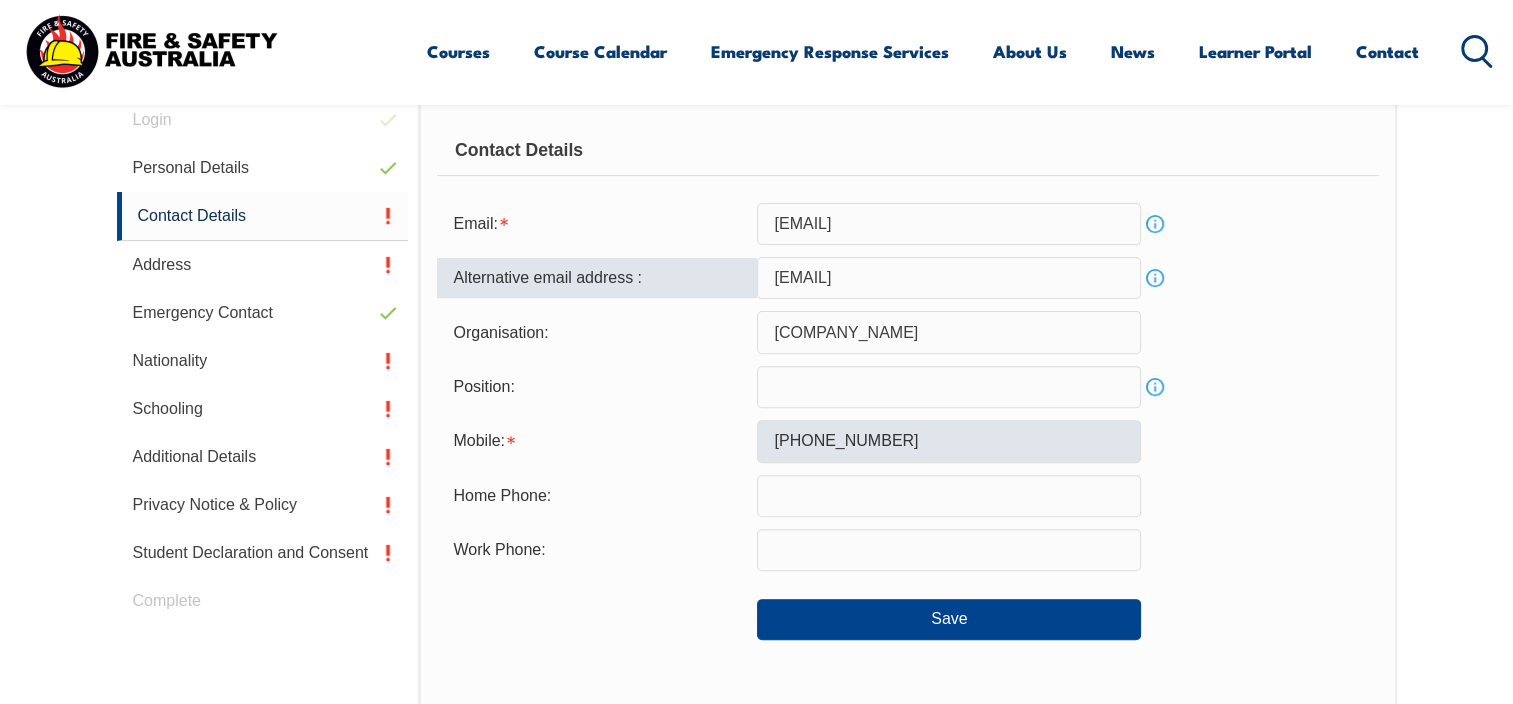 scroll, scrollTop: 744, scrollLeft: 0, axis: vertical 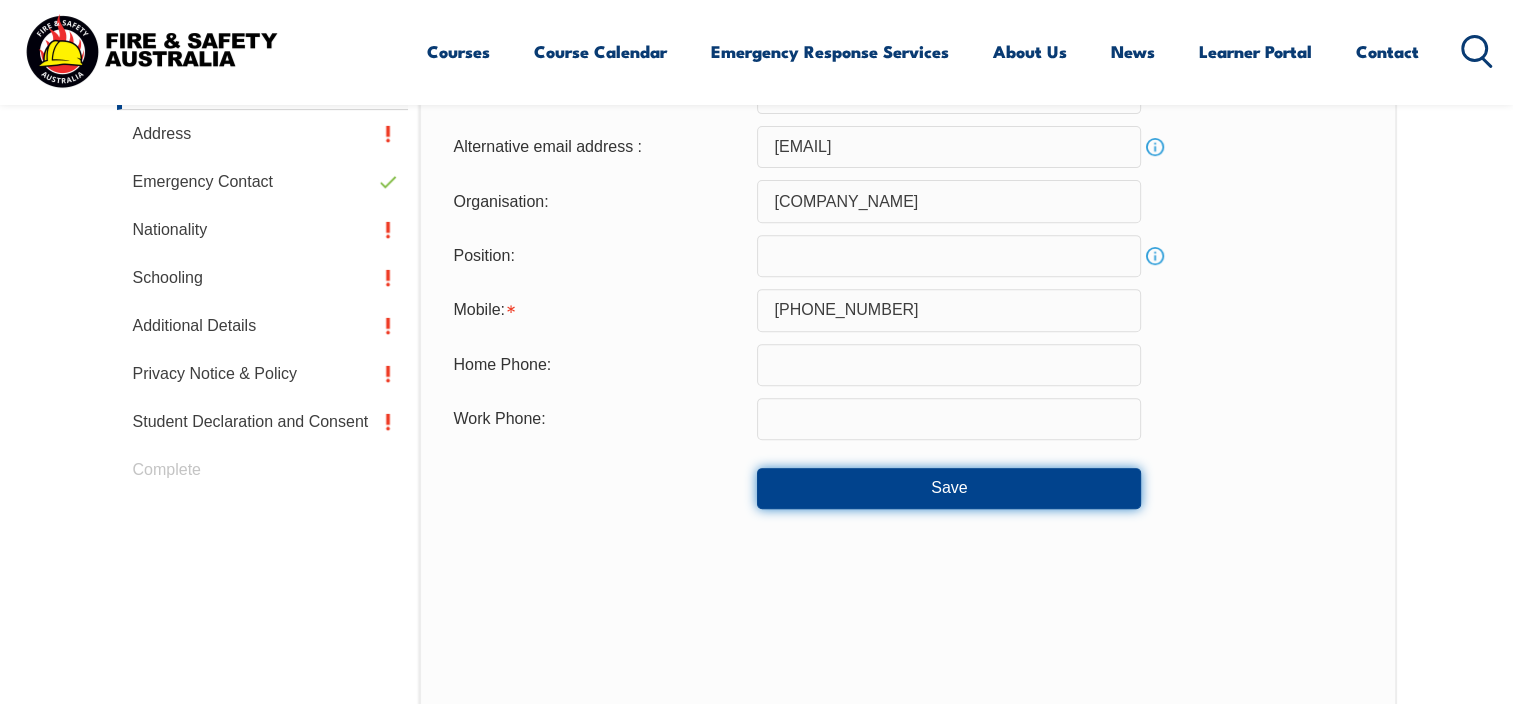 click on "Save" at bounding box center (949, 488) 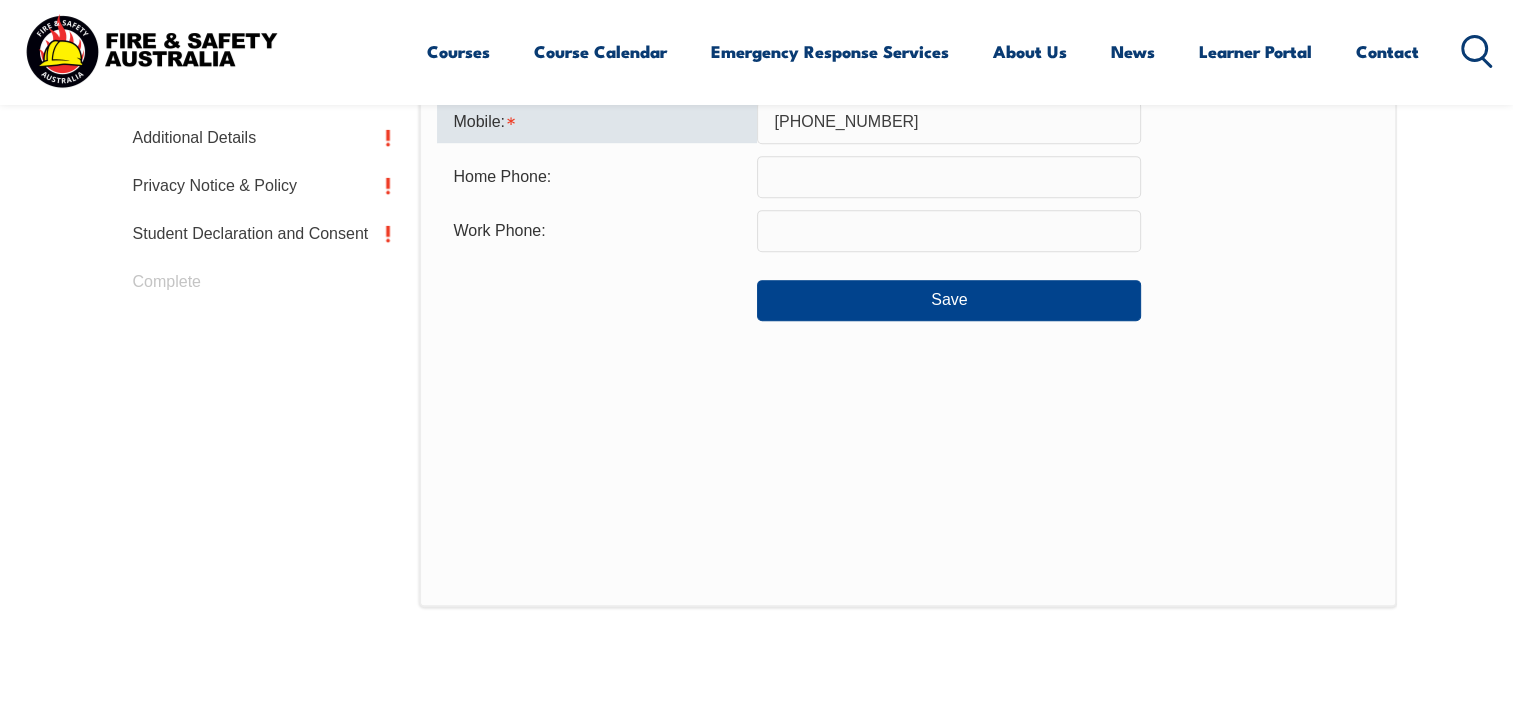 scroll, scrollTop: 832, scrollLeft: 0, axis: vertical 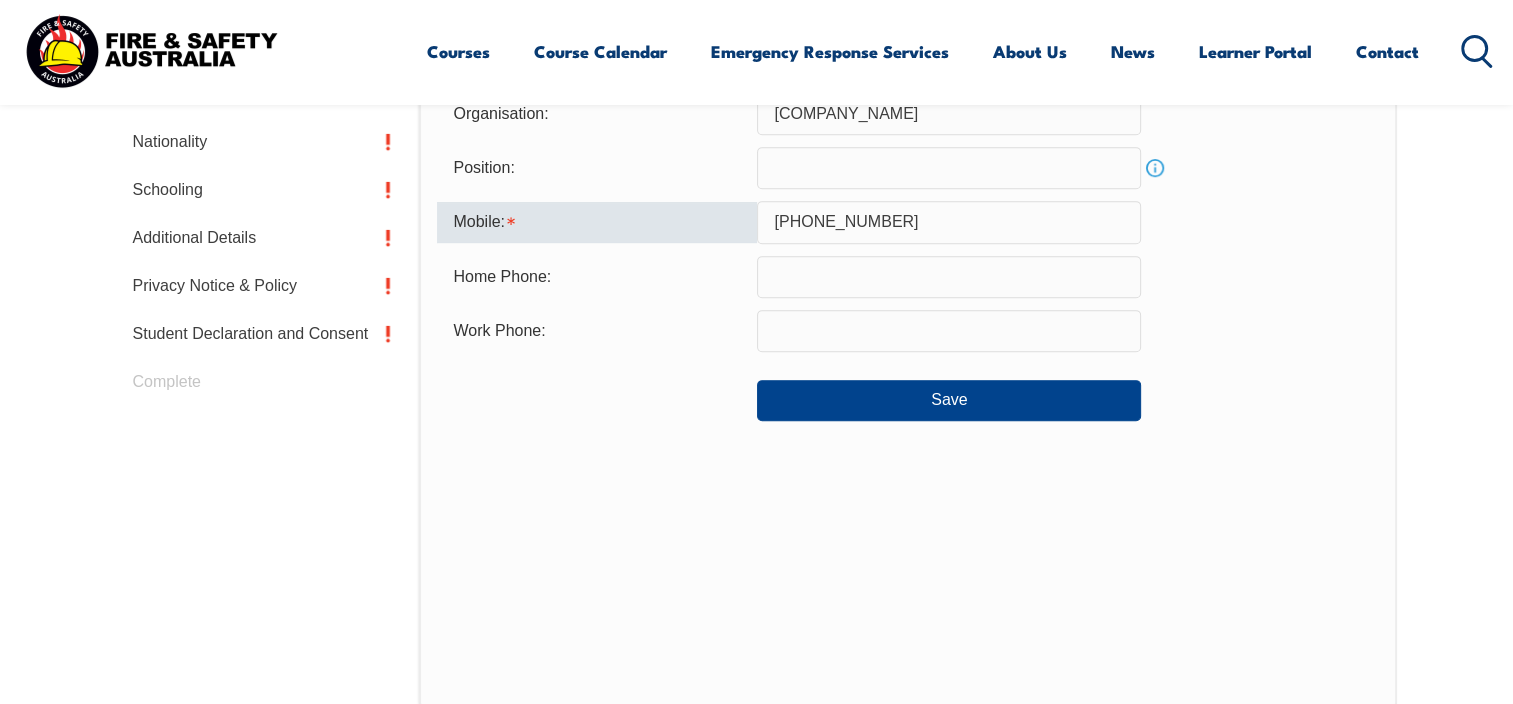 click at bounding box center [949, 331] 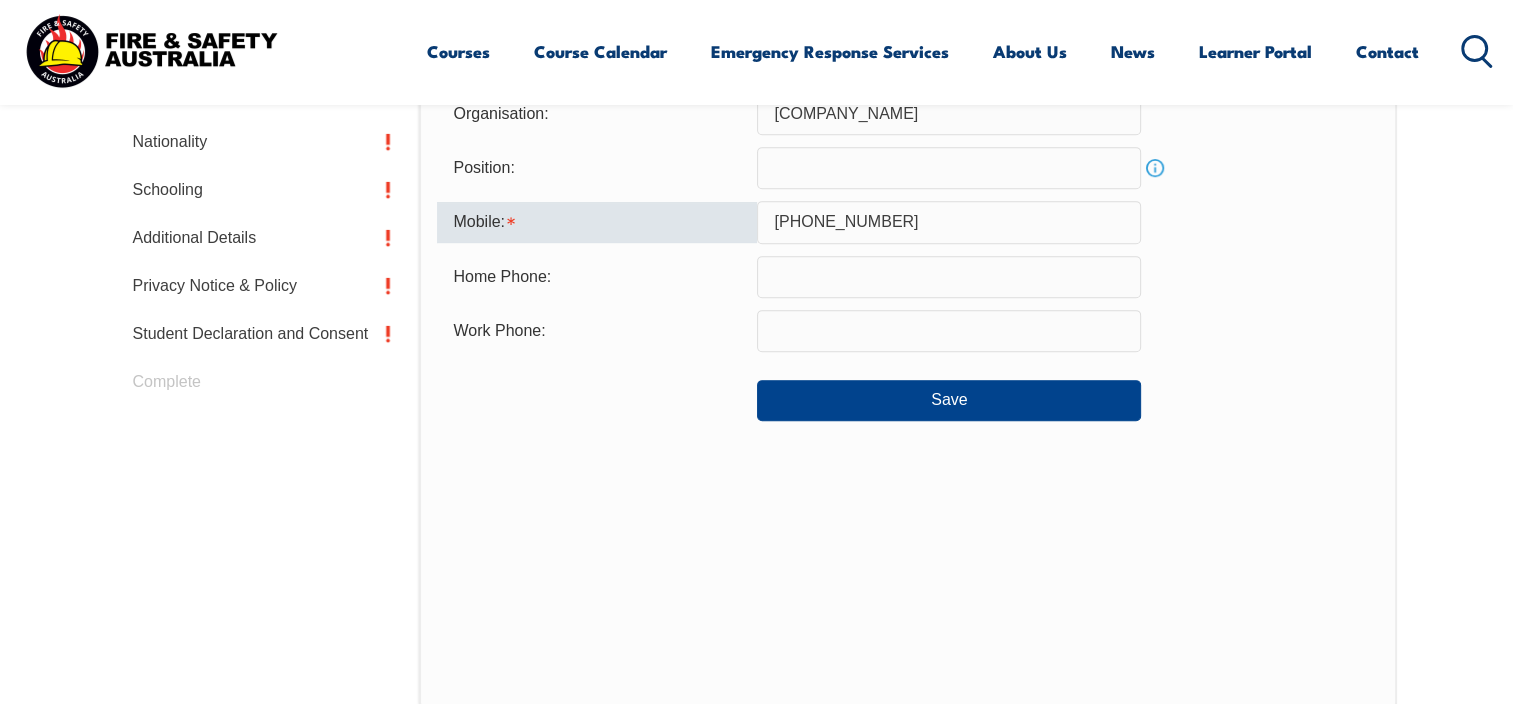 click on "[PHONE_NUMBER]" at bounding box center (949, 222) 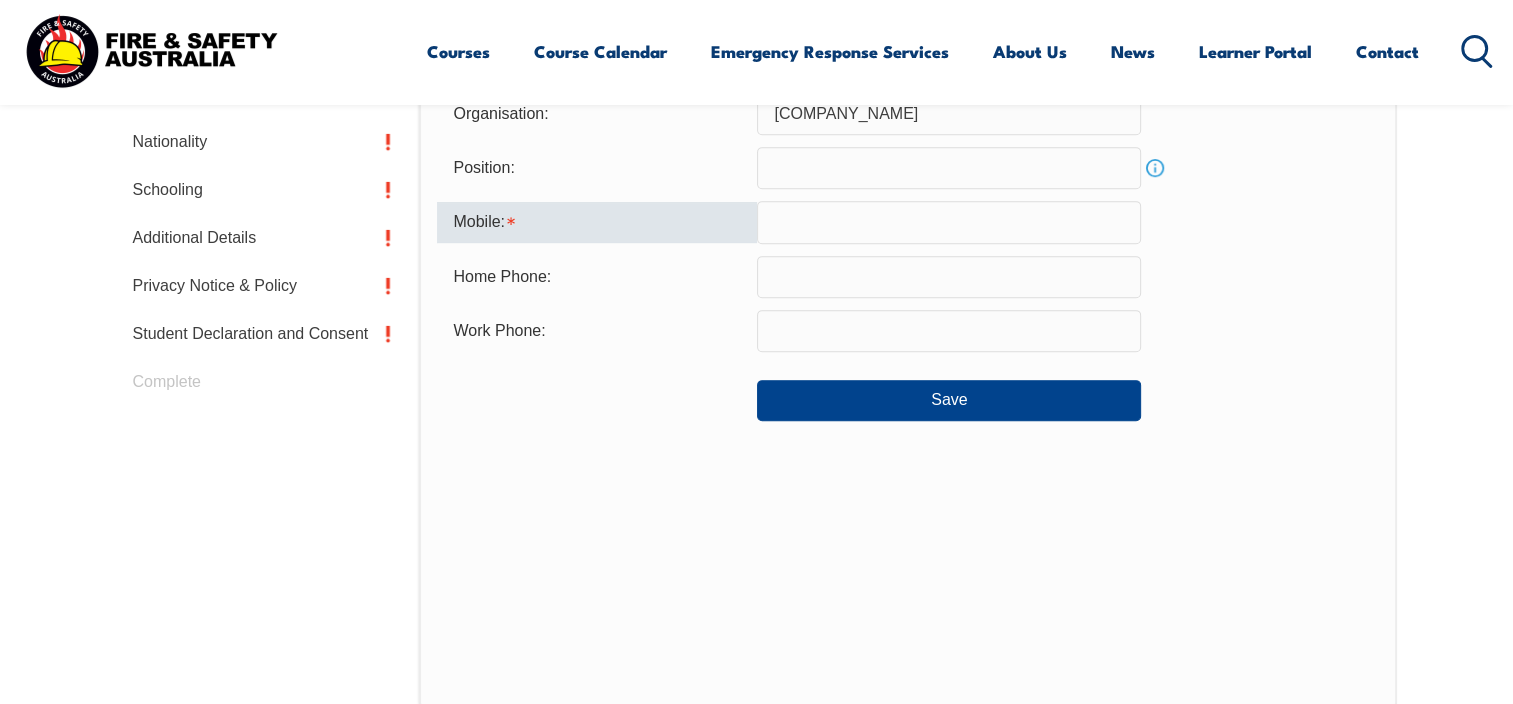click at bounding box center (949, 277) 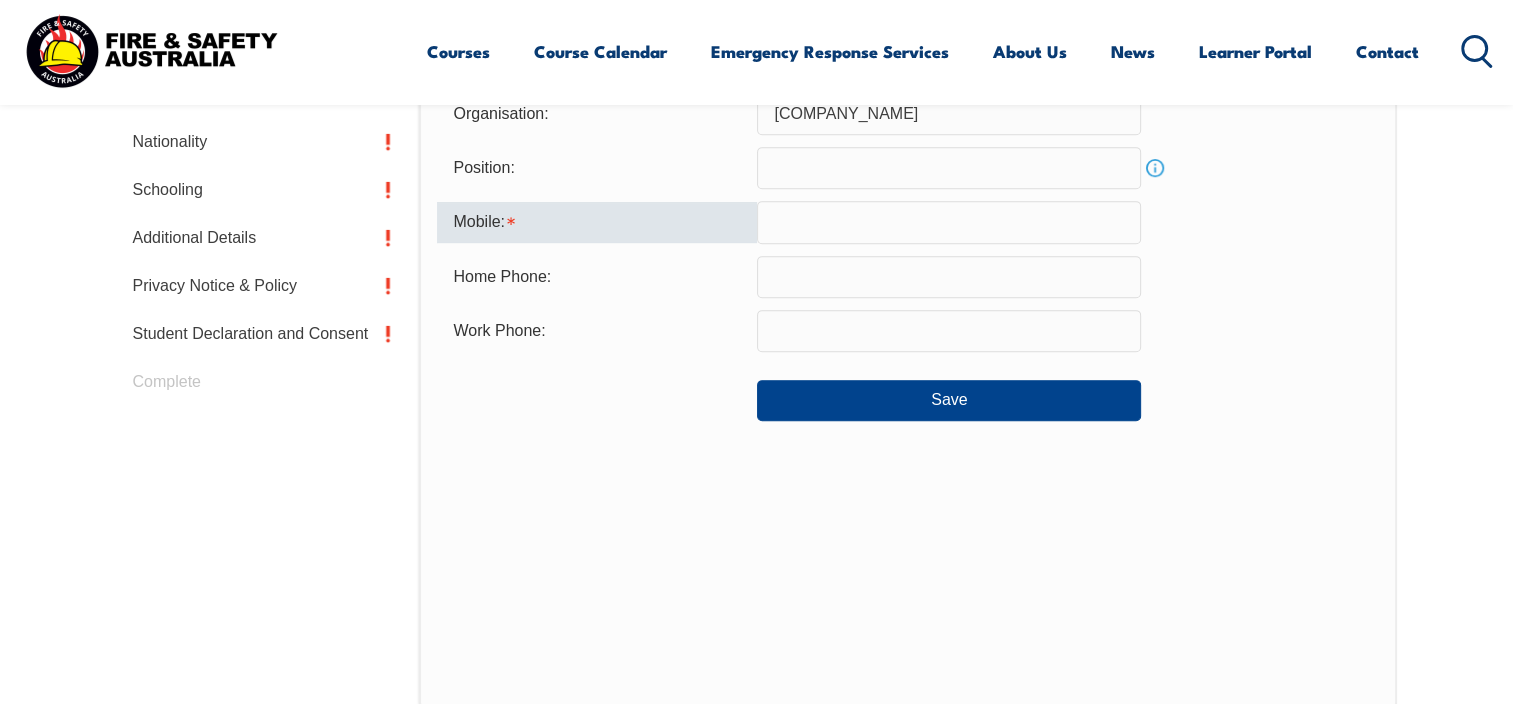 click at bounding box center (949, 222) 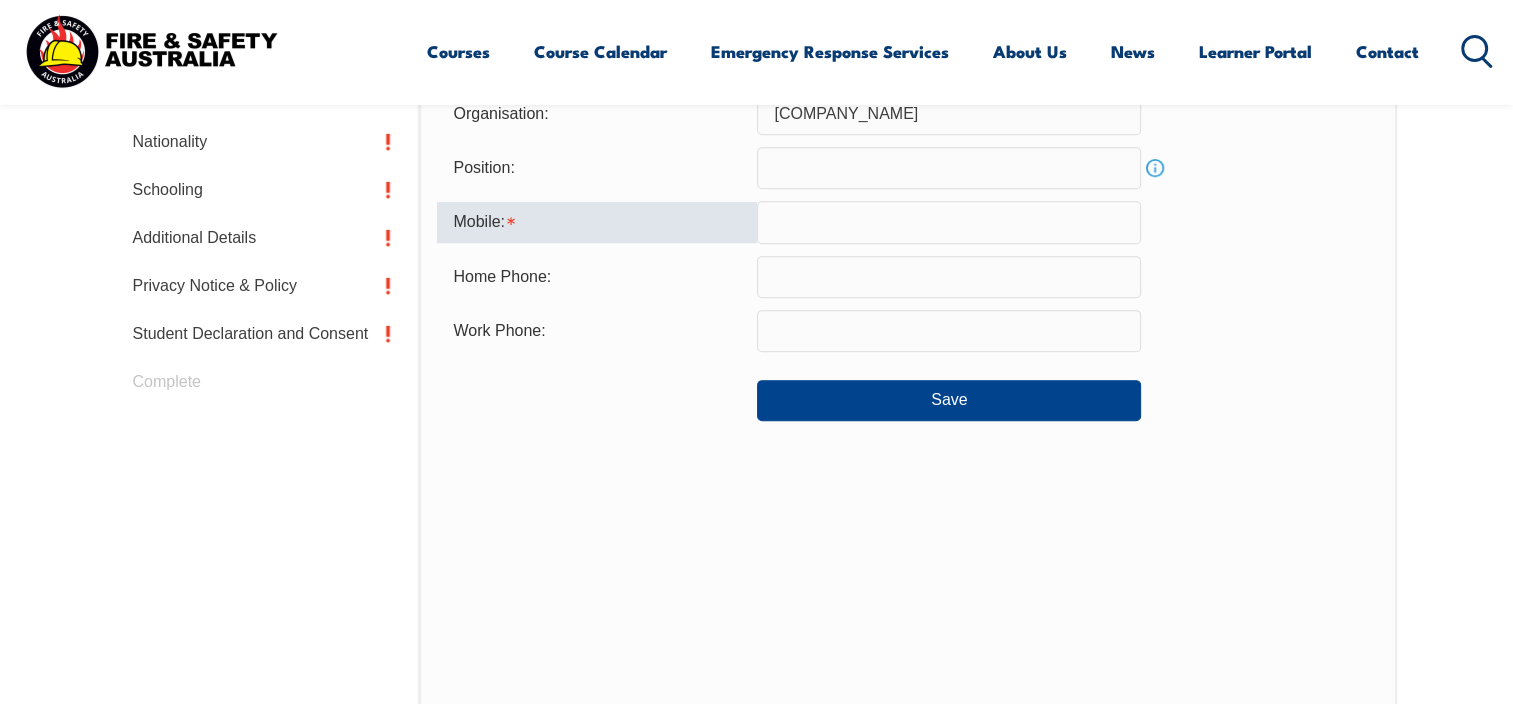 type on "[PHONE_NUMBER]" 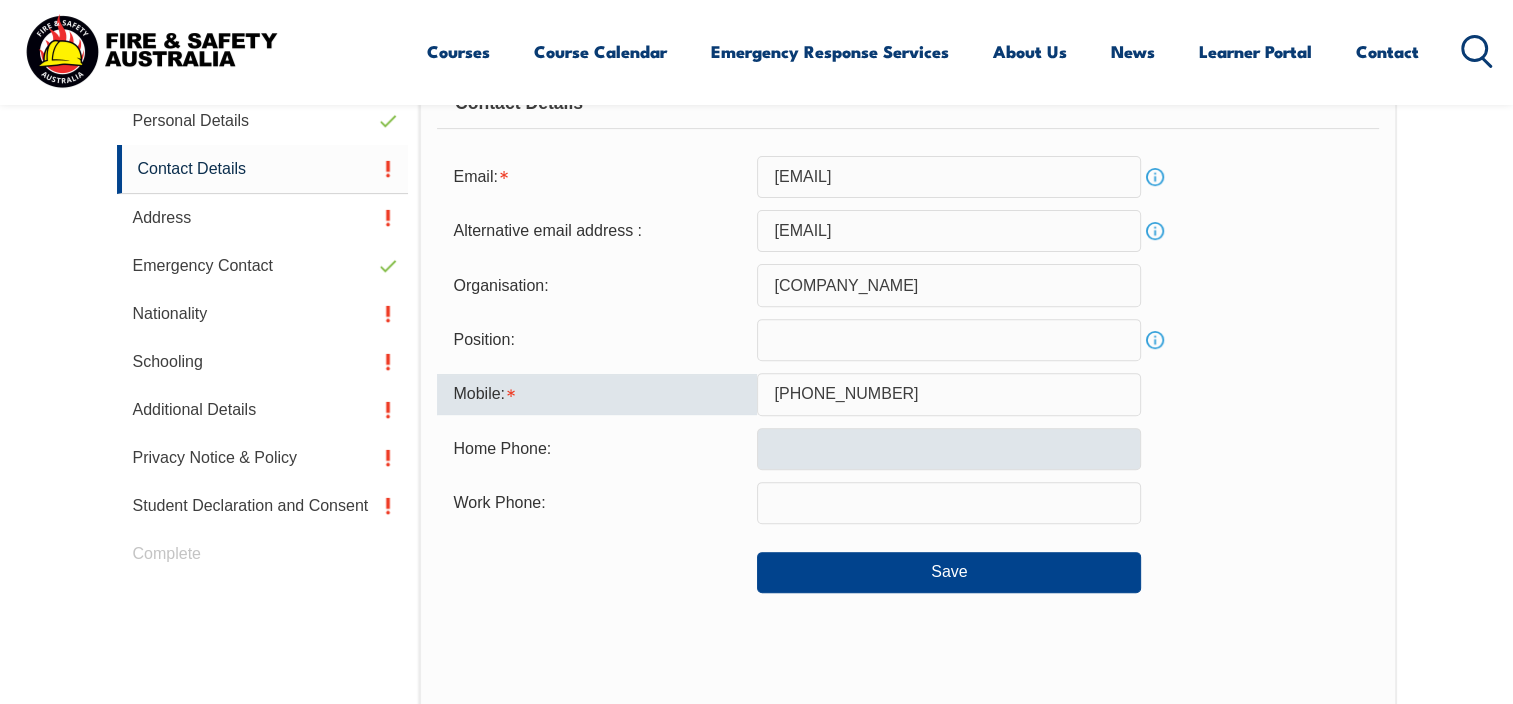 scroll, scrollTop: 632, scrollLeft: 0, axis: vertical 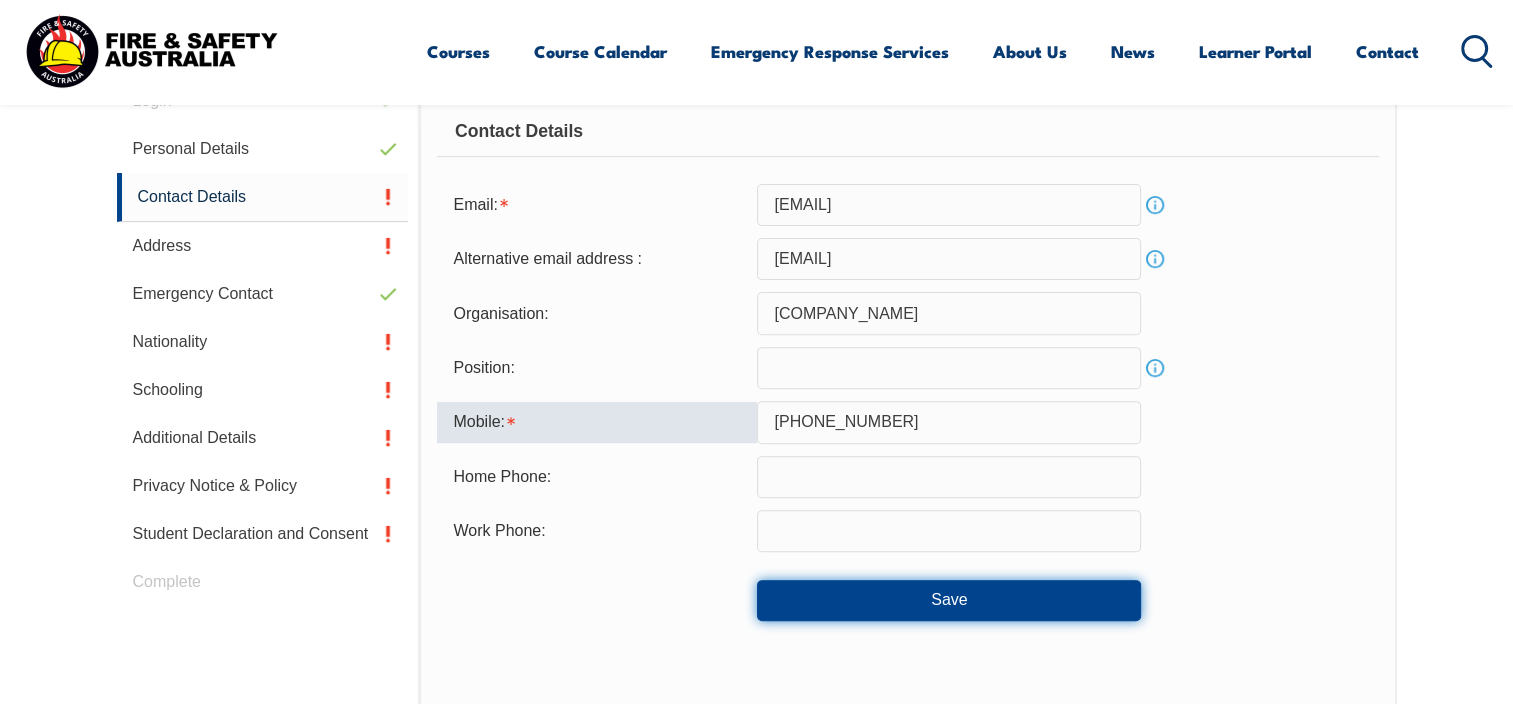 click on "Save" at bounding box center [949, 600] 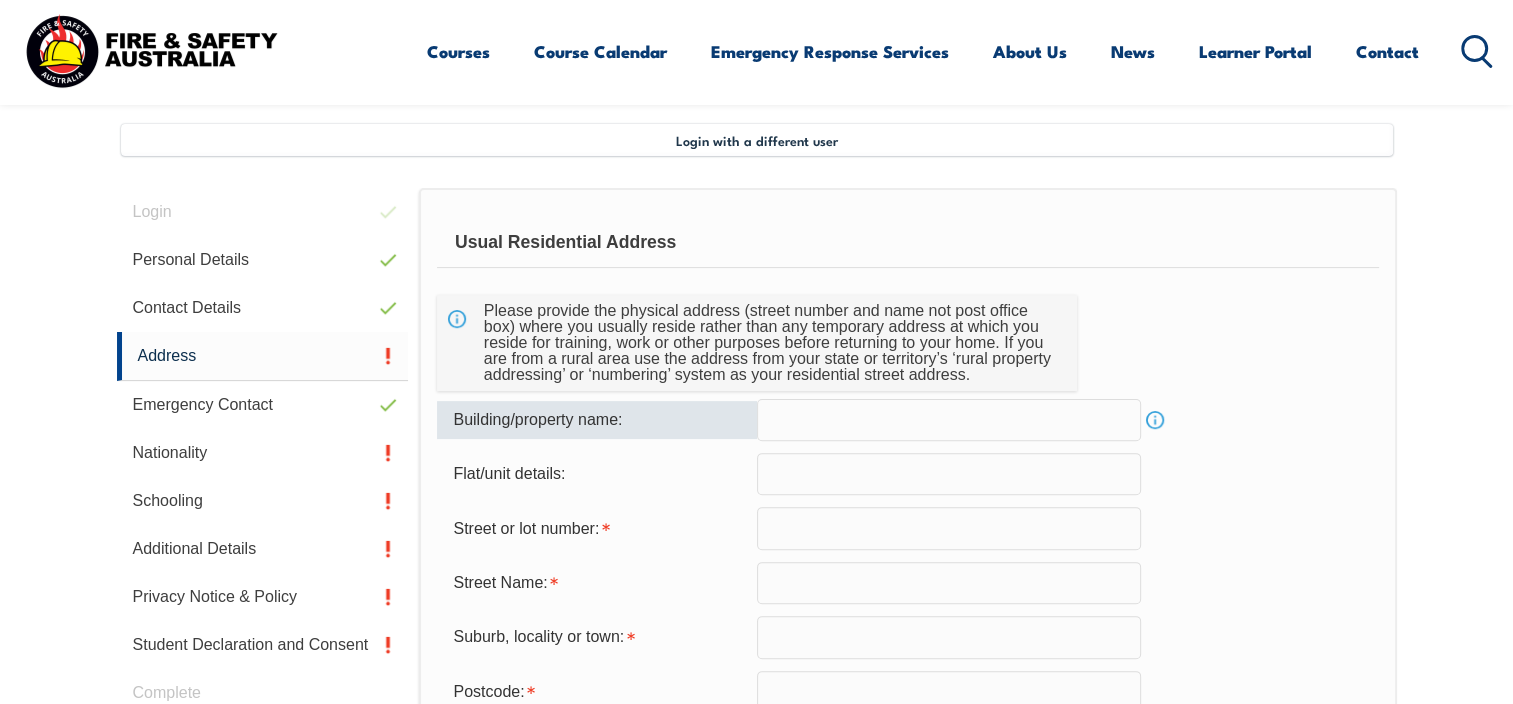 scroll, scrollTop: 444, scrollLeft: 0, axis: vertical 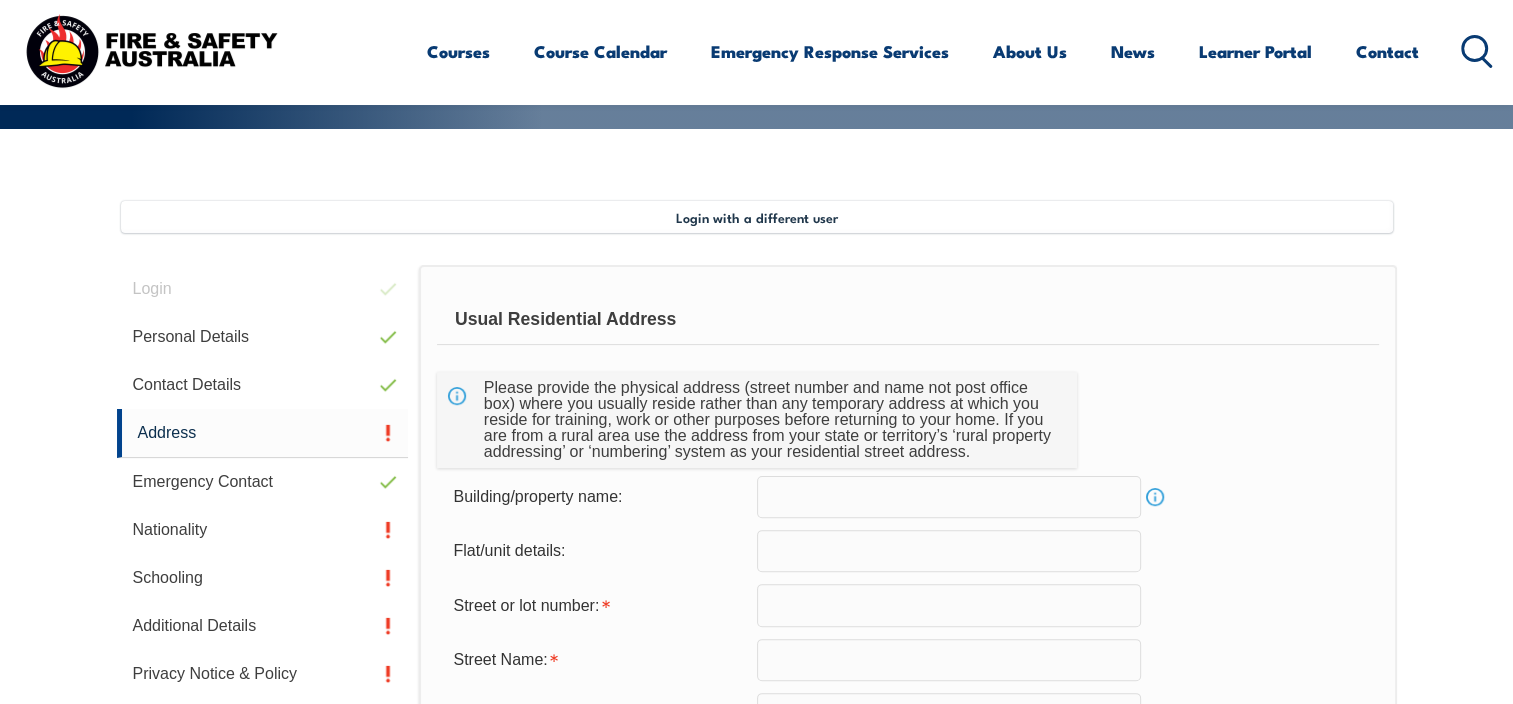 click at bounding box center (949, 497) 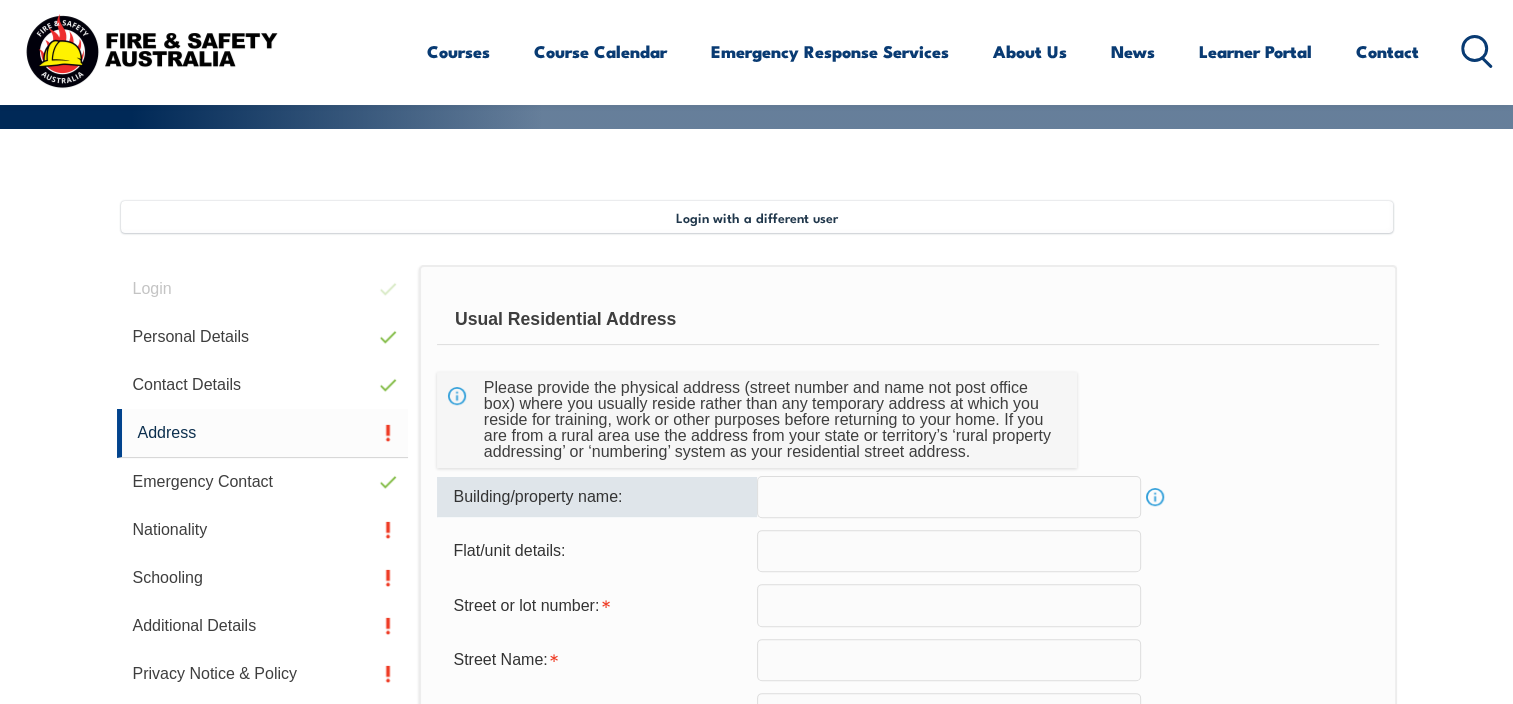 click at bounding box center (949, 605) 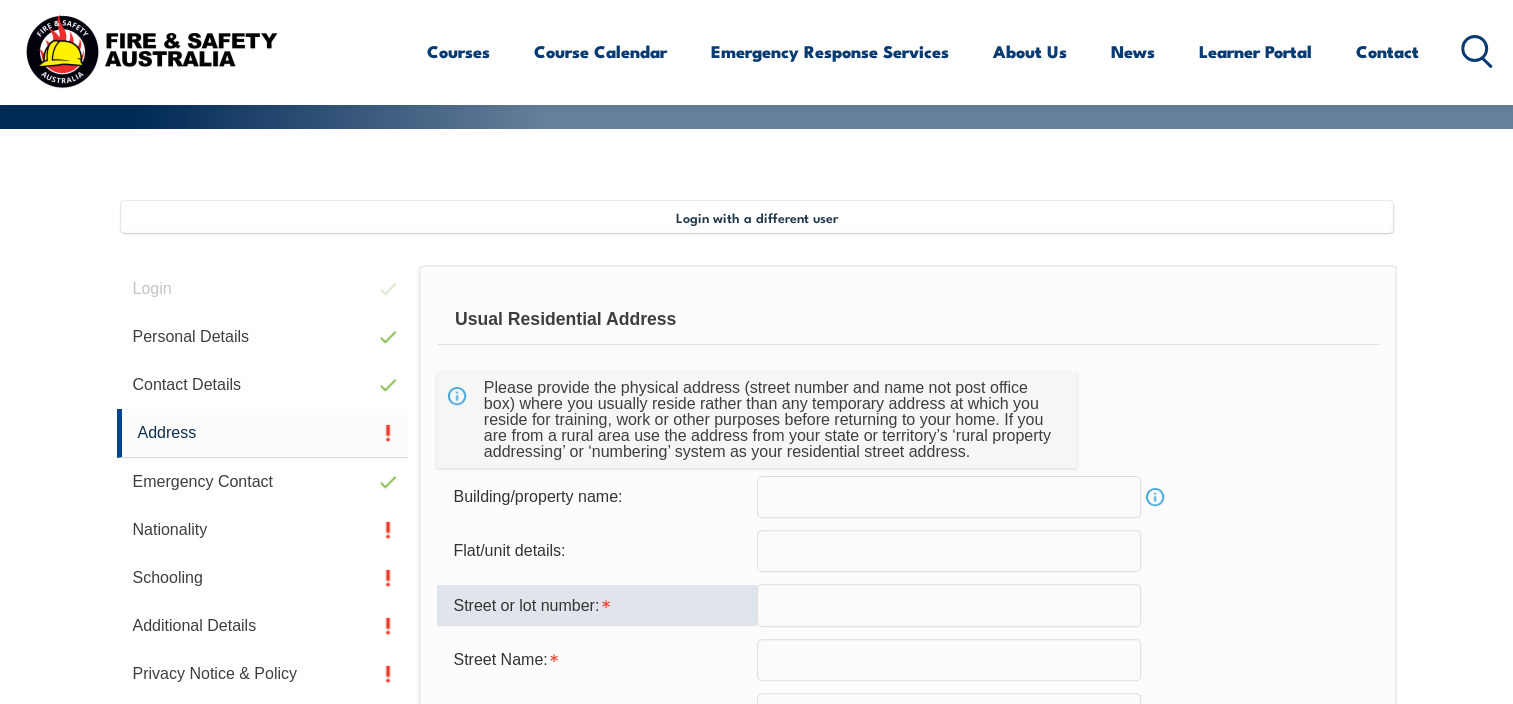 type on "[NUMBER] [STREET]" 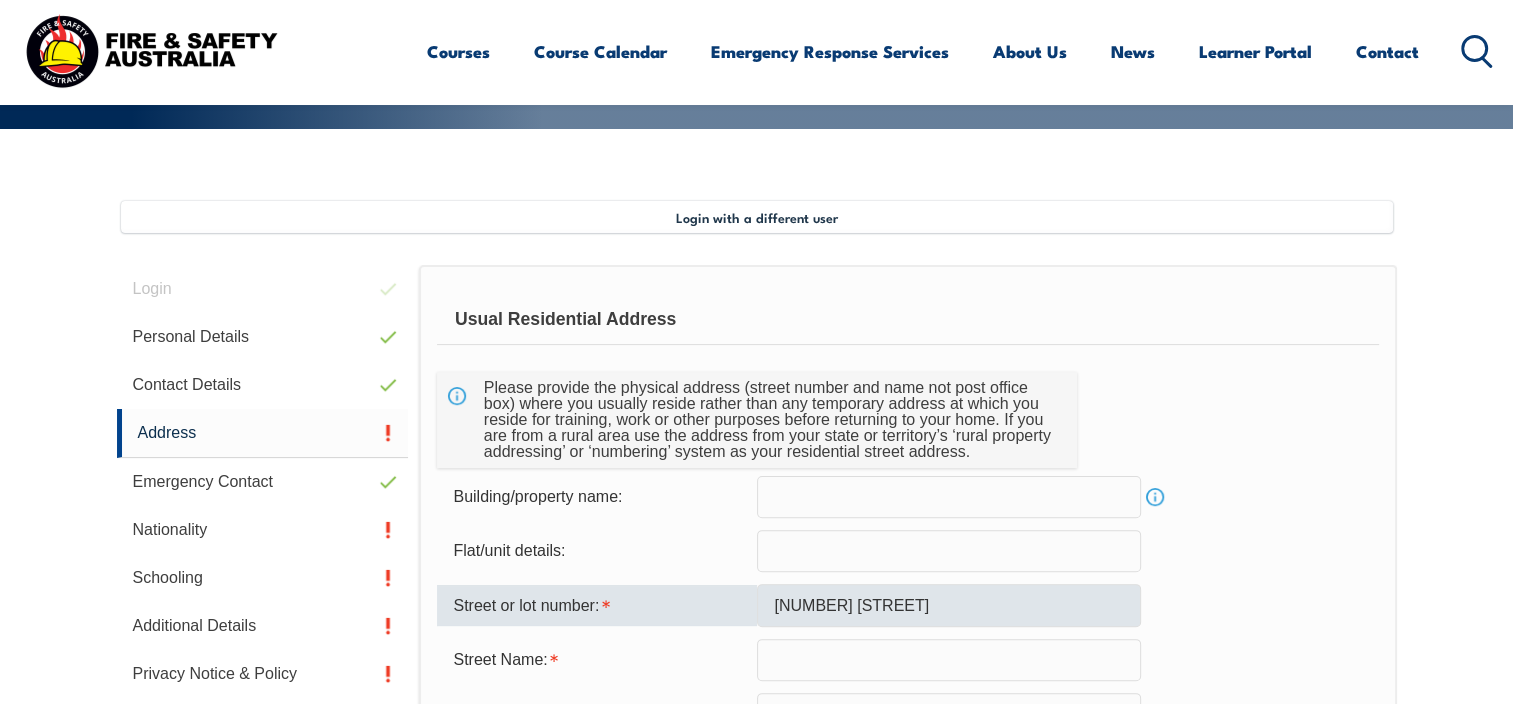 type on "[LAST_NAME]" 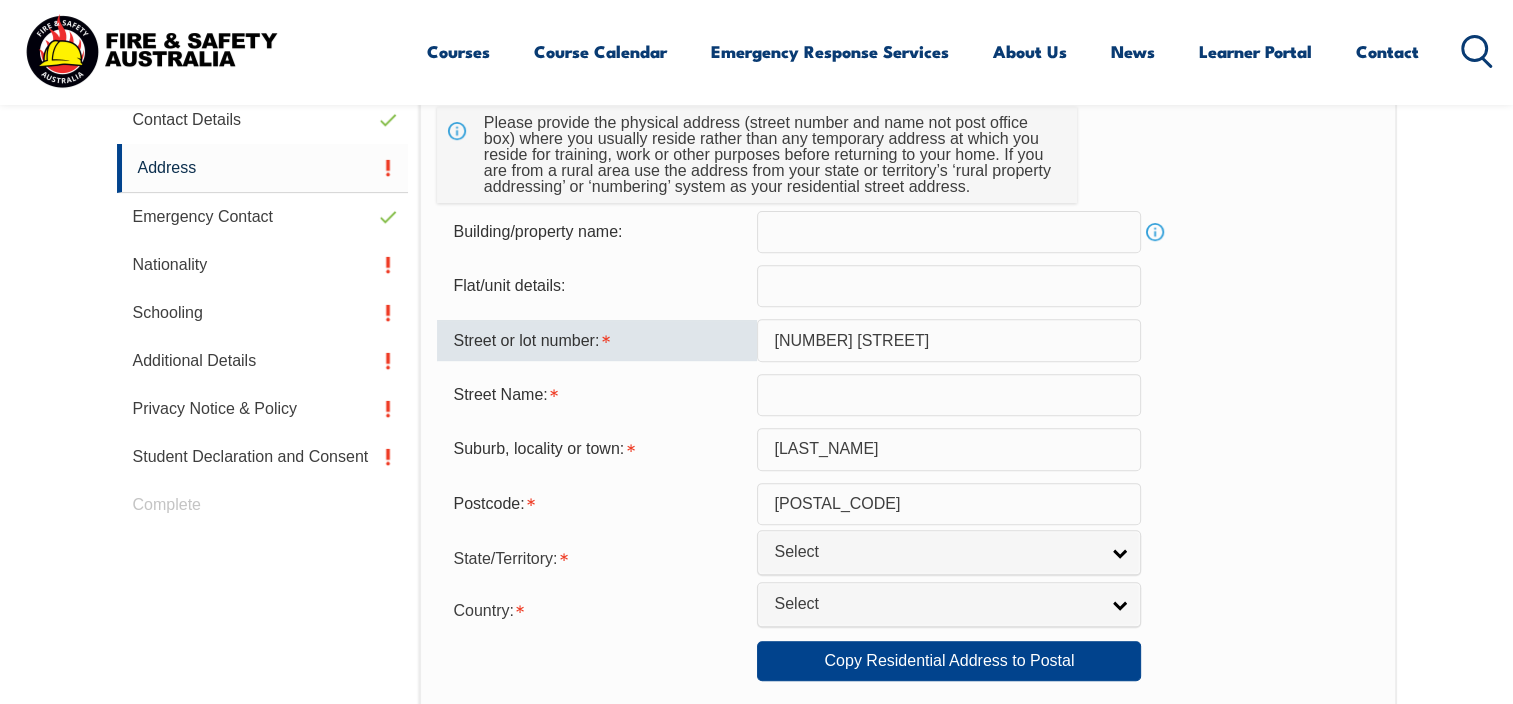 scroll, scrollTop: 744, scrollLeft: 0, axis: vertical 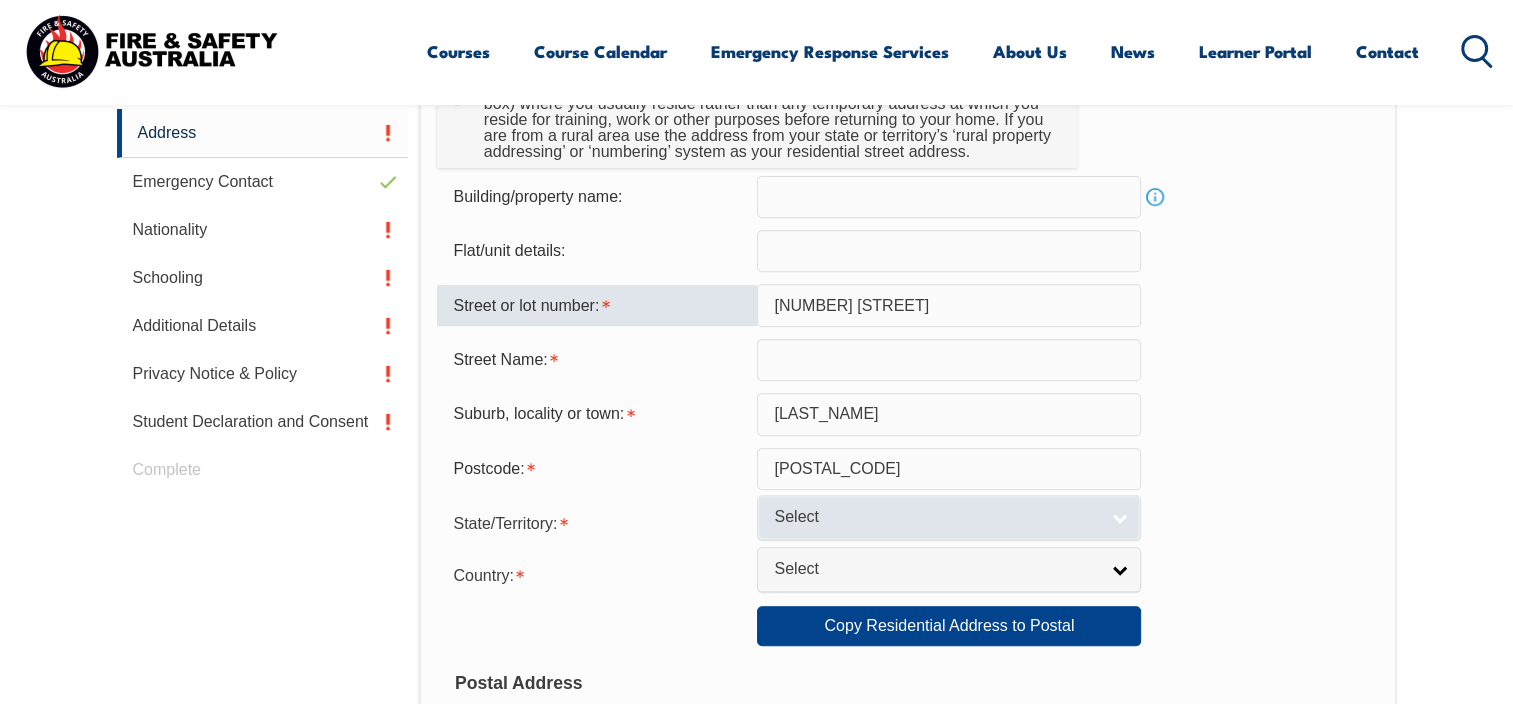 click on "Select" at bounding box center [936, 517] 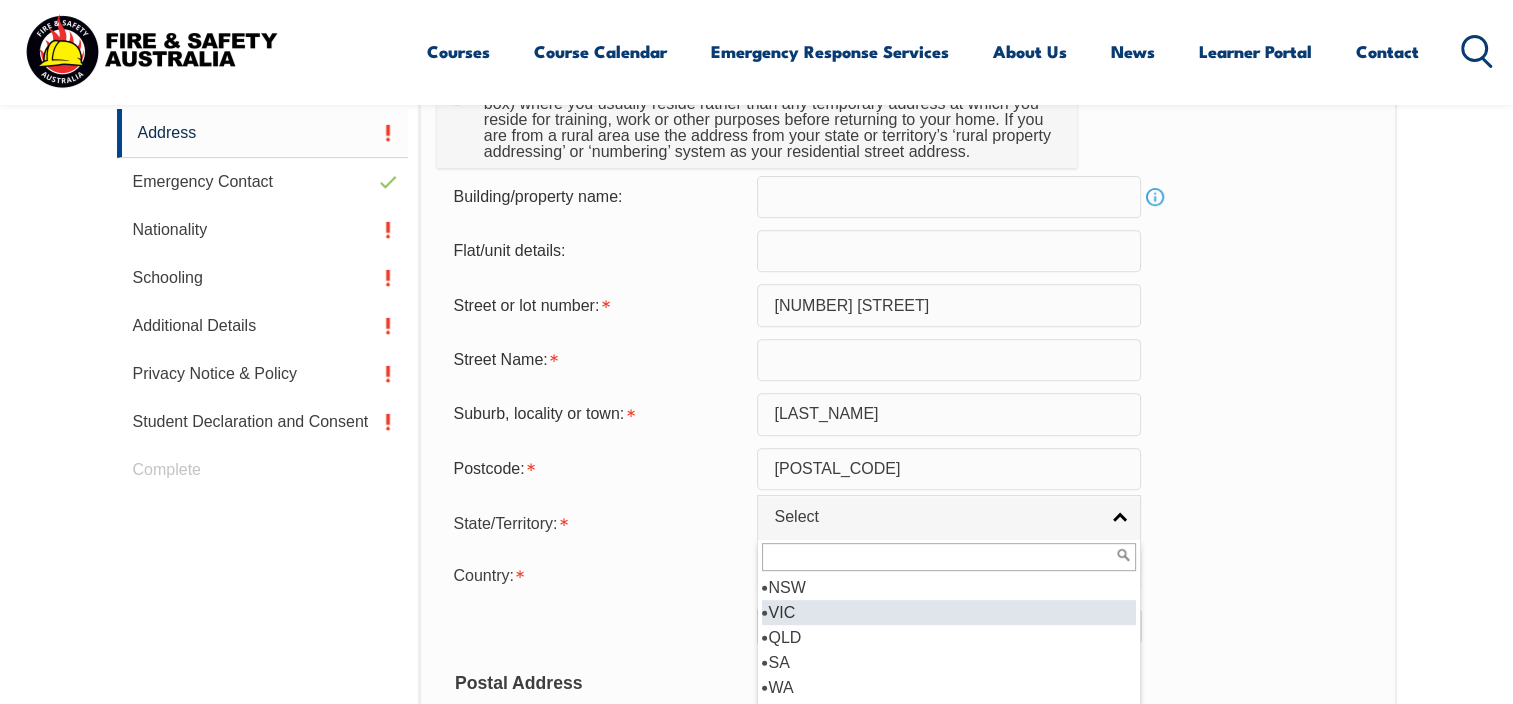 click on "VIC" at bounding box center [949, 612] 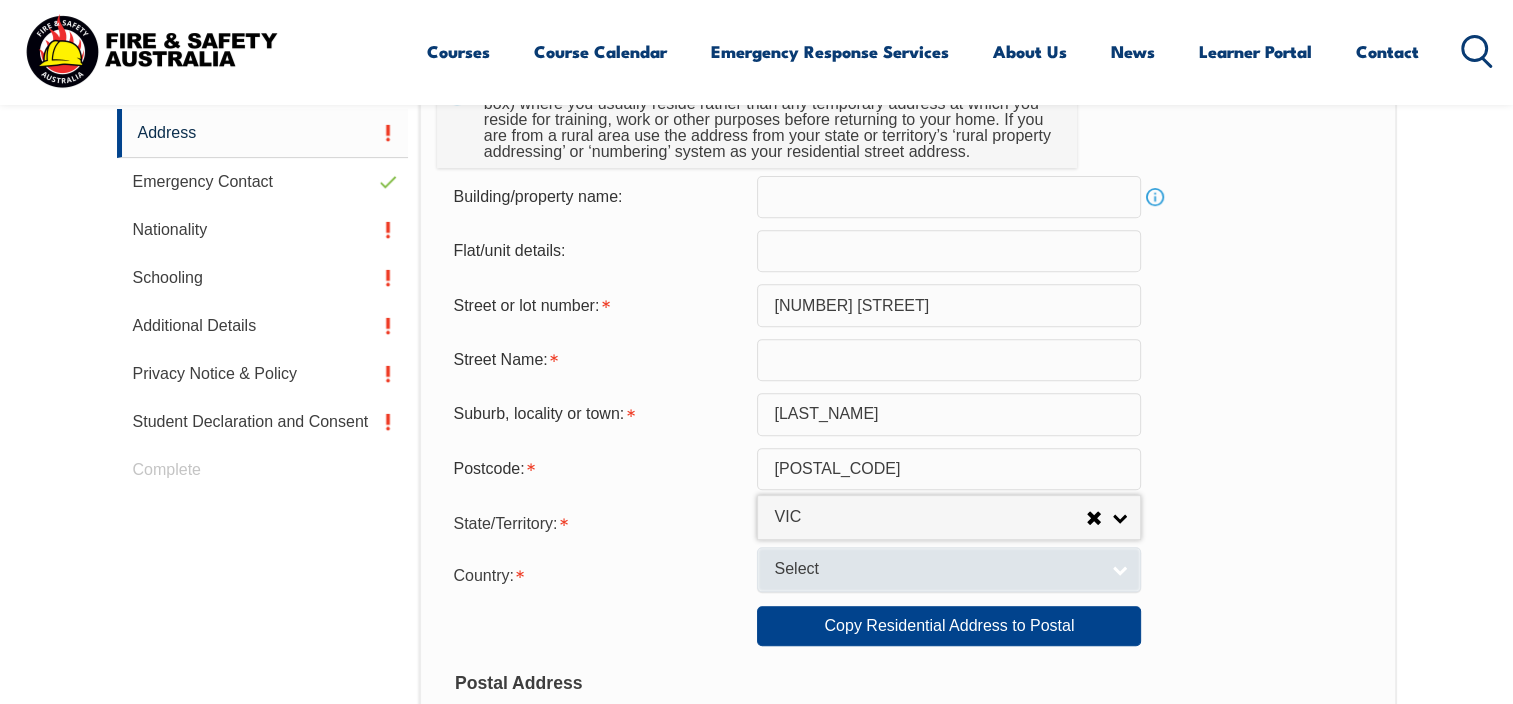 click on "Select" at bounding box center [936, 569] 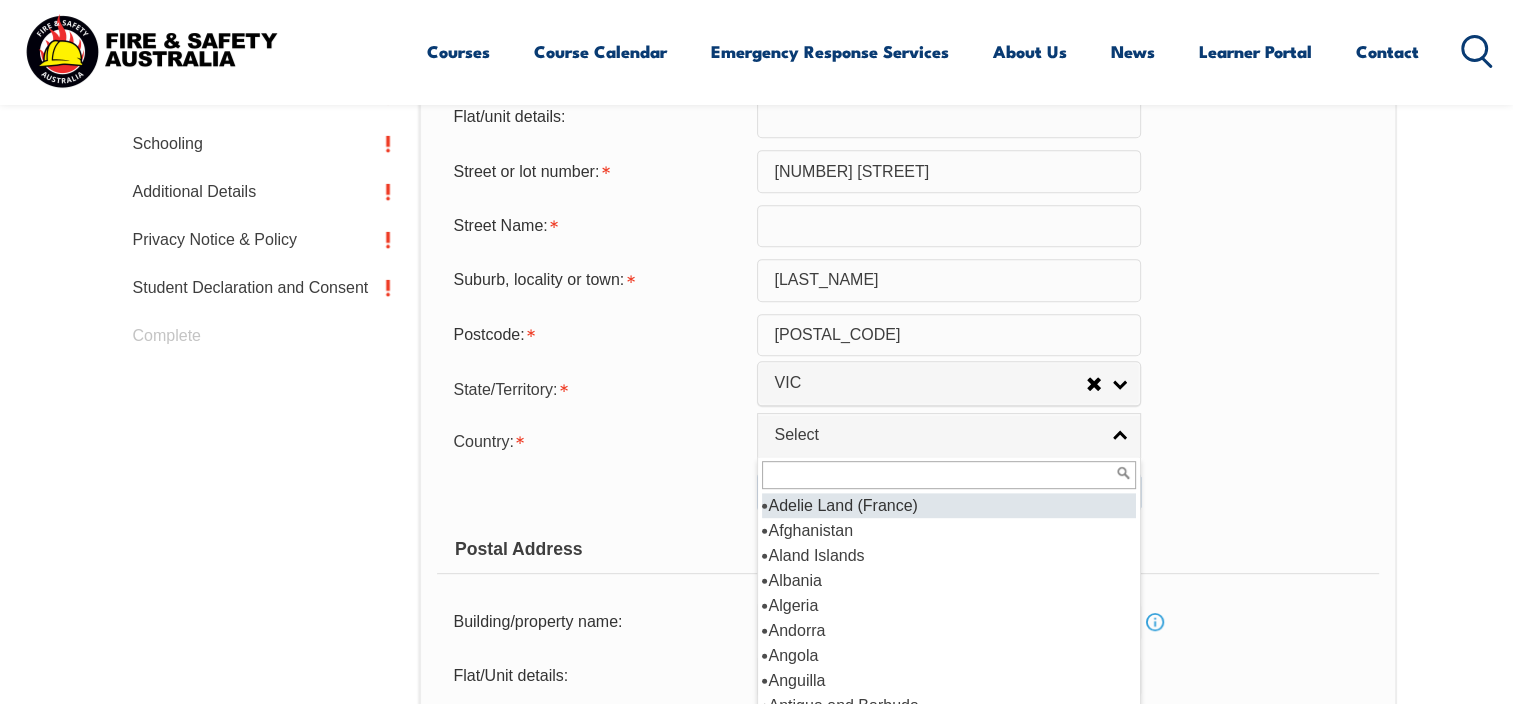 scroll, scrollTop: 1044, scrollLeft: 0, axis: vertical 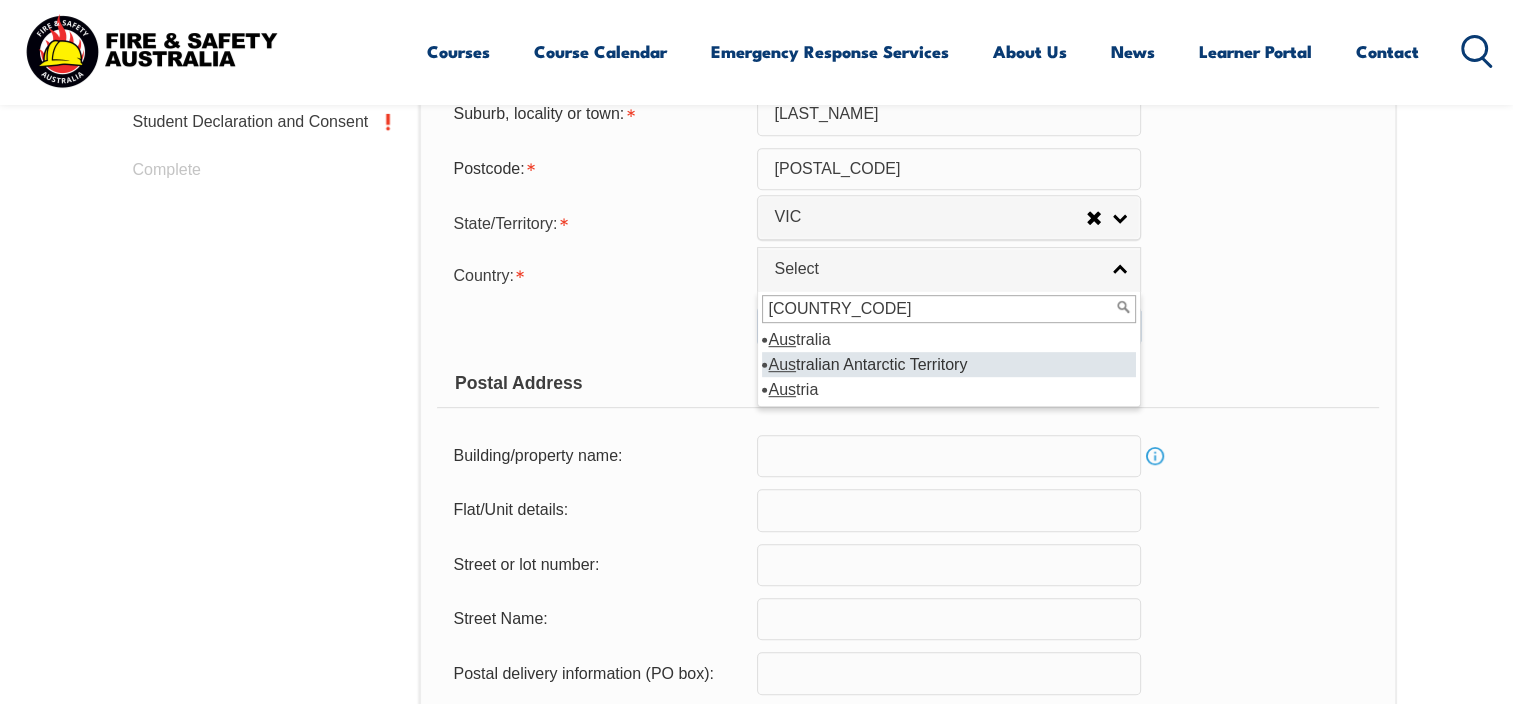 type on "[COUNTRY_CODE]" 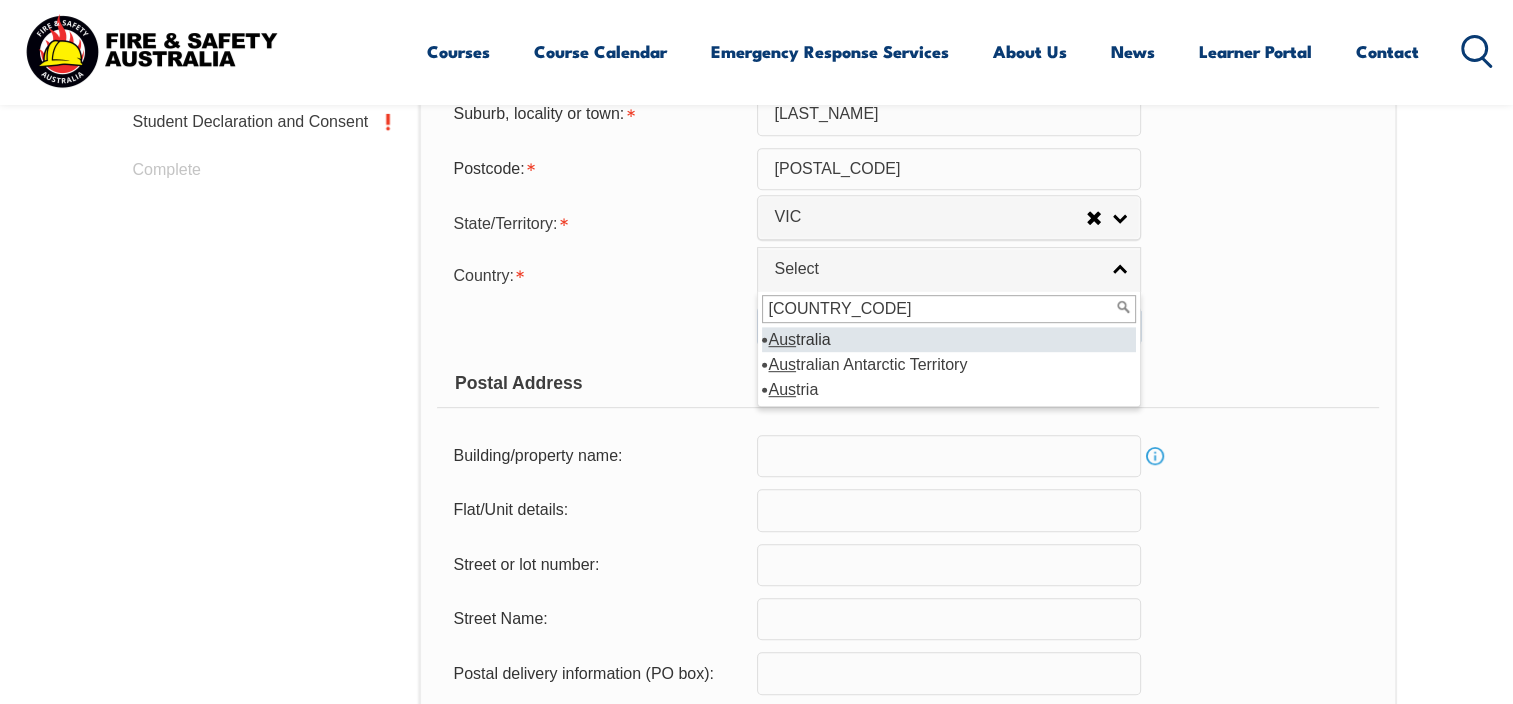 click on "Aus tralia" at bounding box center (949, 339) 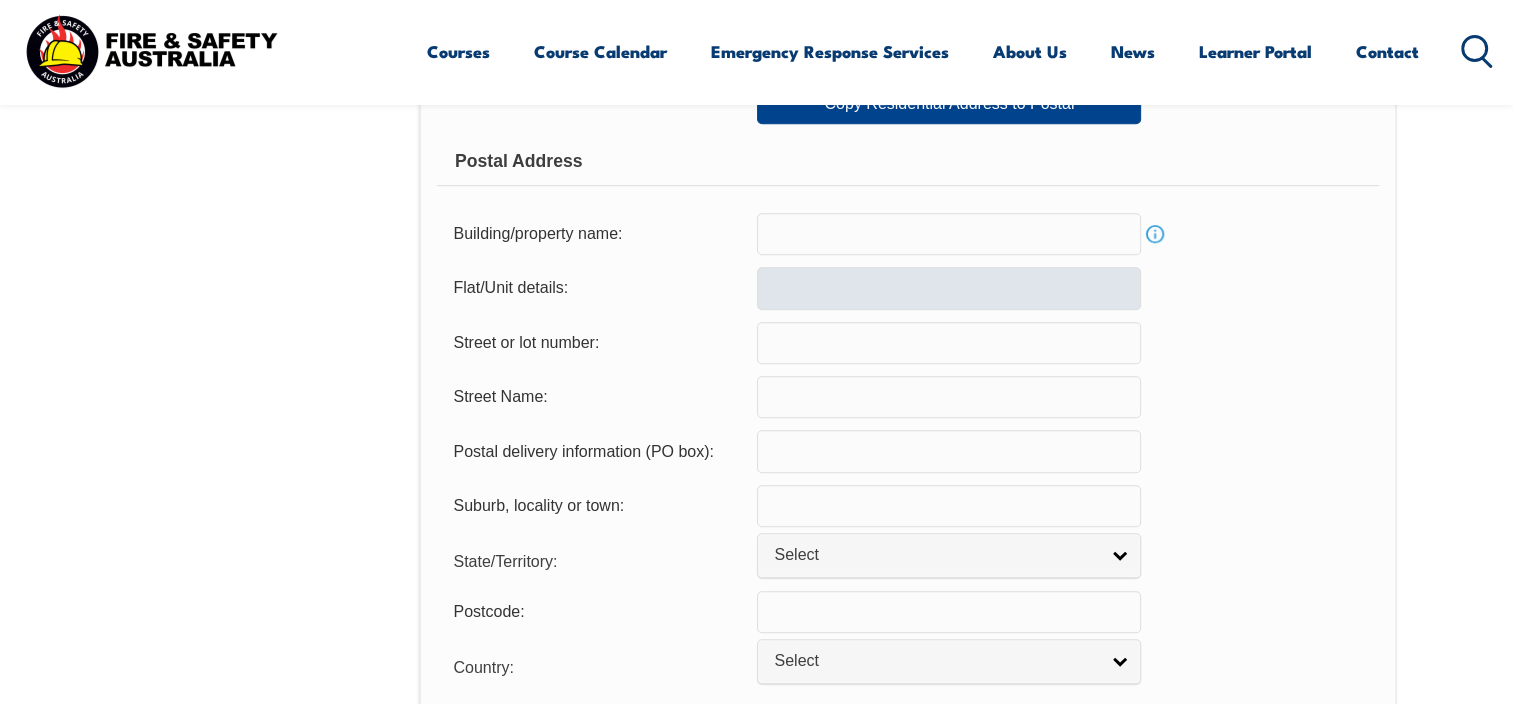 scroll, scrollTop: 1144, scrollLeft: 0, axis: vertical 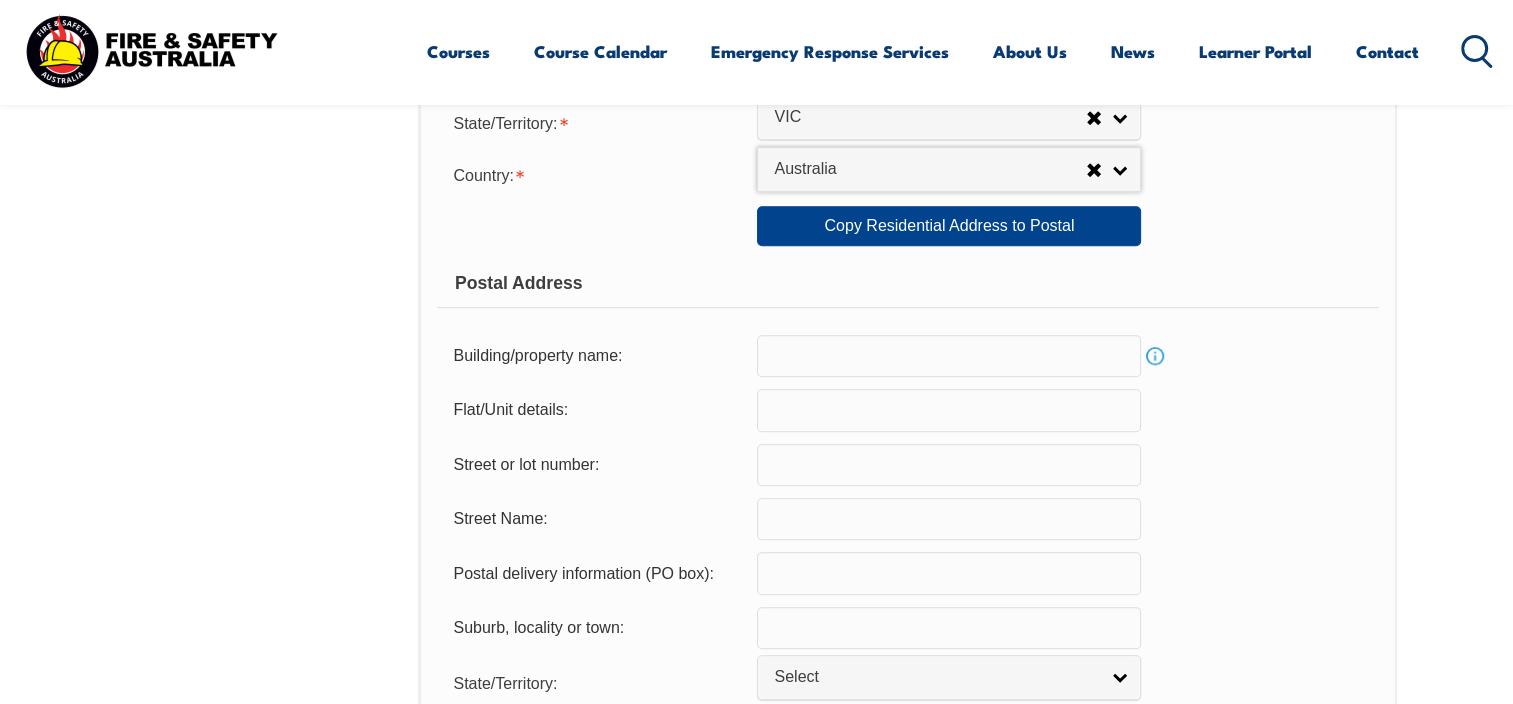 click at bounding box center (949, 356) 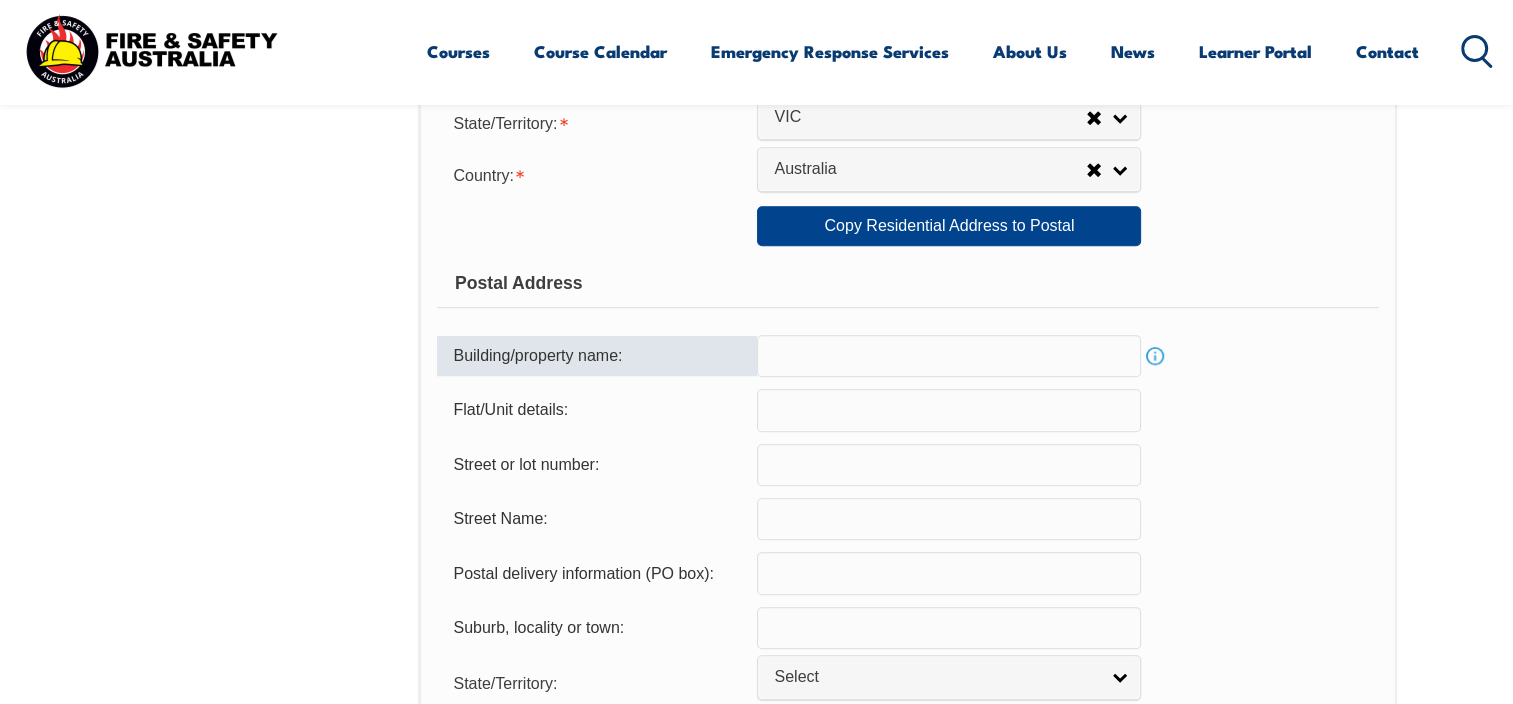 click at bounding box center [949, 410] 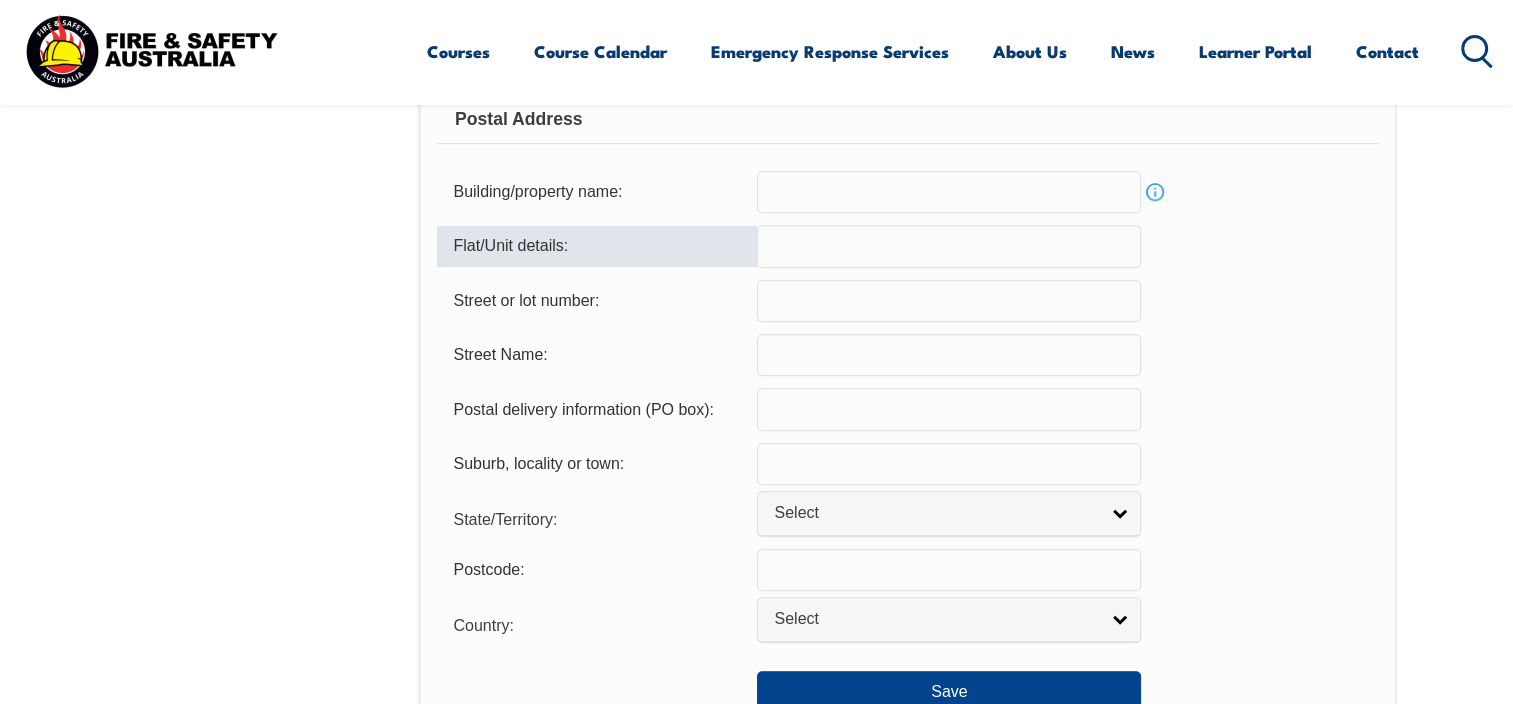 scroll, scrollTop: 1144, scrollLeft: 0, axis: vertical 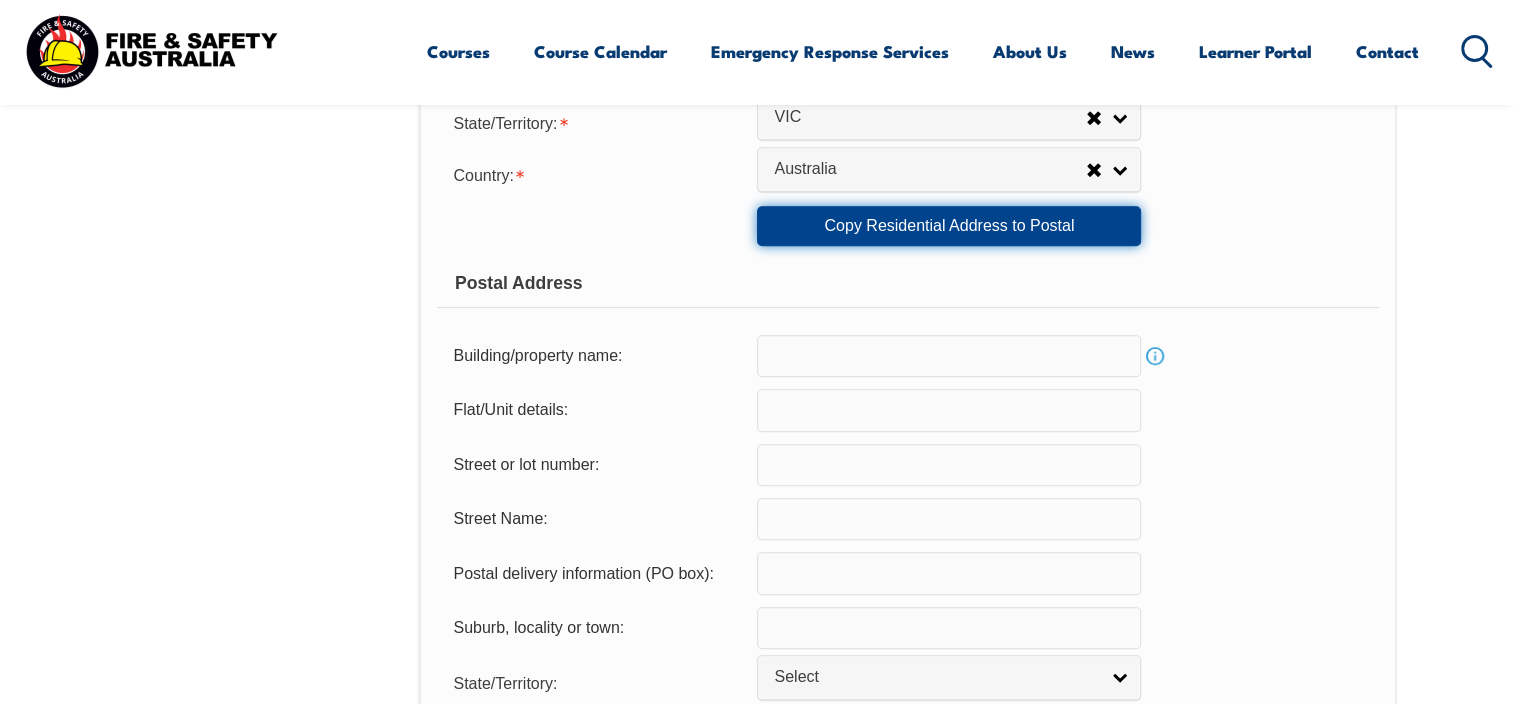 click on "Copy Residential Address to Postal" at bounding box center [949, 226] 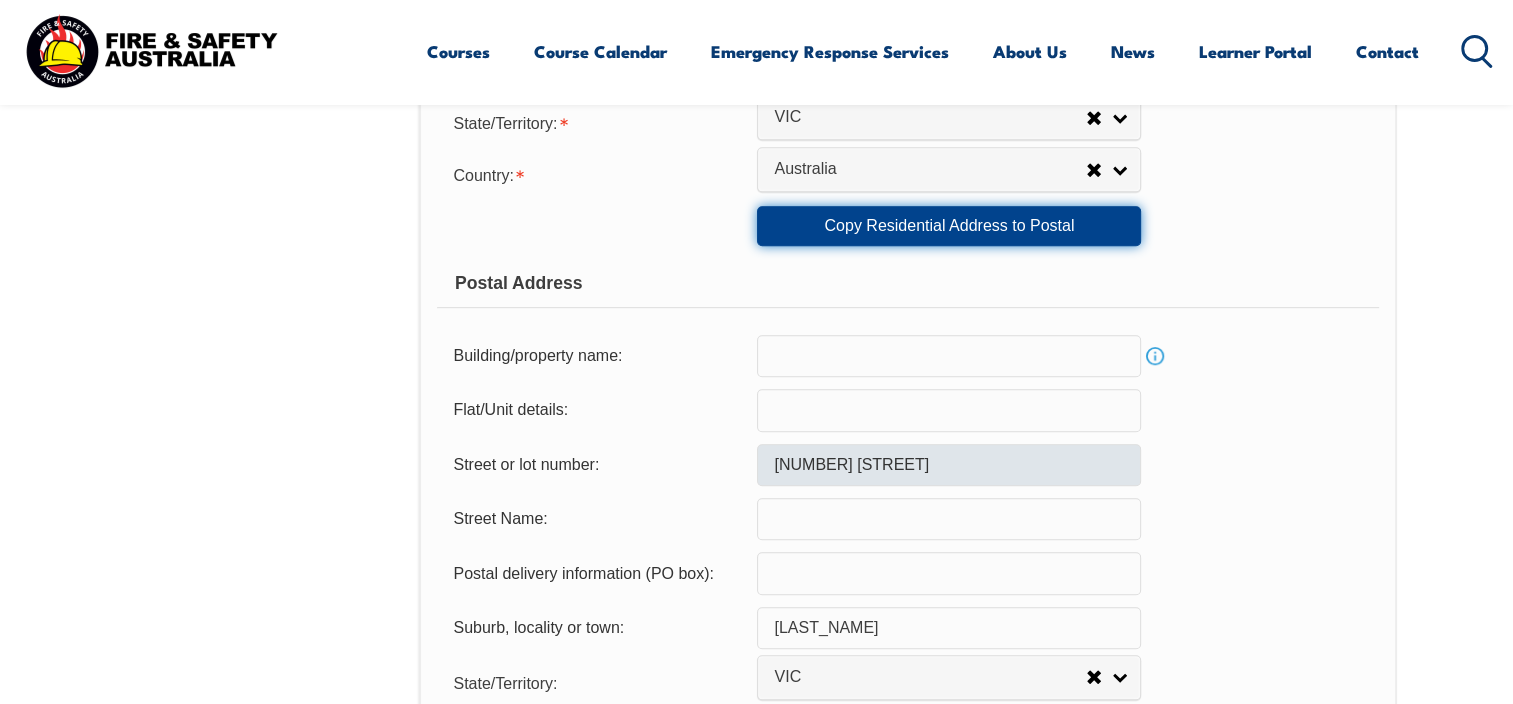 scroll, scrollTop: 1444, scrollLeft: 0, axis: vertical 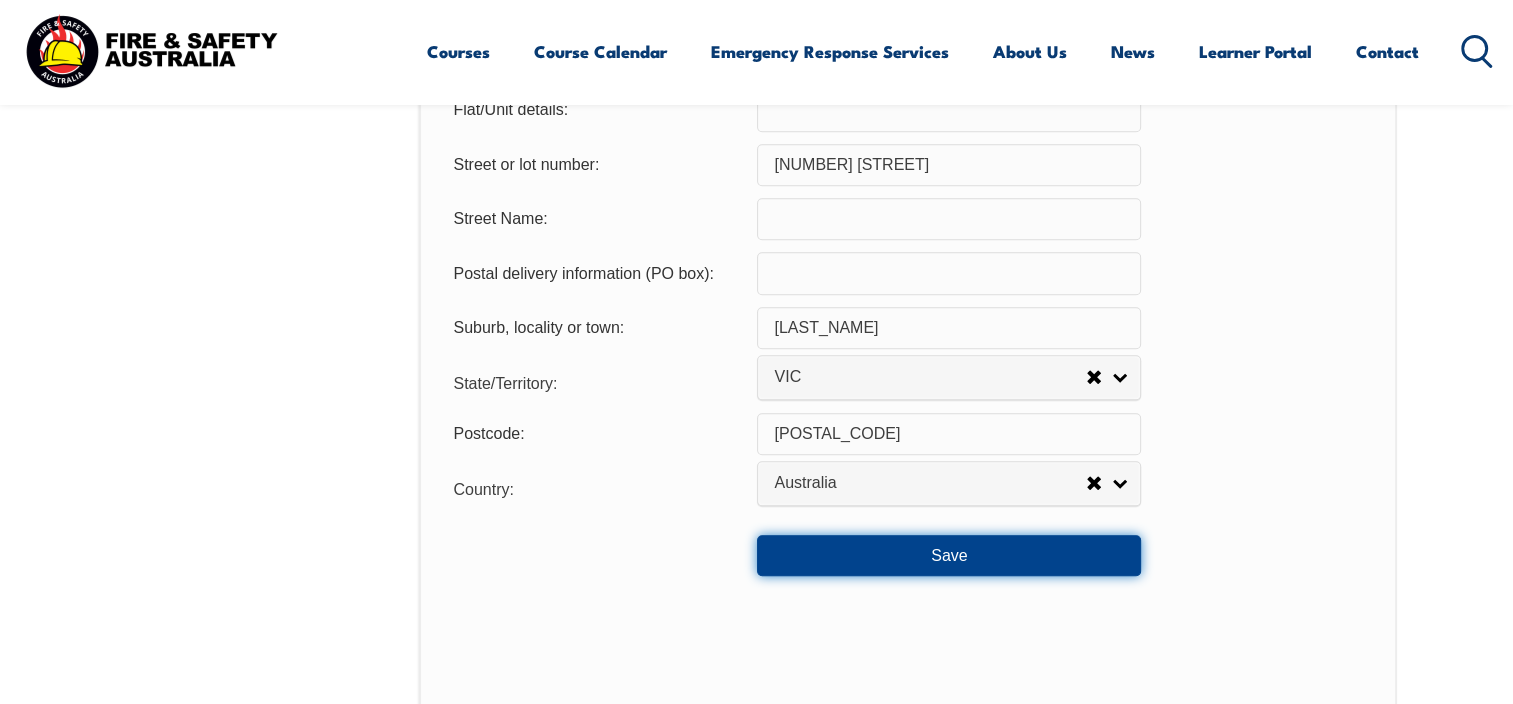click on "Save" at bounding box center (949, 555) 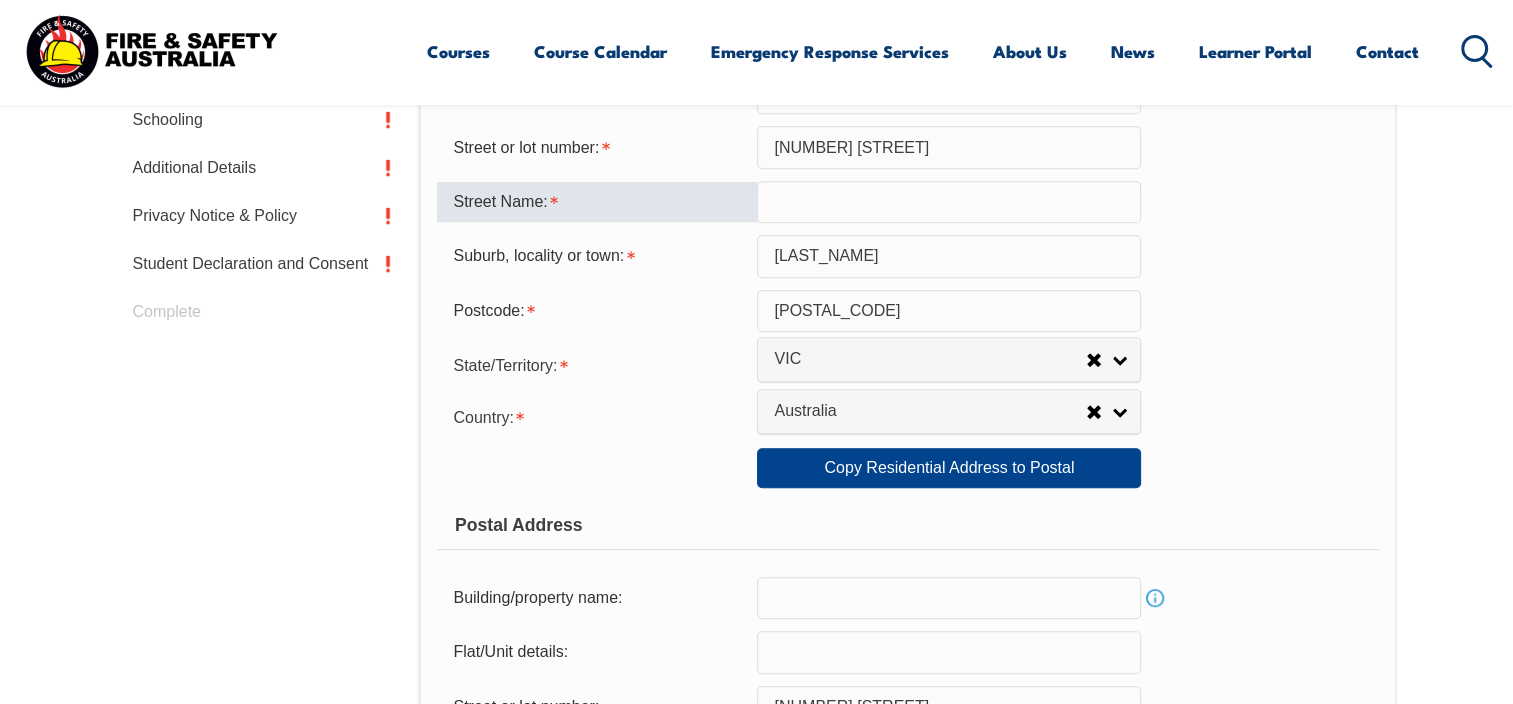 scroll, scrollTop: 782, scrollLeft: 0, axis: vertical 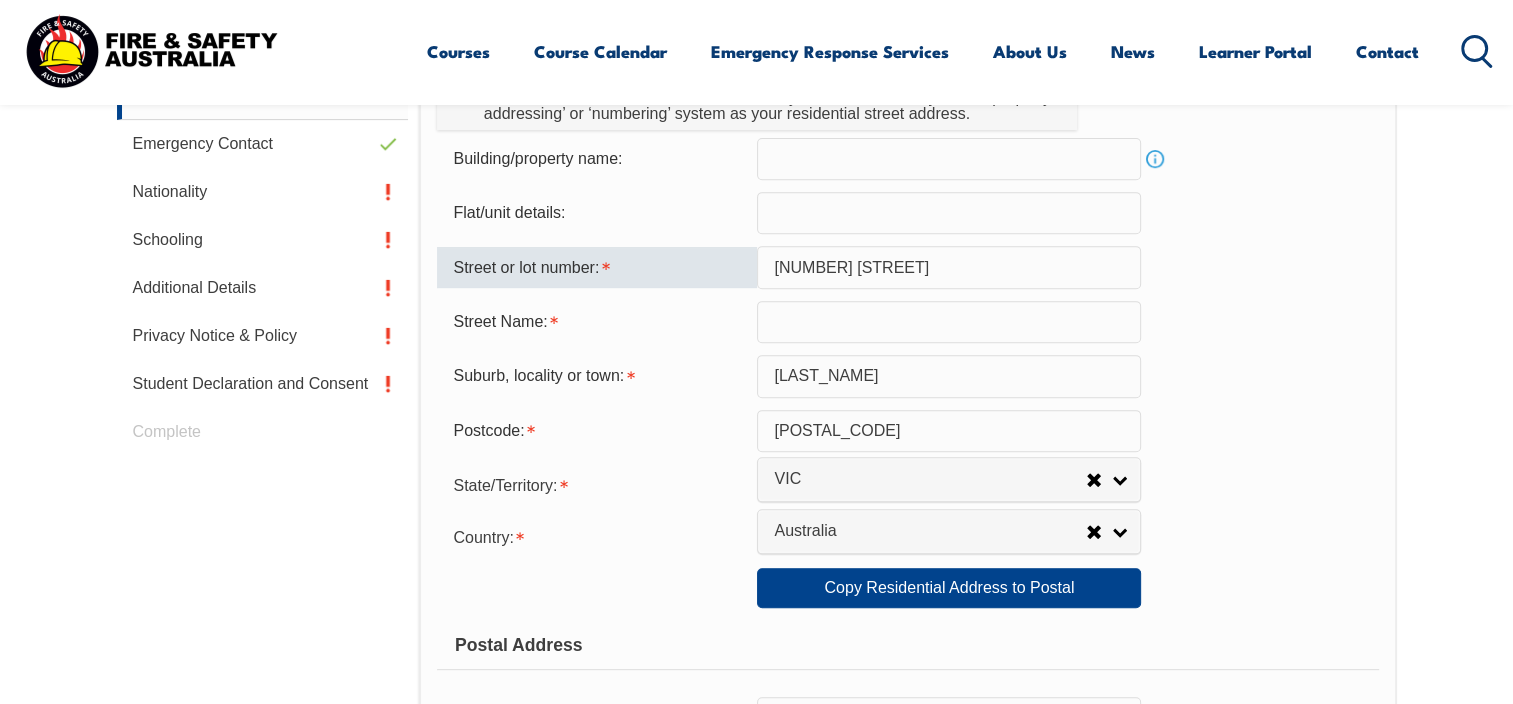 click on "[NUMBER] [STREET]" at bounding box center (949, 267) 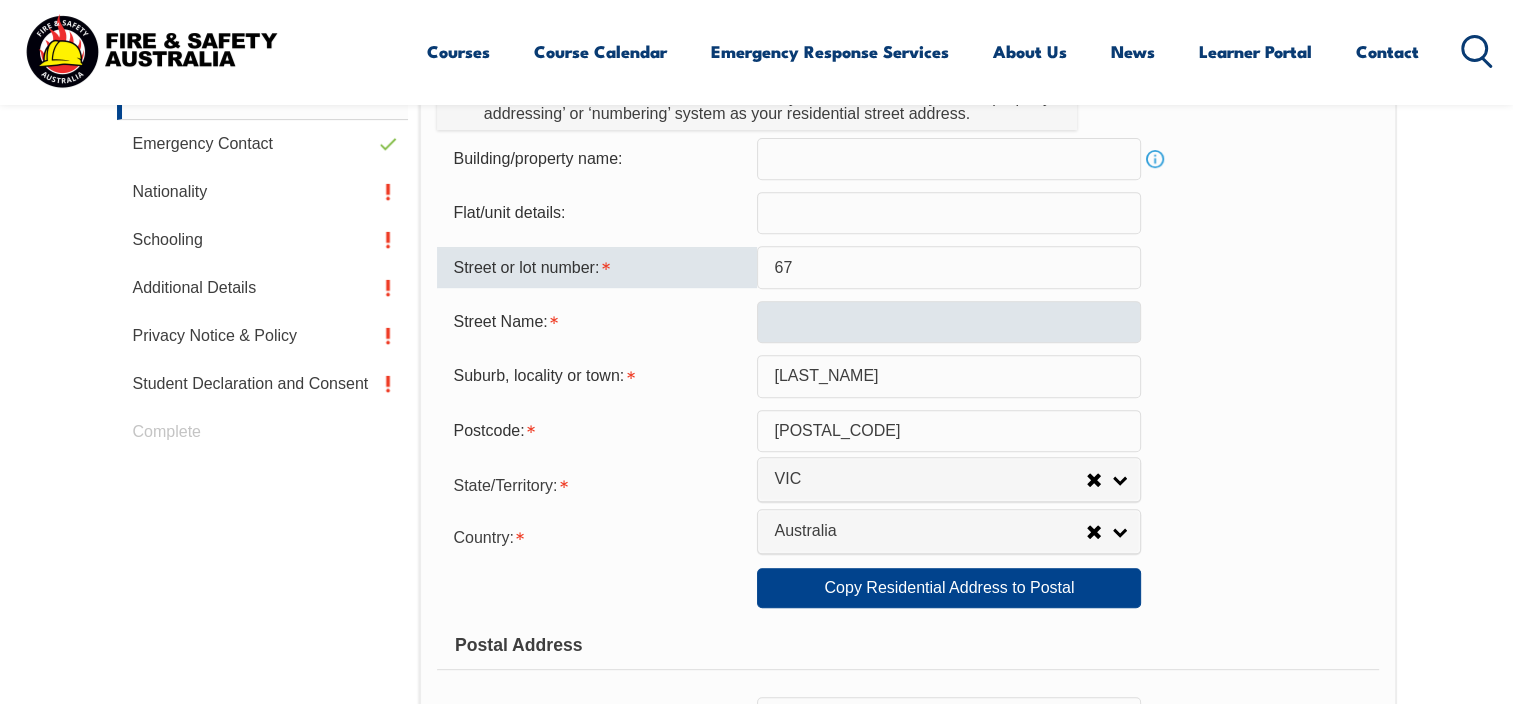 type on "67" 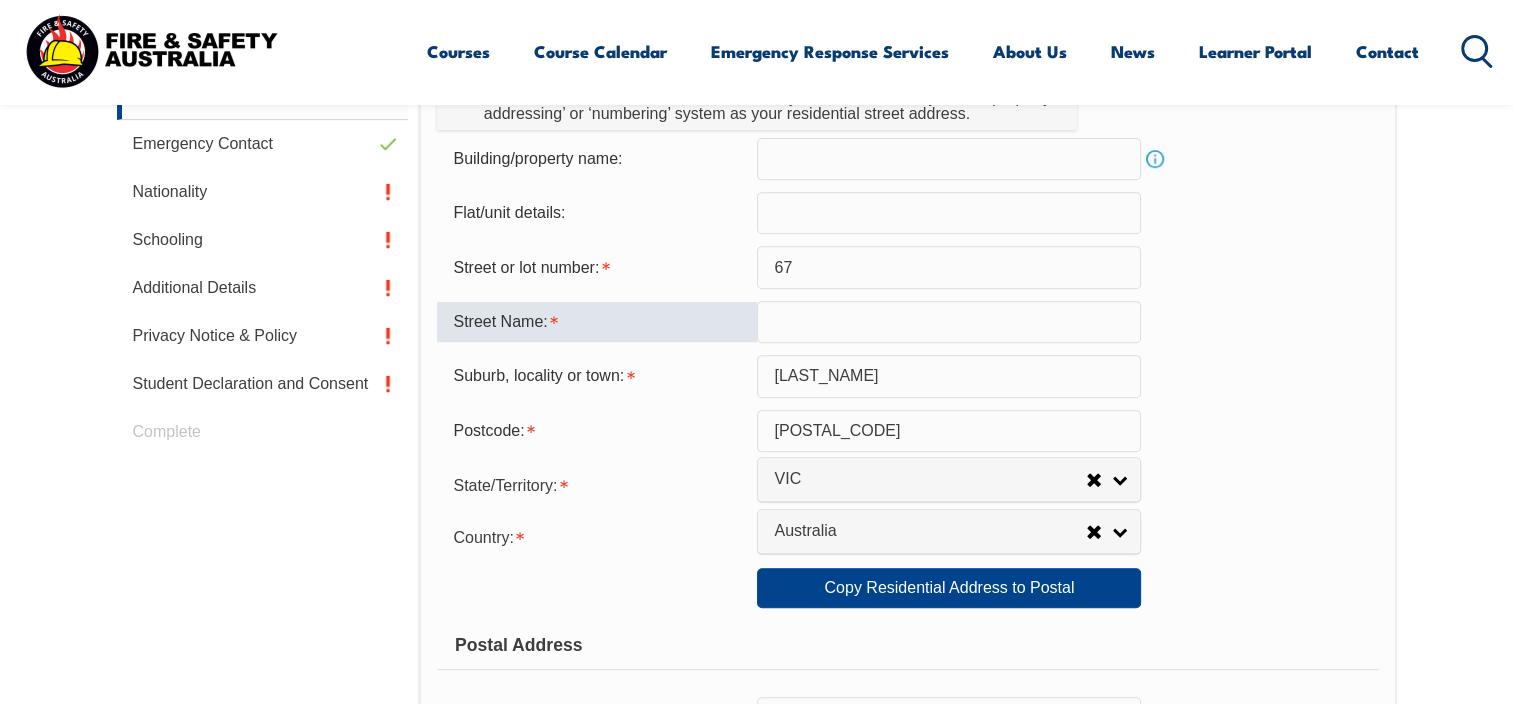 click at bounding box center (949, 322) 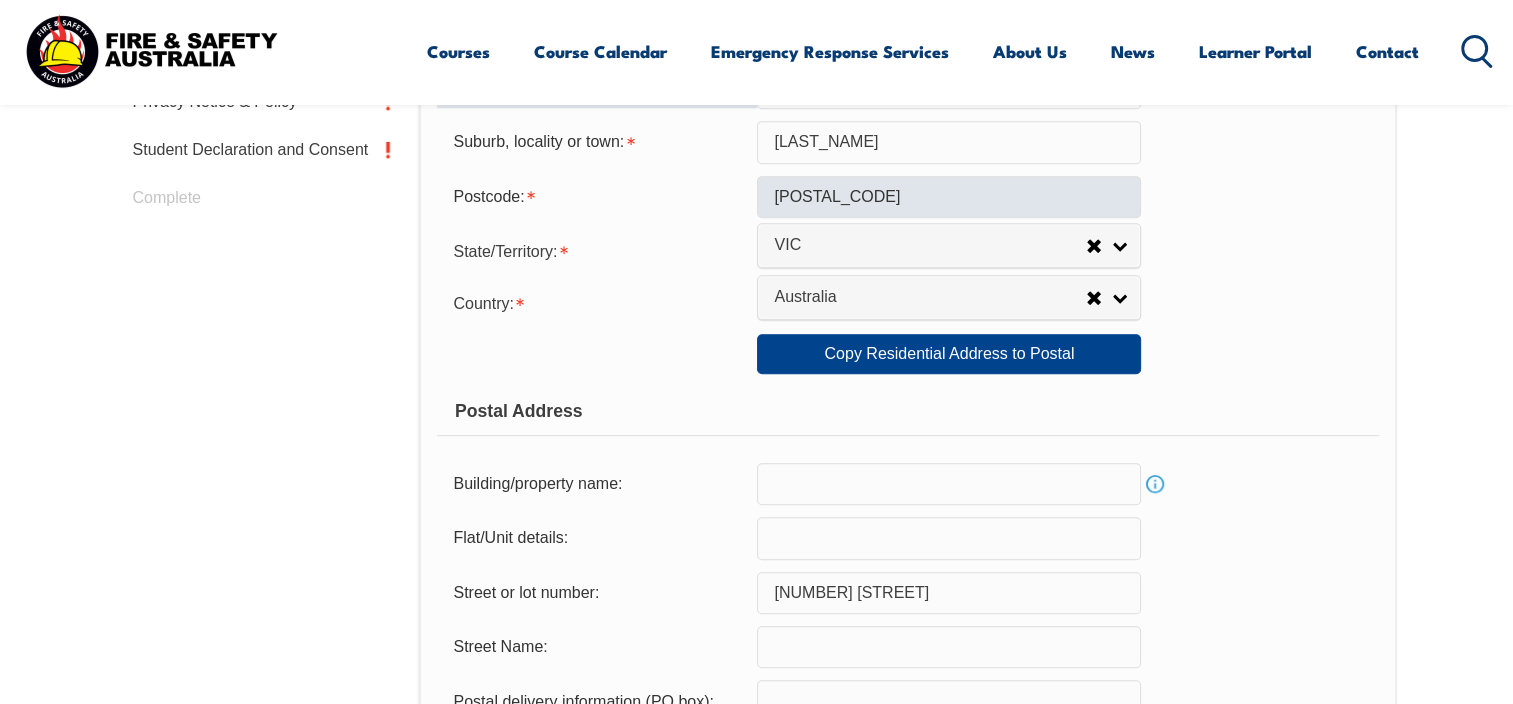 scroll, scrollTop: 1182, scrollLeft: 0, axis: vertical 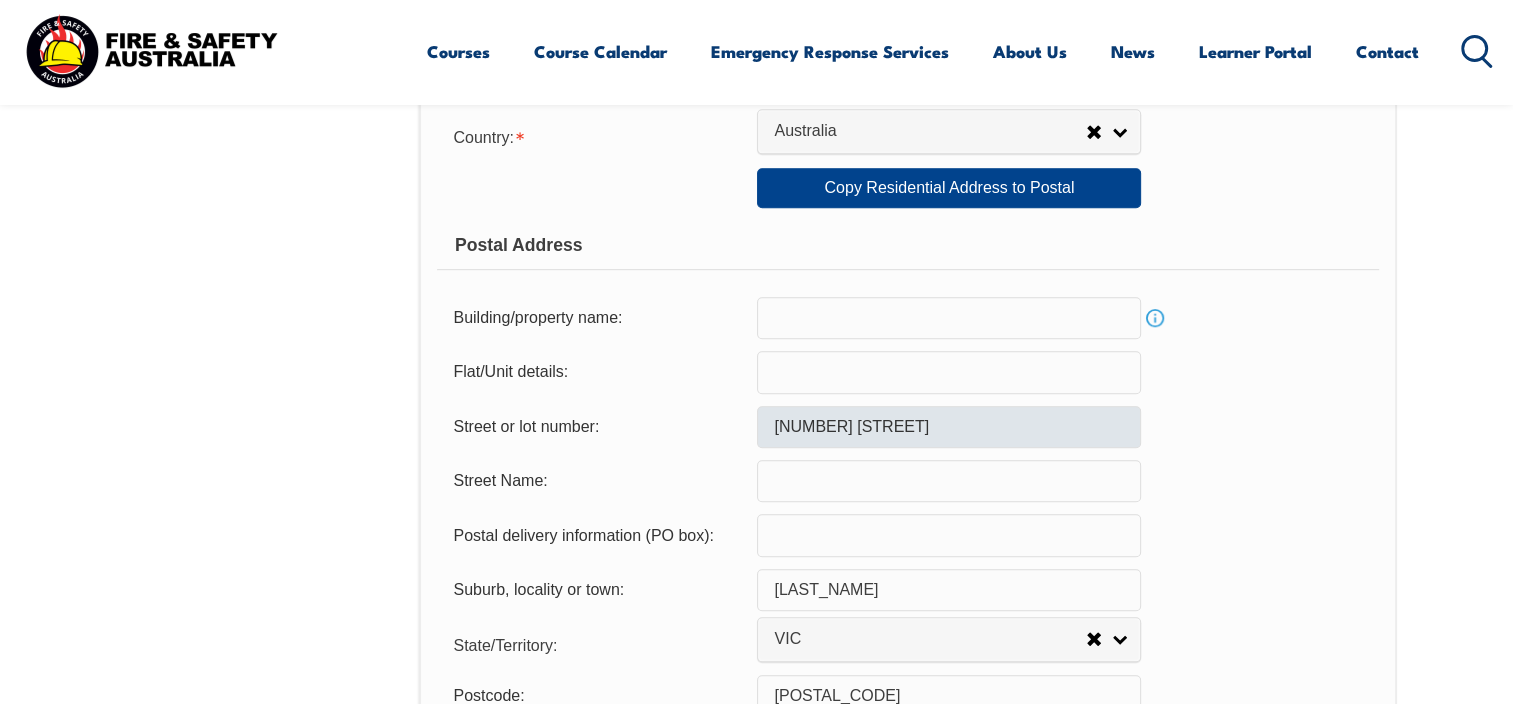 type on "Box Street" 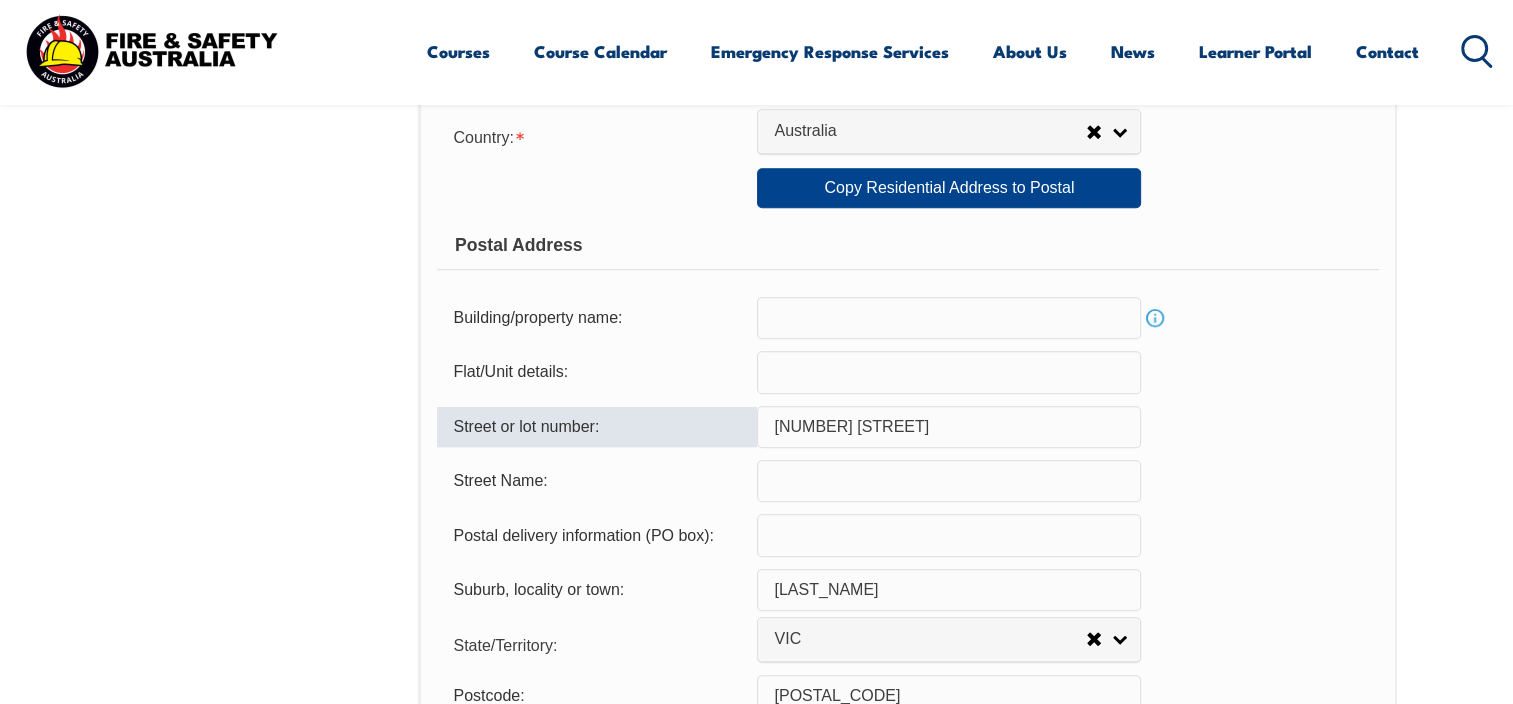 drag, startPoint x: 860, startPoint y: 424, endPoint x: 880, endPoint y: 417, distance: 21.189621 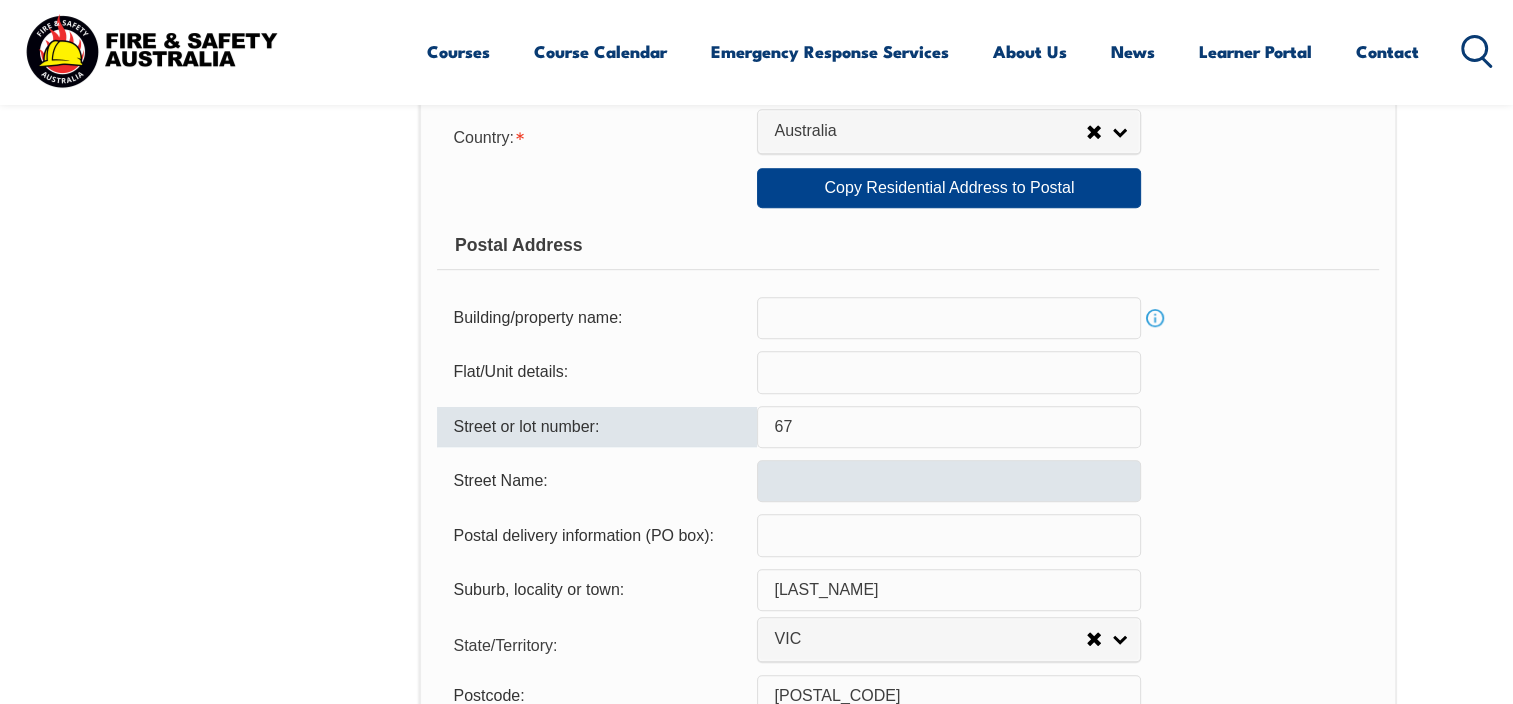 type on "67" 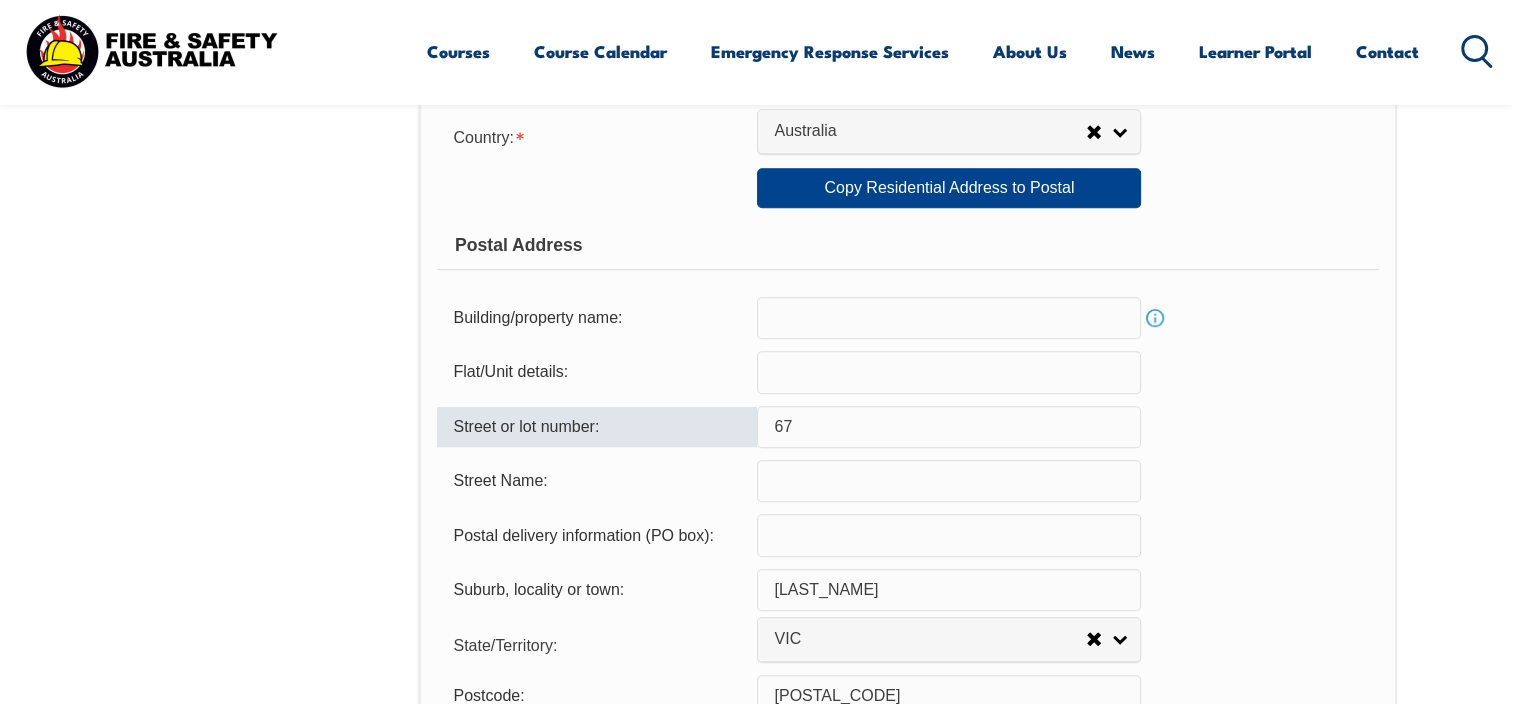 click at bounding box center (949, 481) 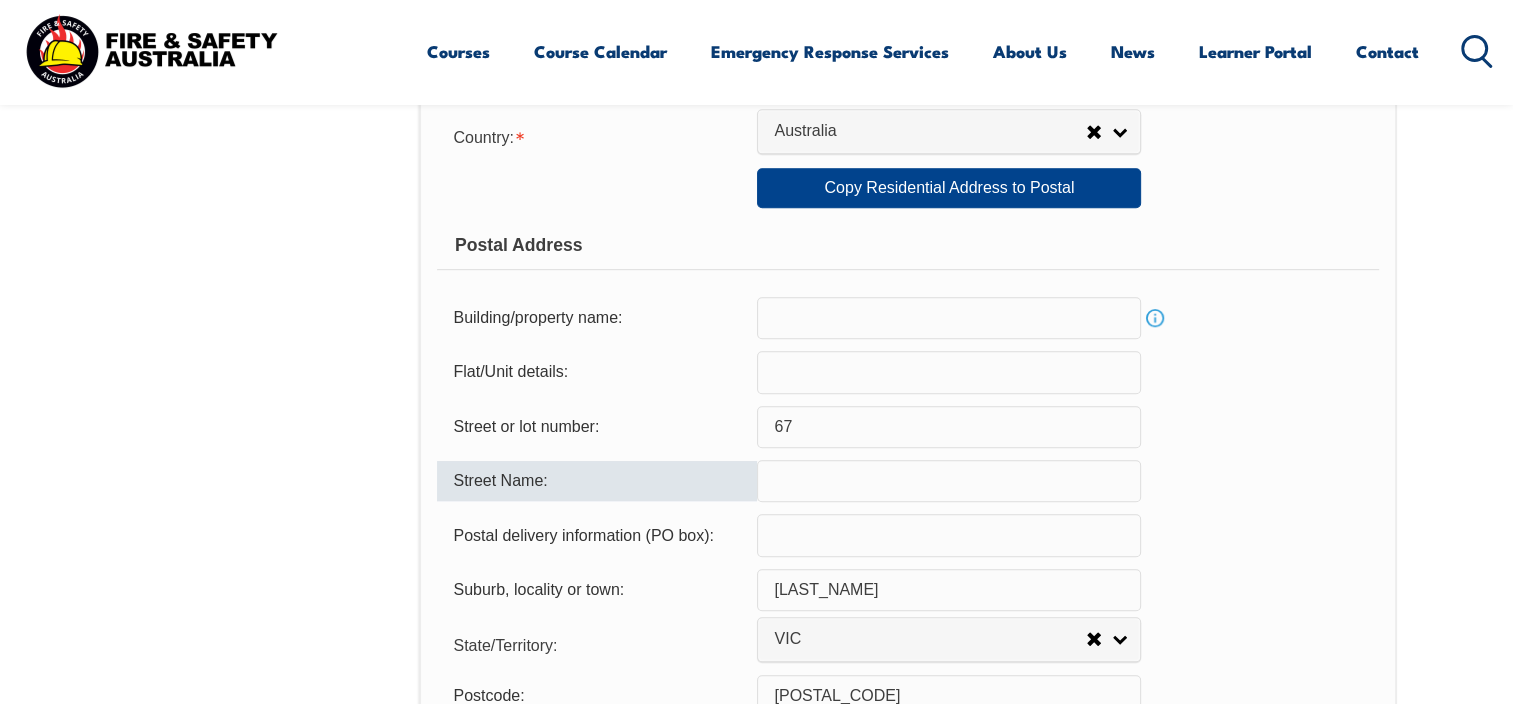 paste on "Box Street" 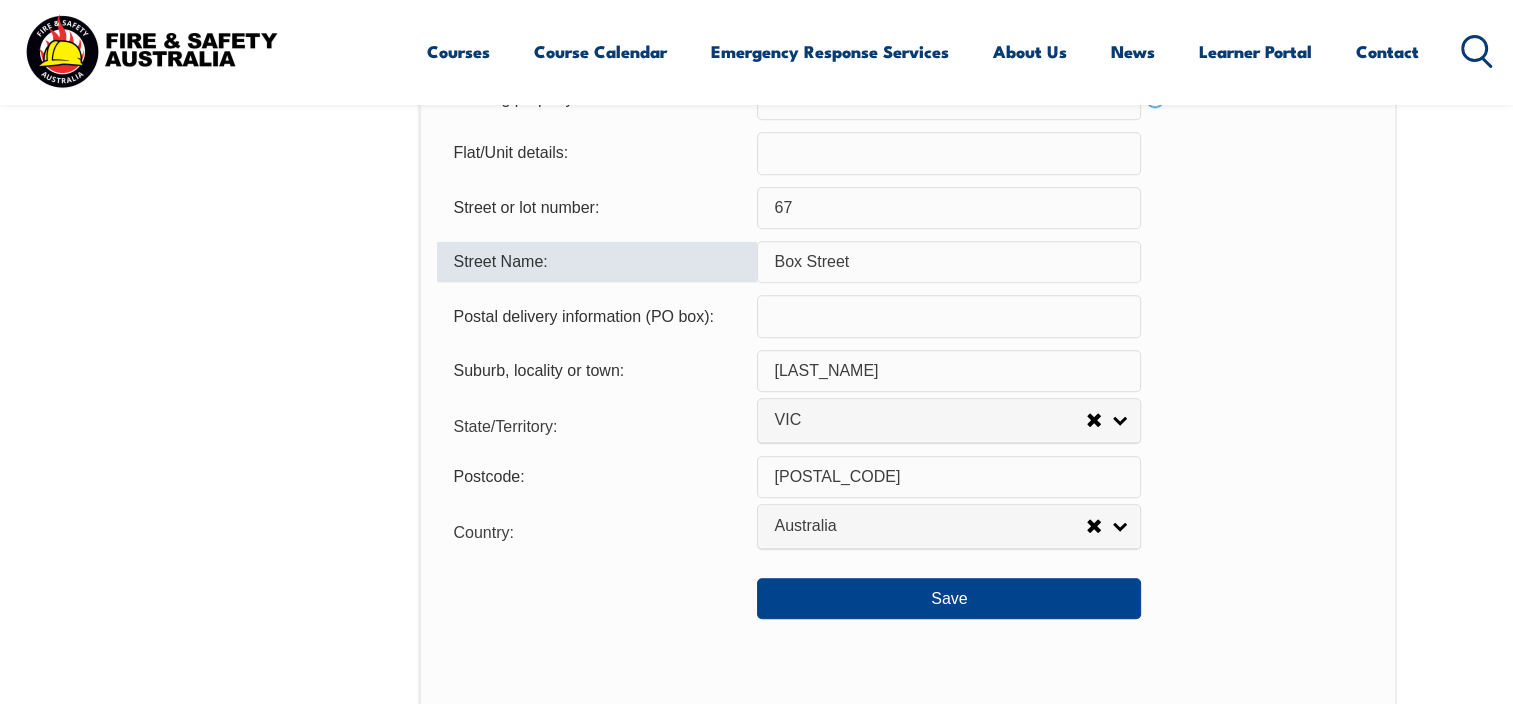 scroll, scrollTop: 1882, scrollLeft: 0, axis: vertical 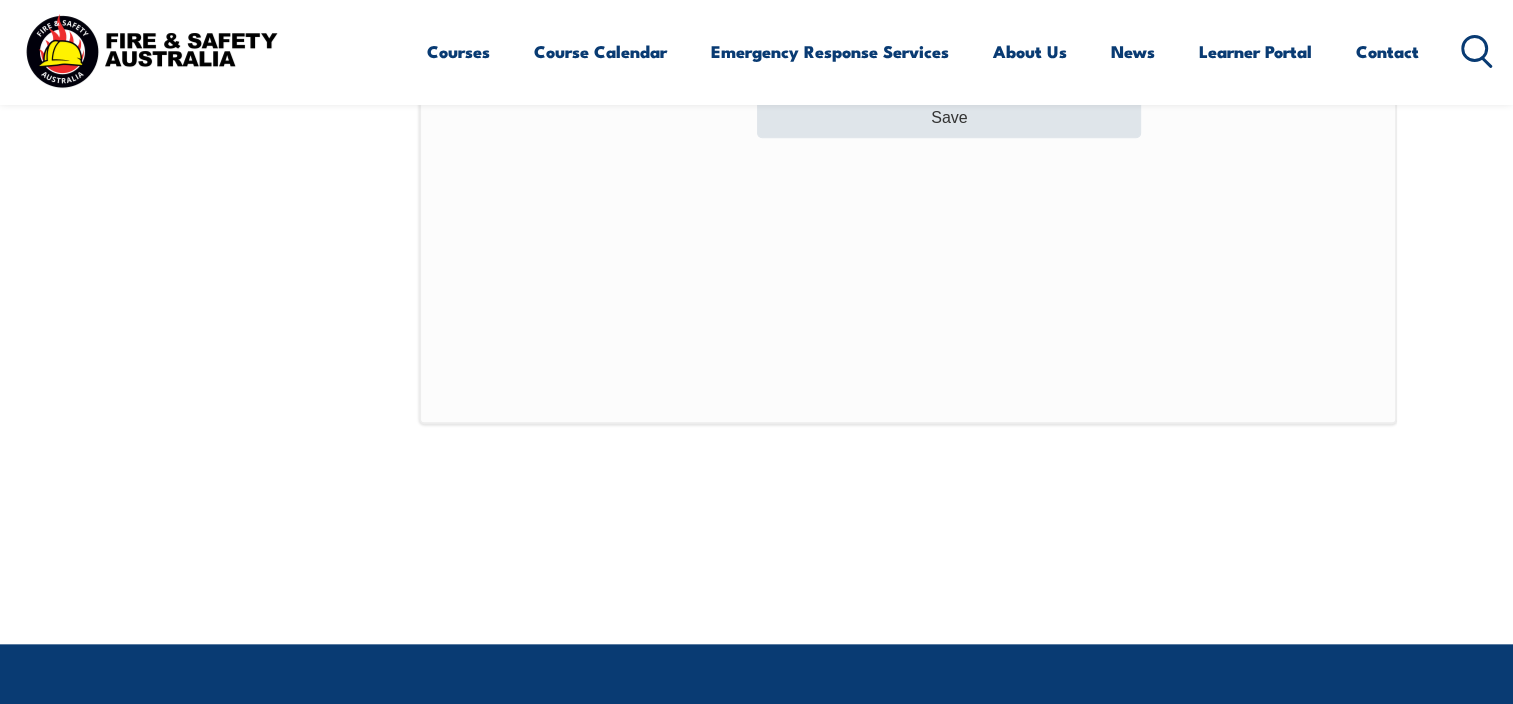 type on "Box Street" 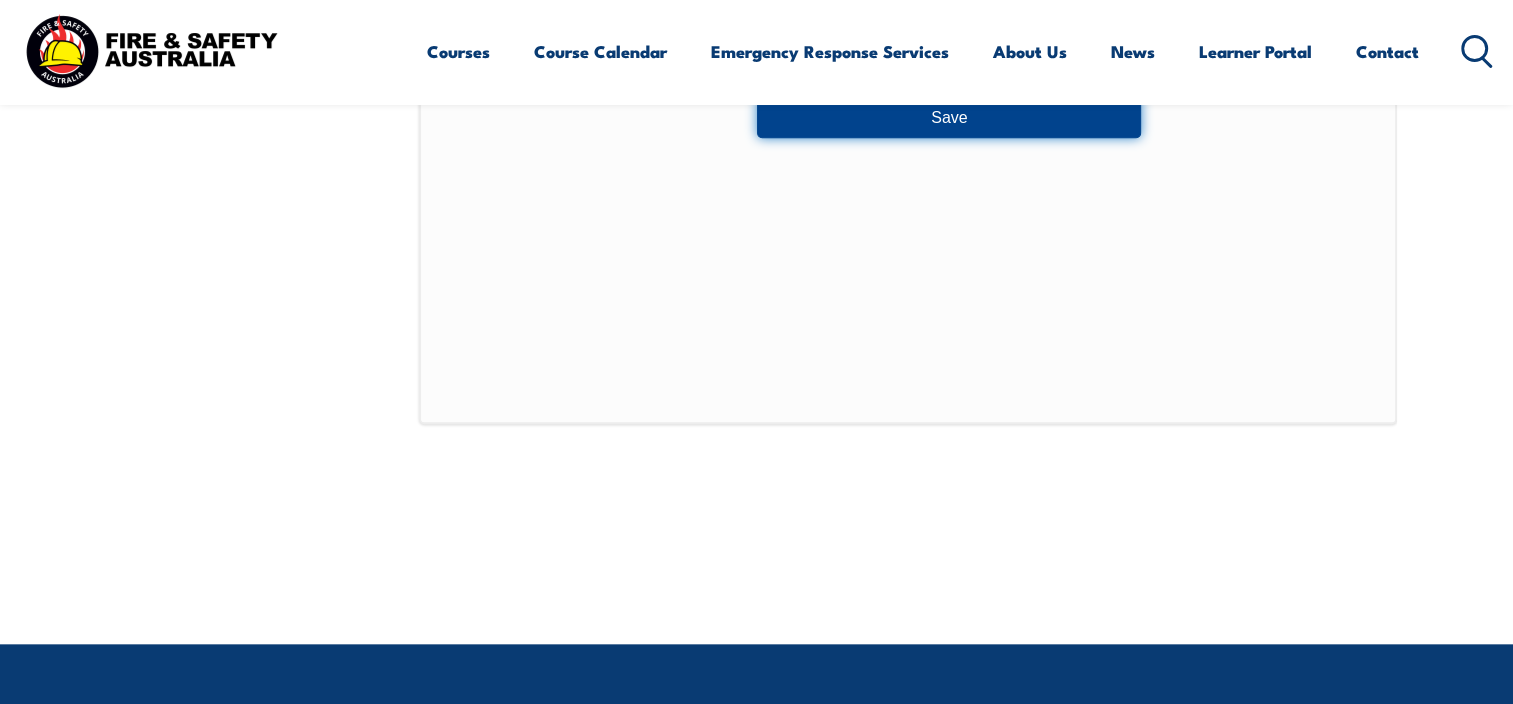 click on "Save" at bounding box center [949, 117] 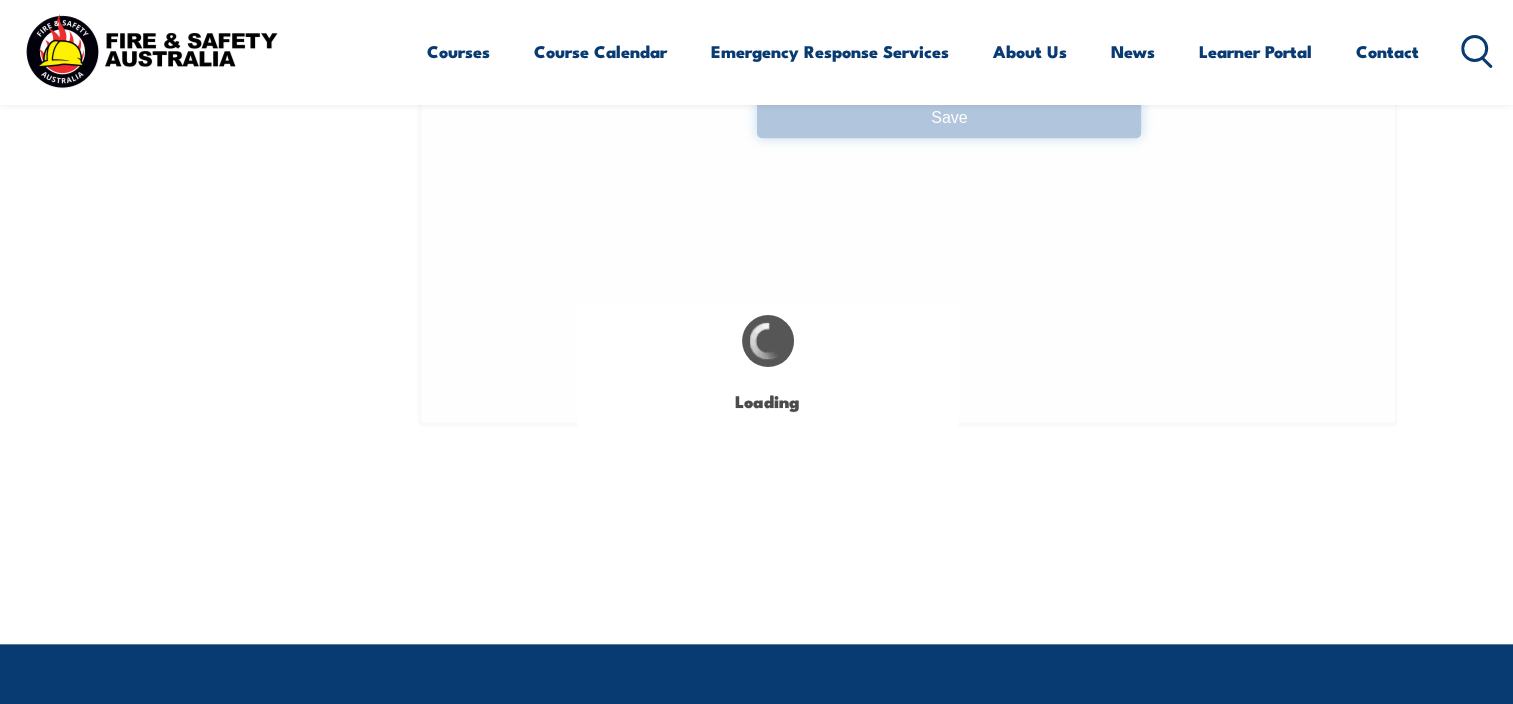 type on "67" 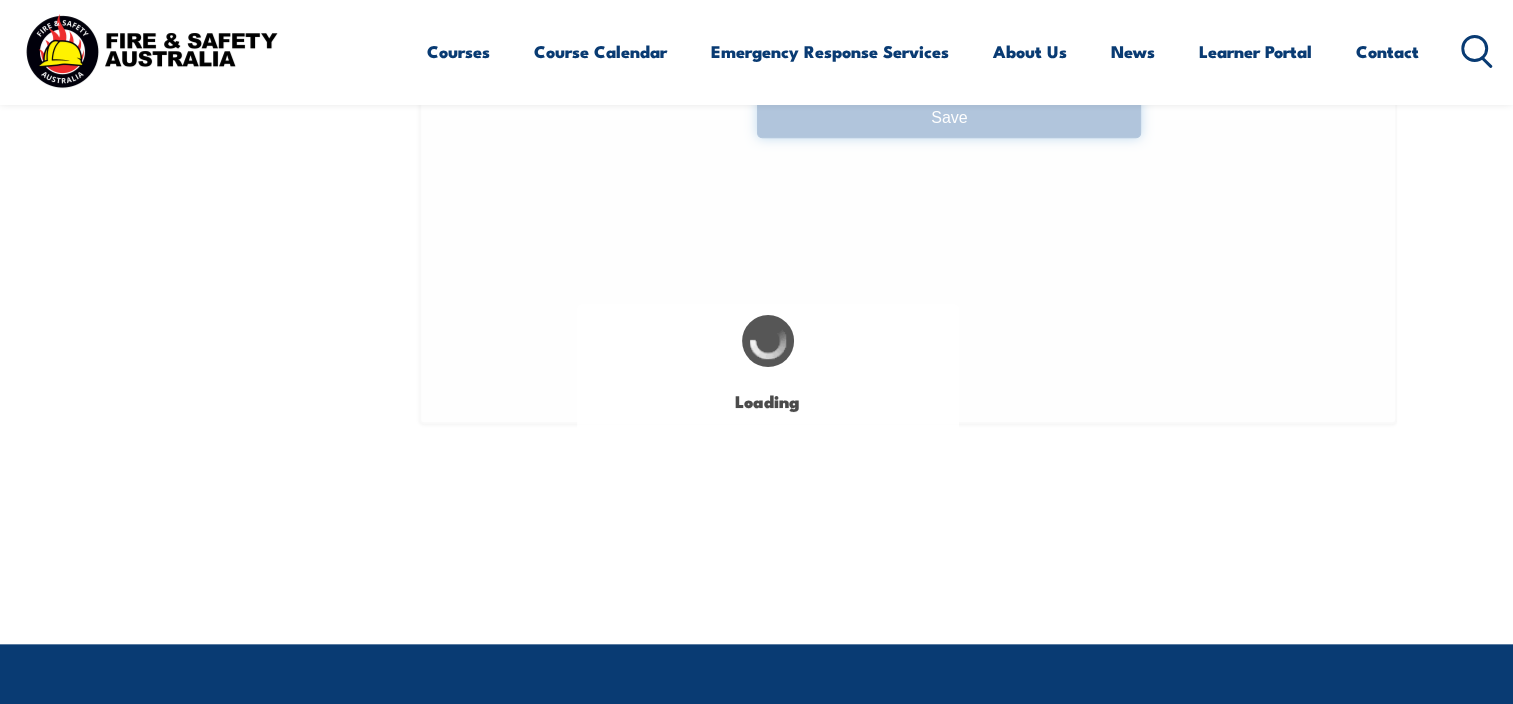 type on "67" 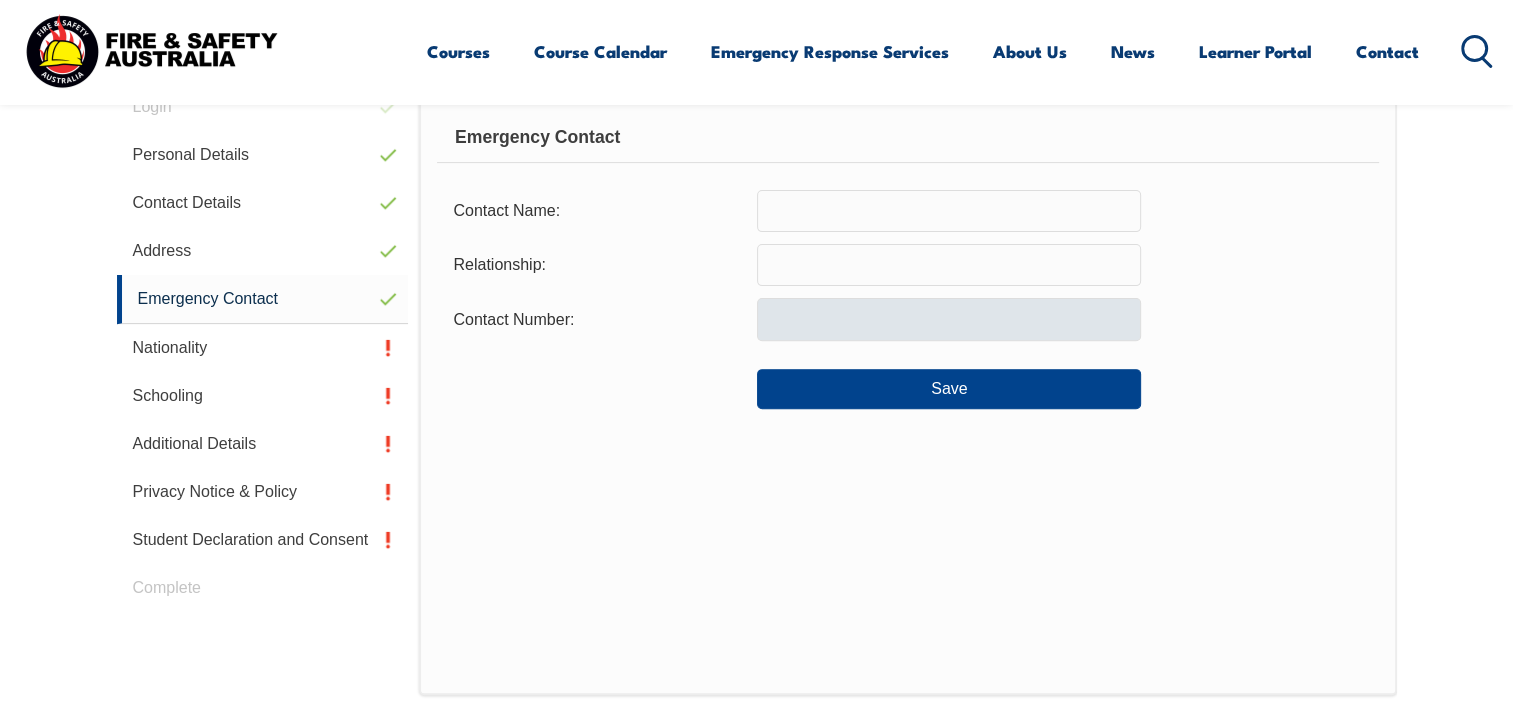 scroll, scrollTop: 544, scrollLeft: 0, axis: vertical 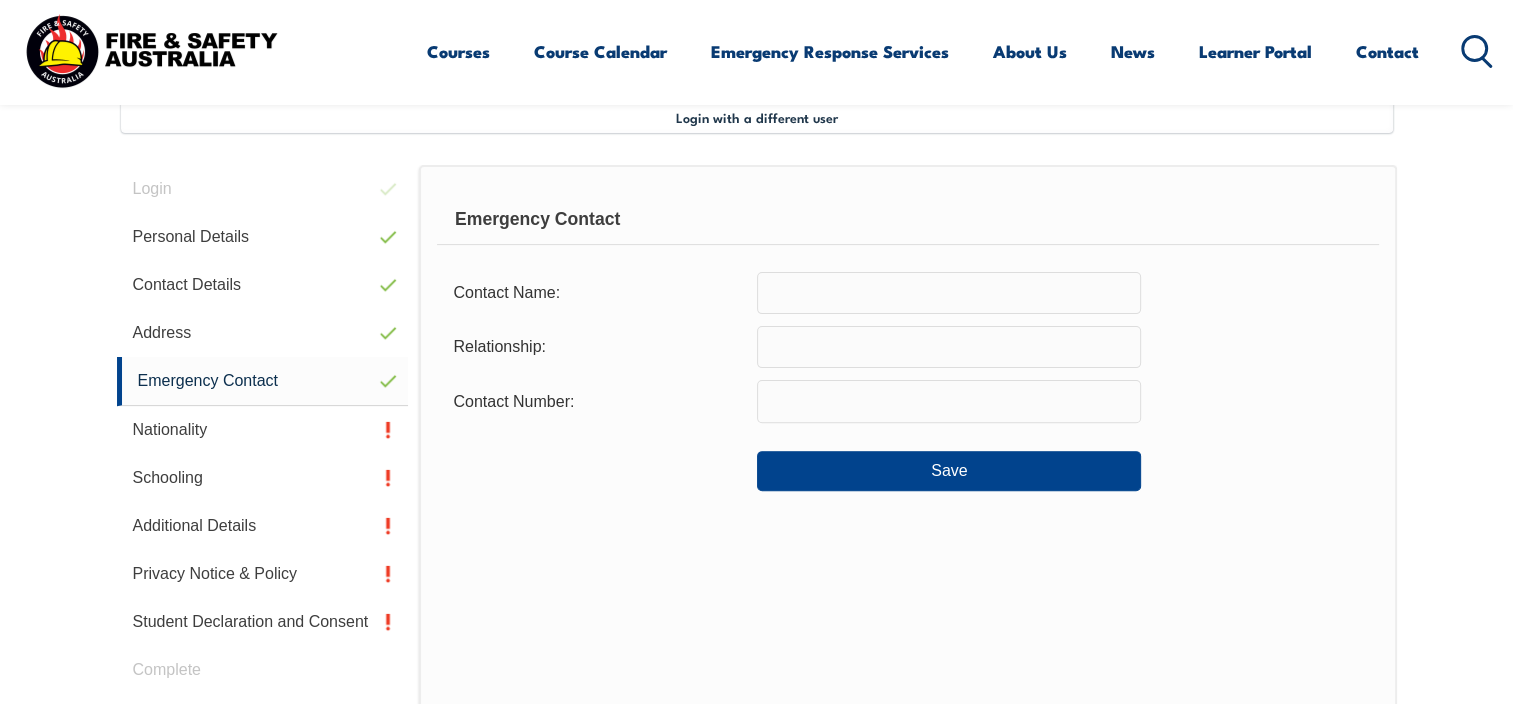 click at bounding box center (949, 293) 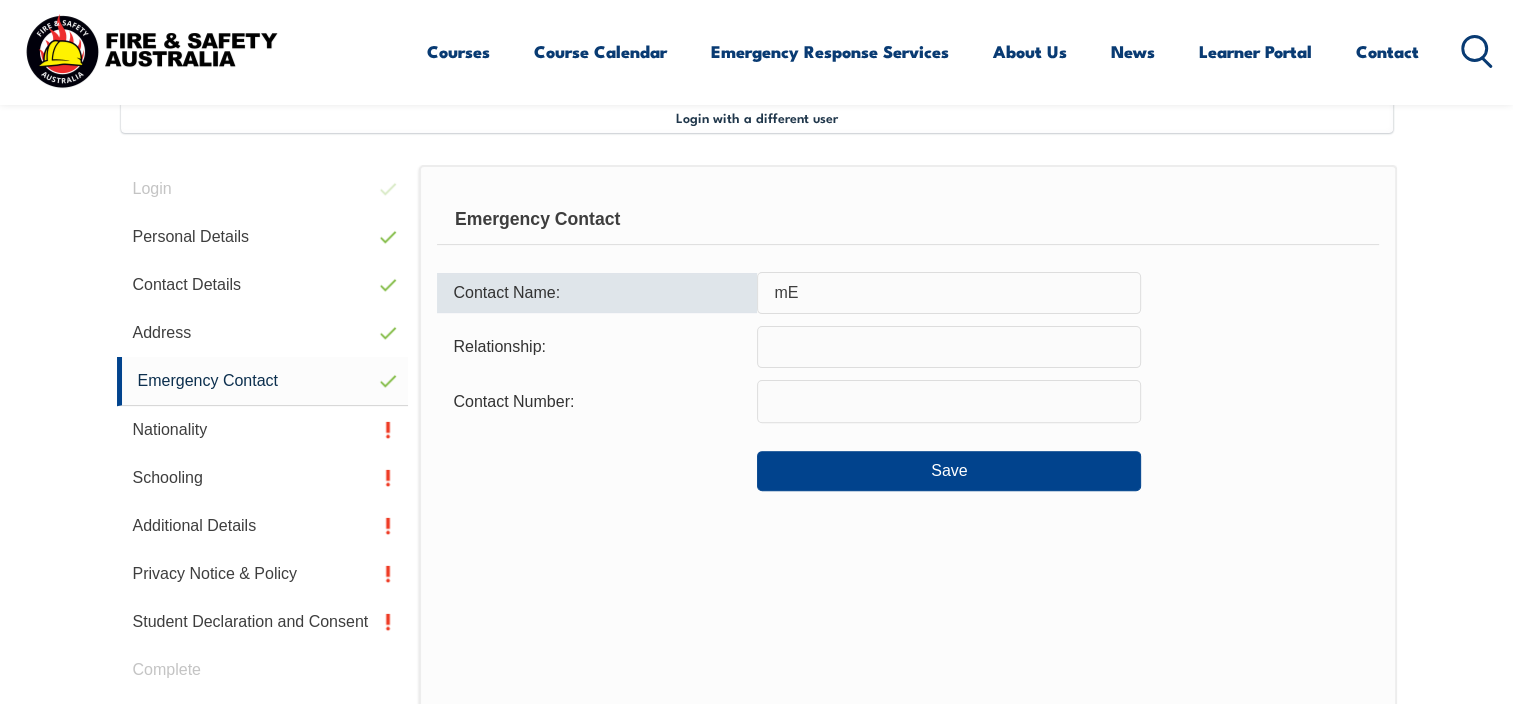 type on "m" 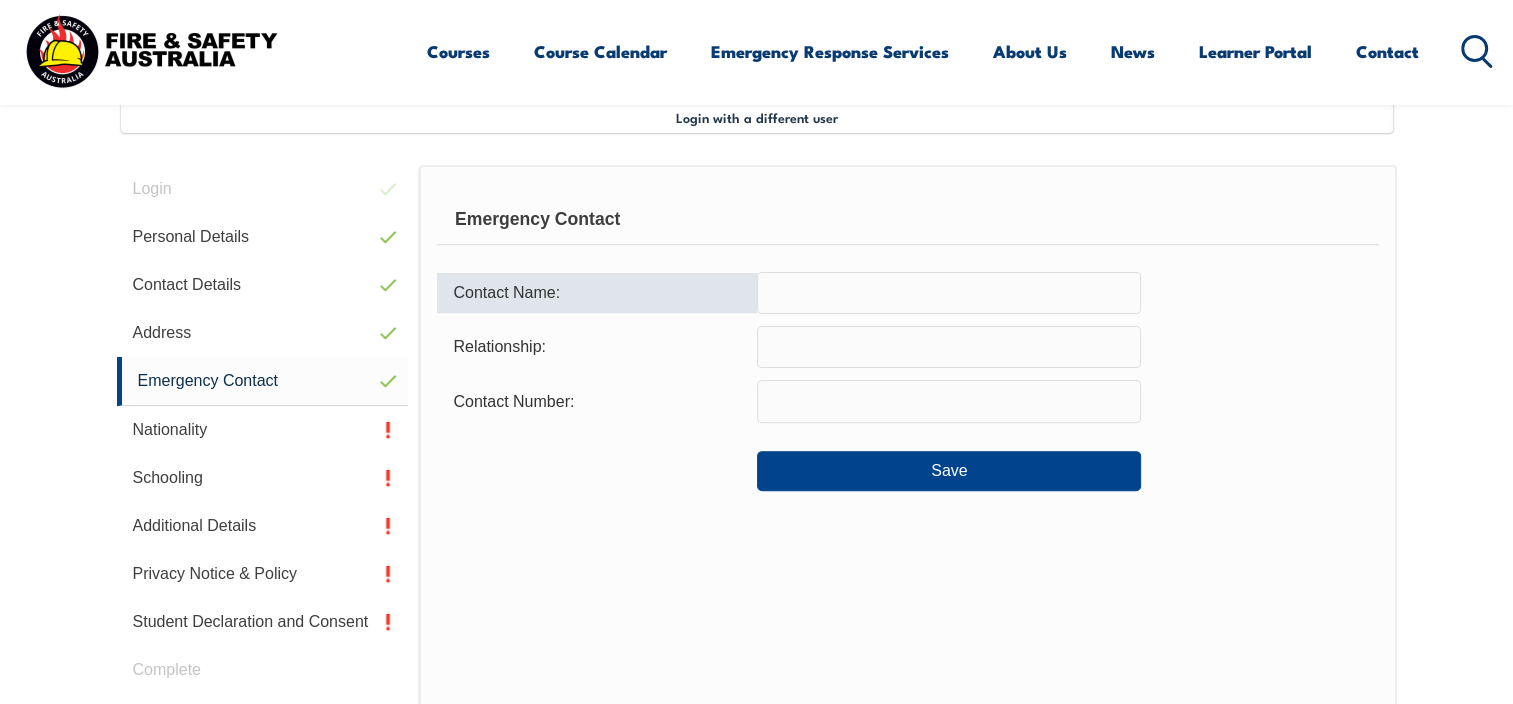 type on "m" 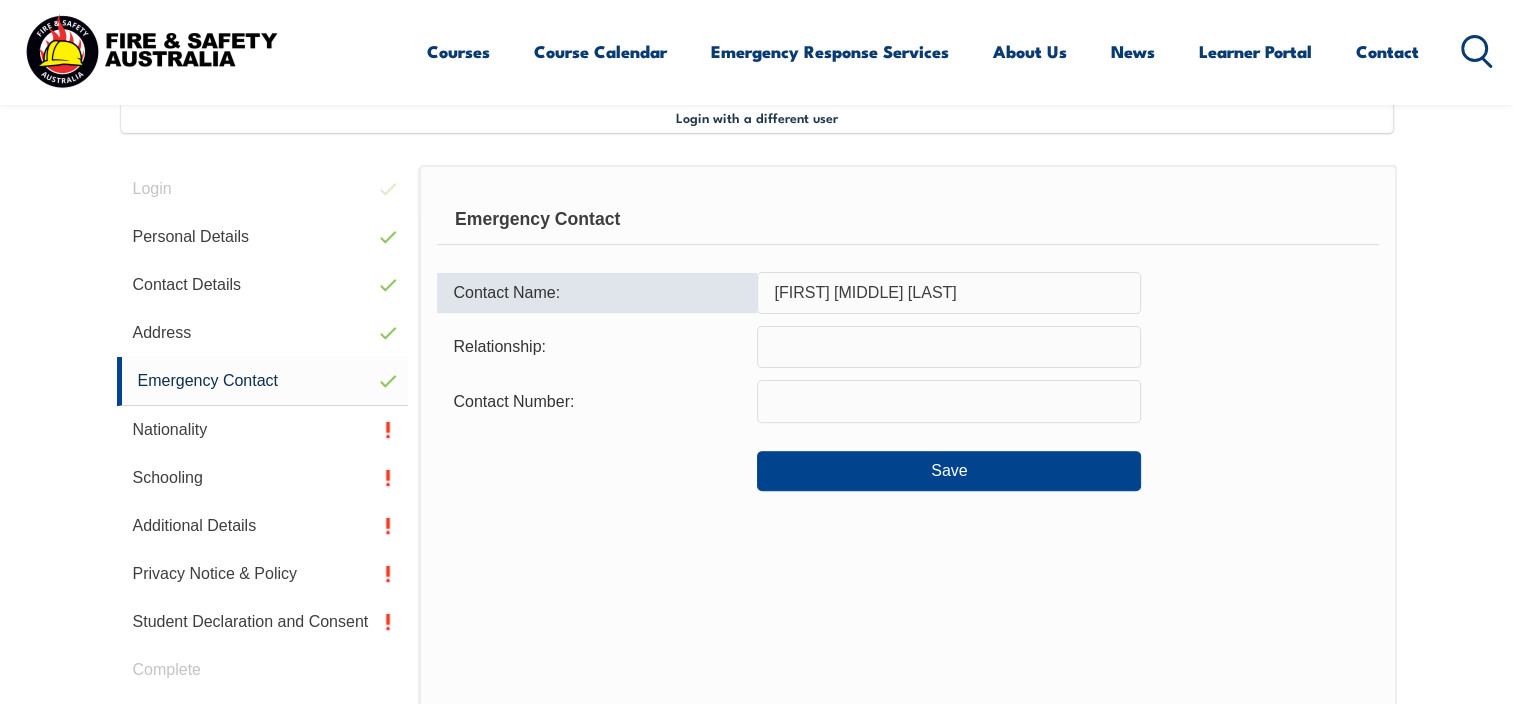 type on "[FIRST] [MIDDLE] [LAST]" 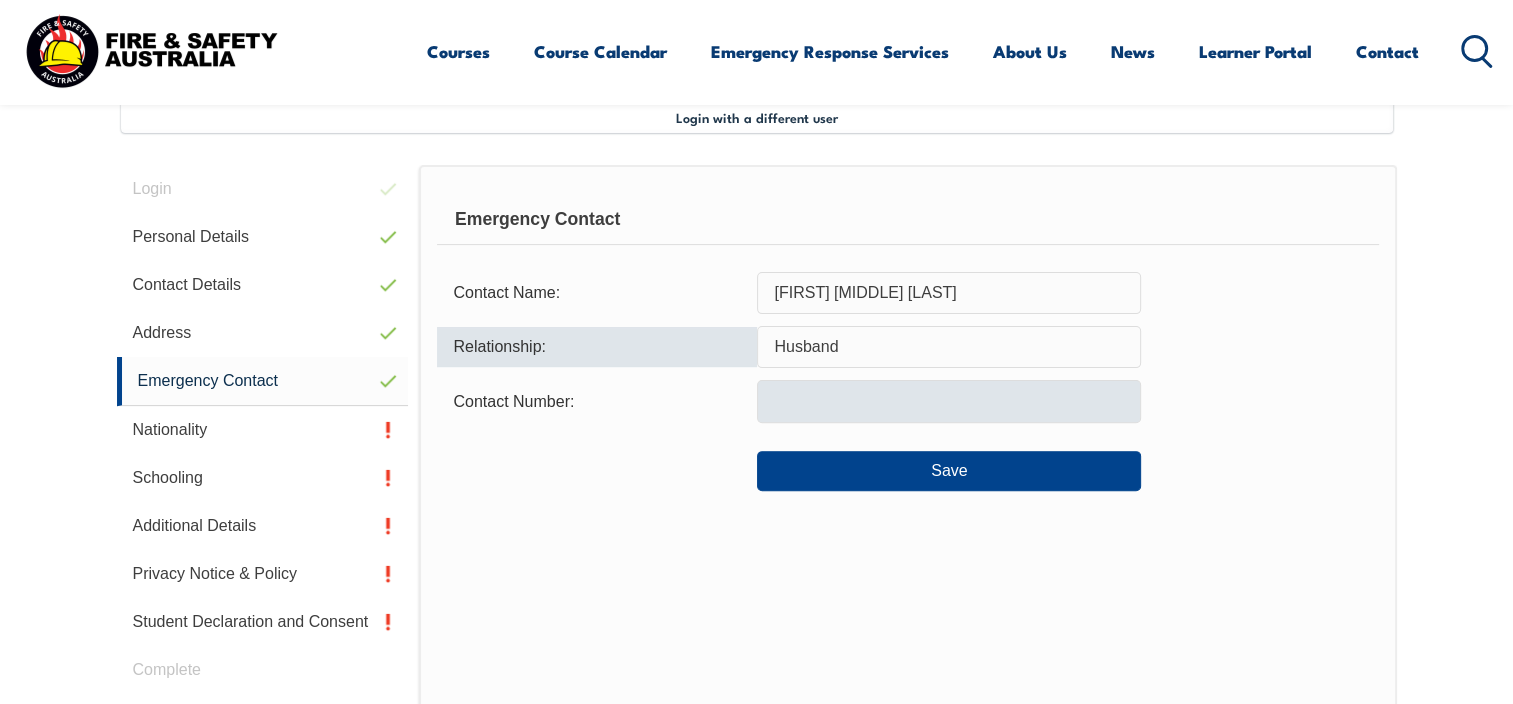 type on "Husband" 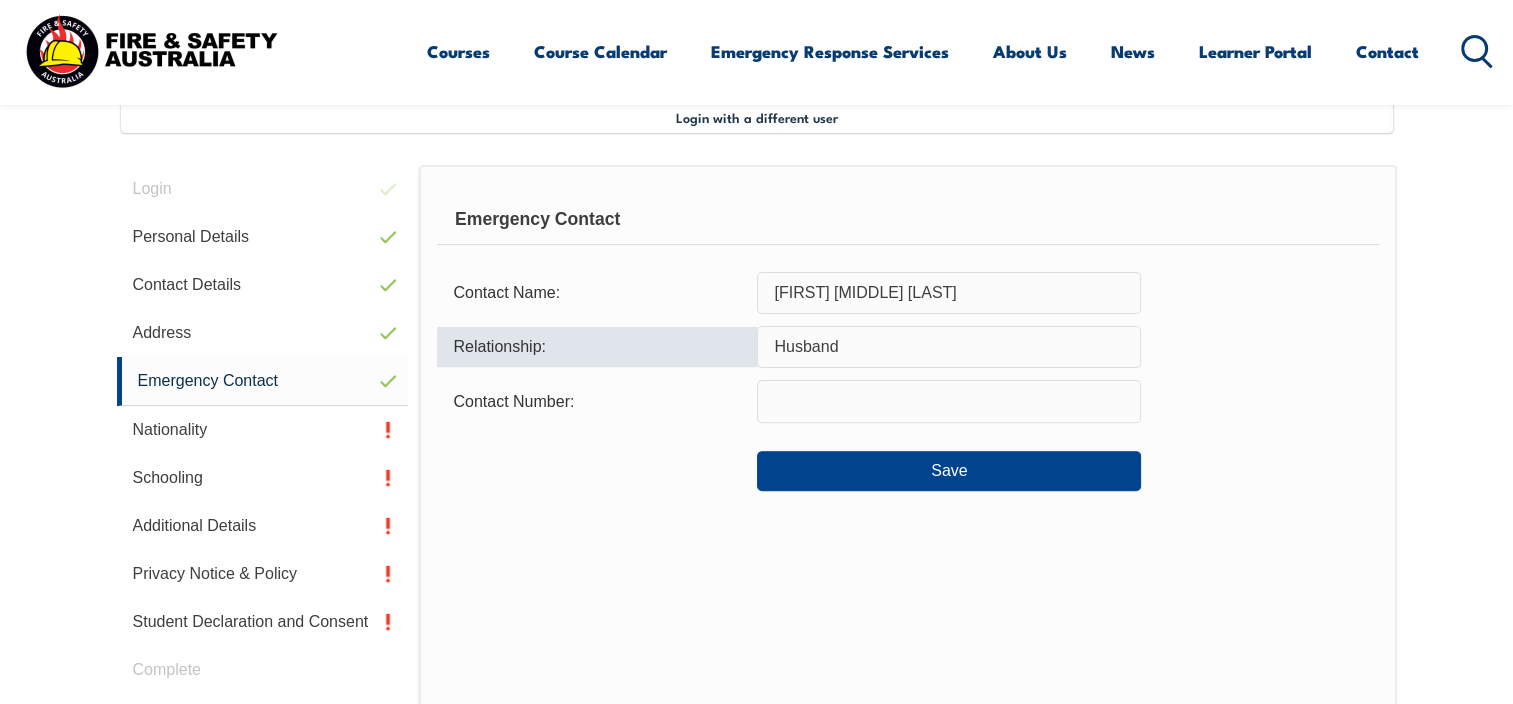 click at bounding box center (949, 401) 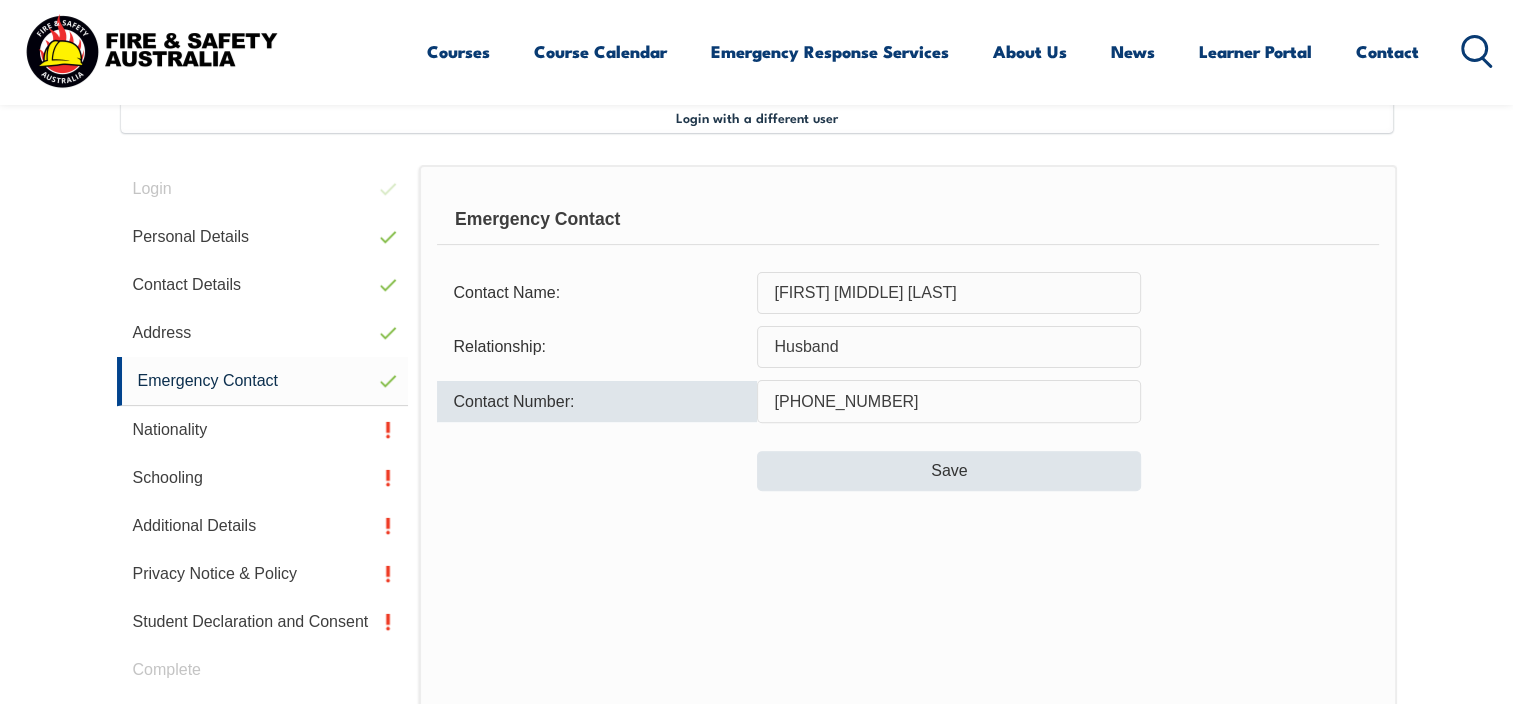 type on "[PHONE_NUMBER]" 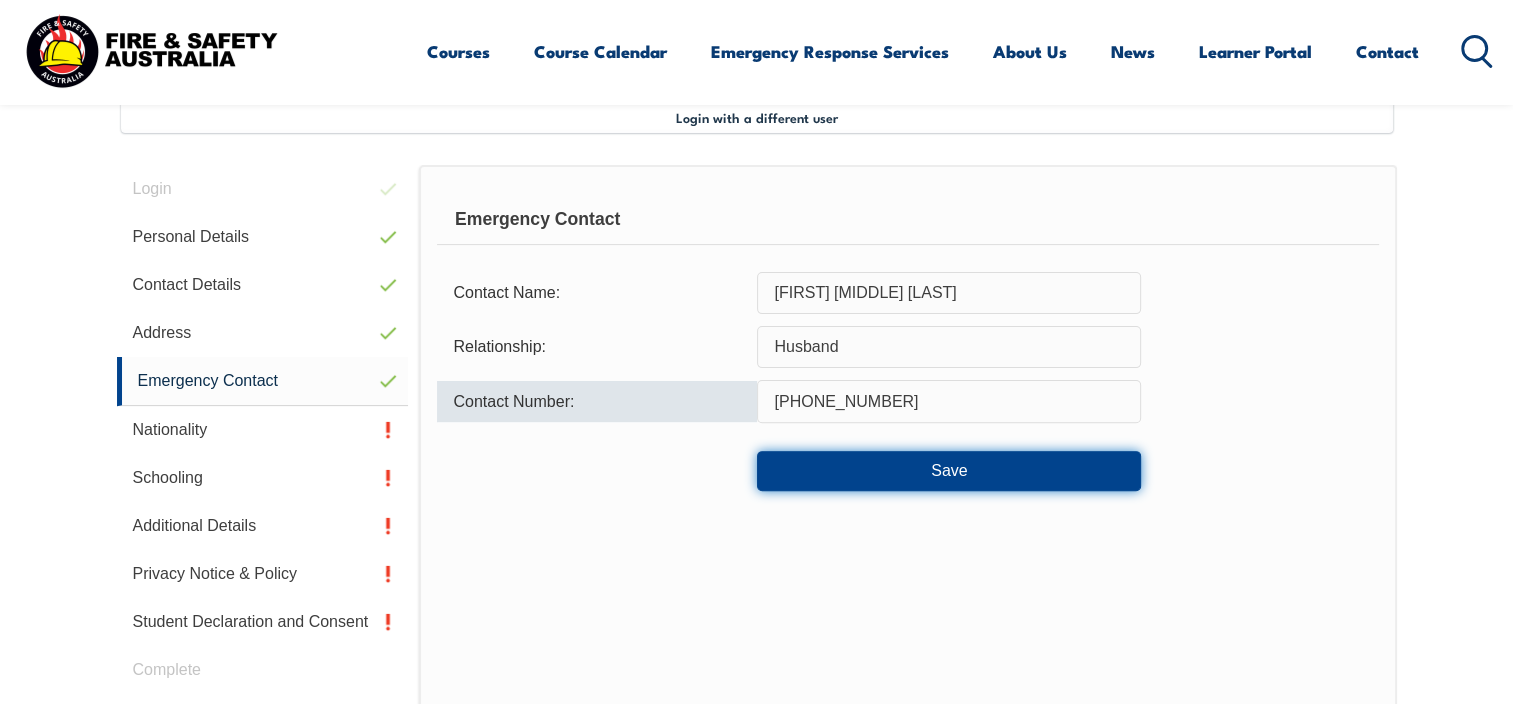 click on "Save" at bounding box center (949, 471) 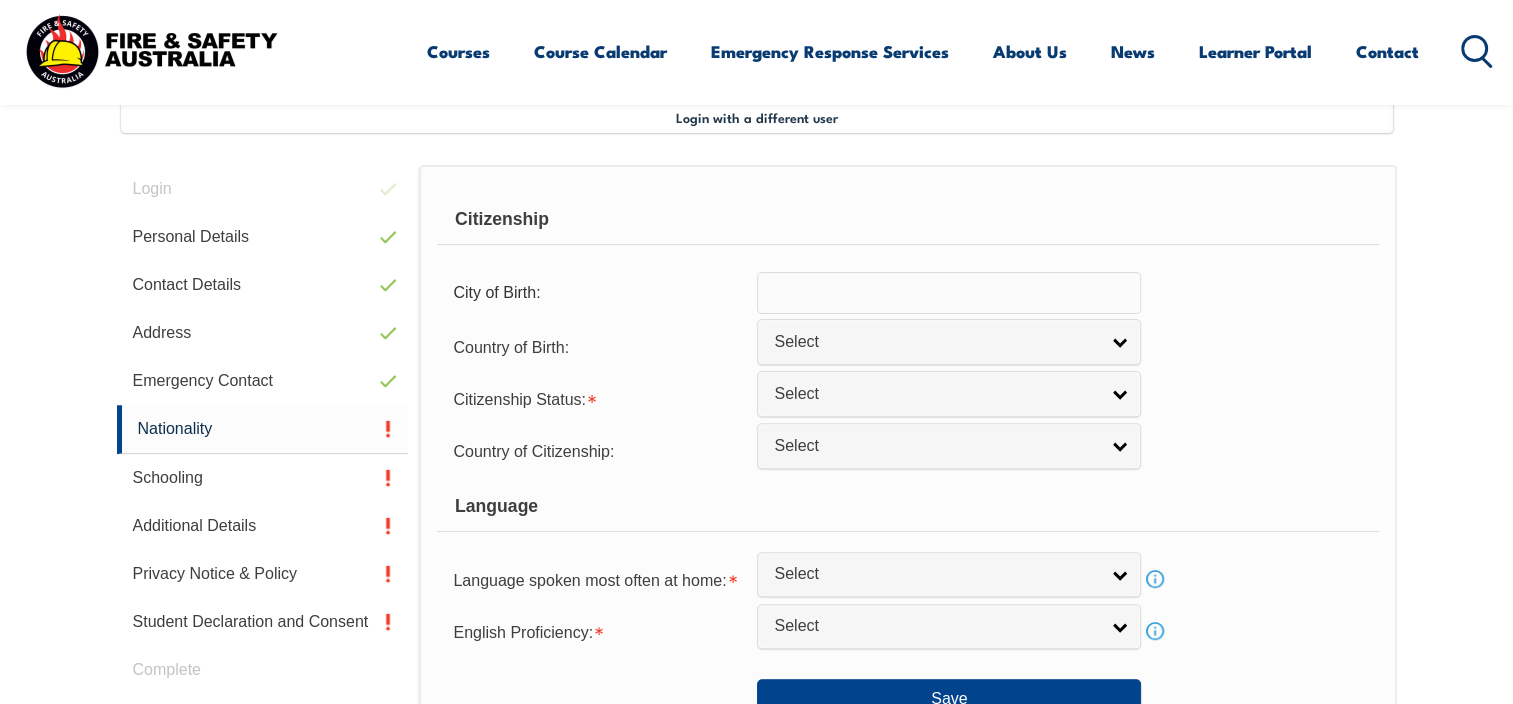 click at bounding box center (949, 293) 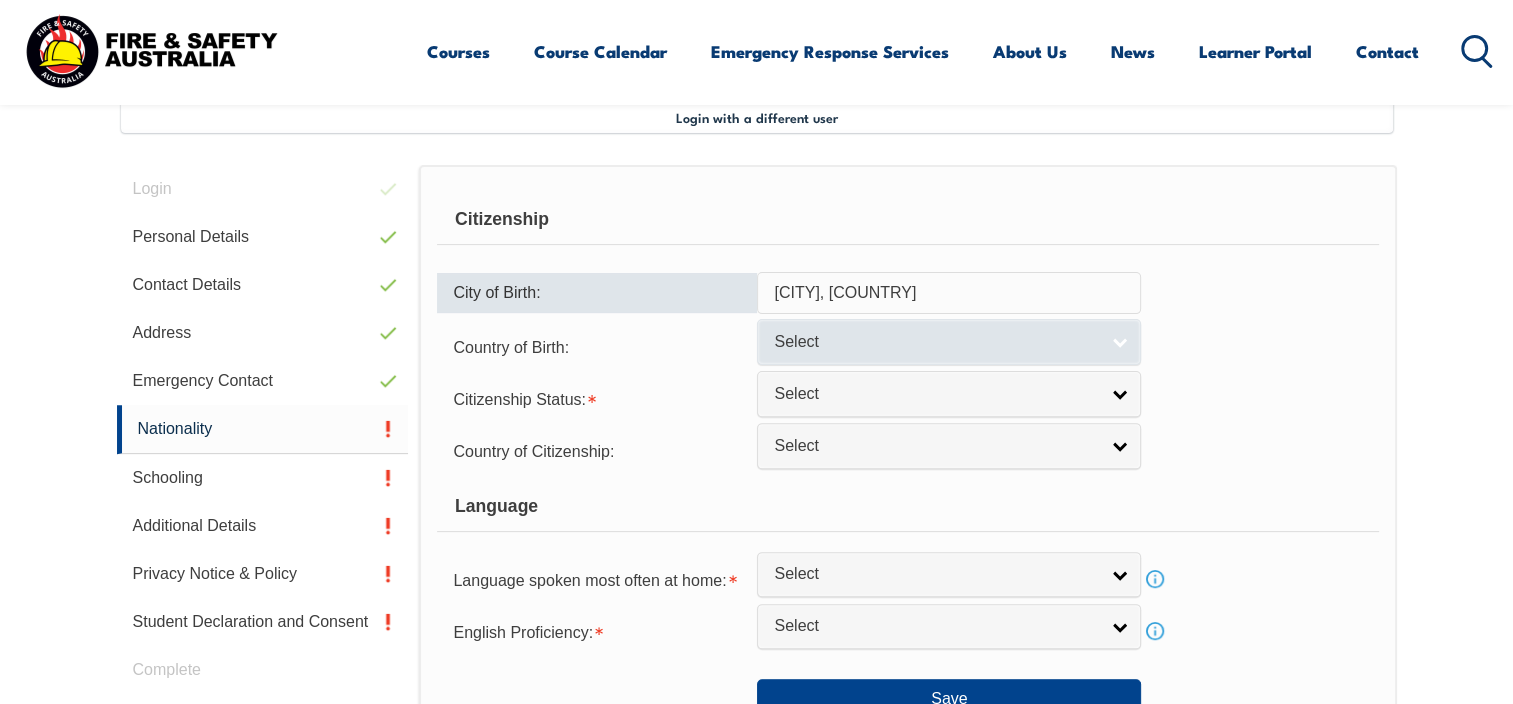 type on "[CITY], [COUNTRY]" 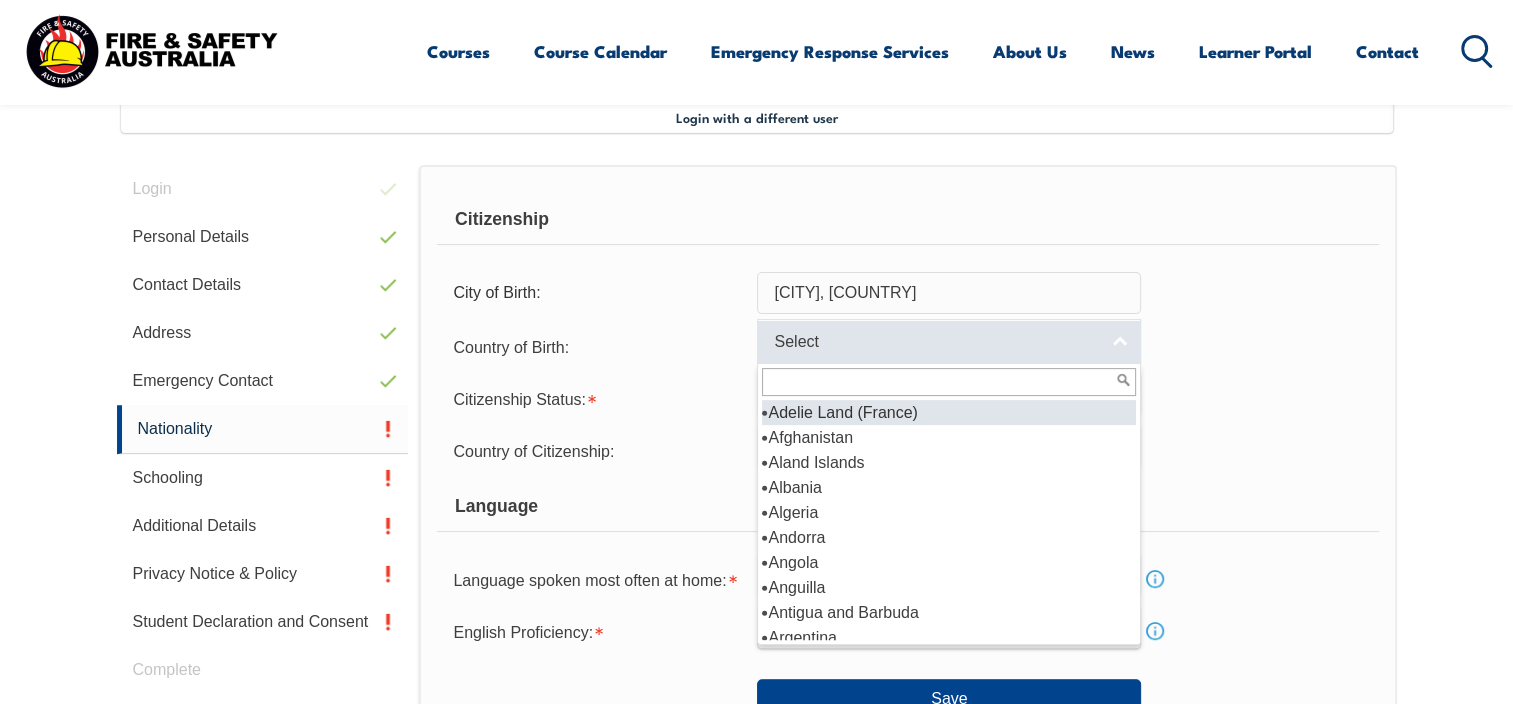 click on "Select" at bounding box center [949, 341] 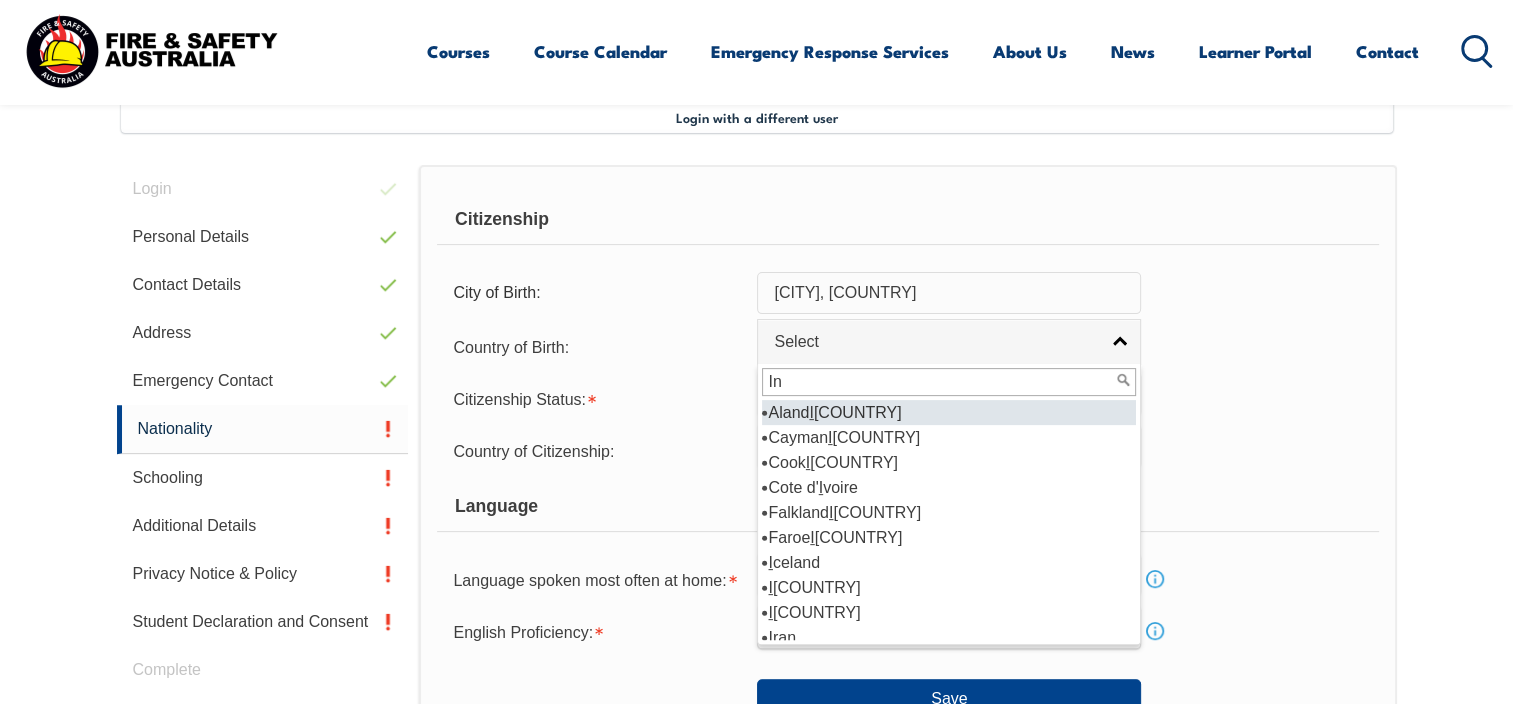 type on "[COUNTRY_INITIAL]" 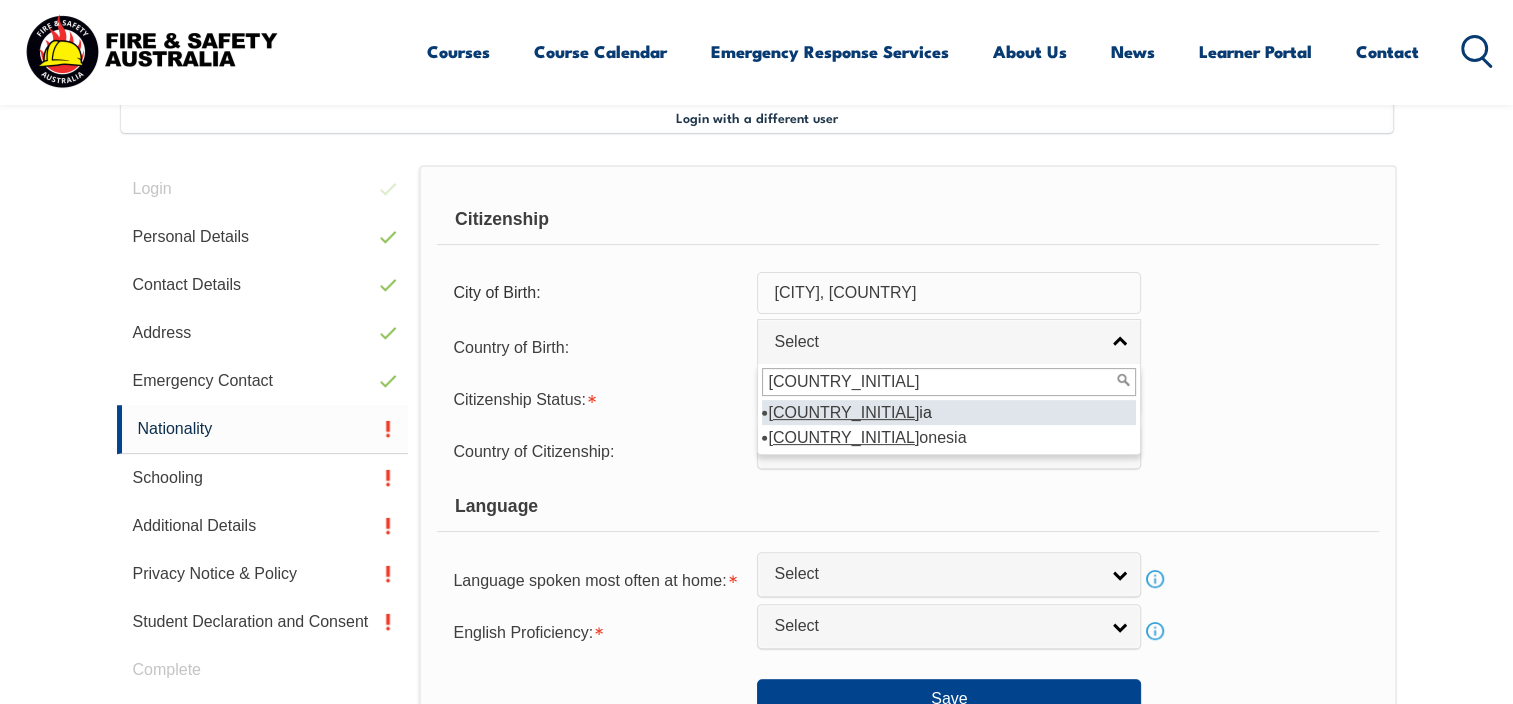 select on "7103" 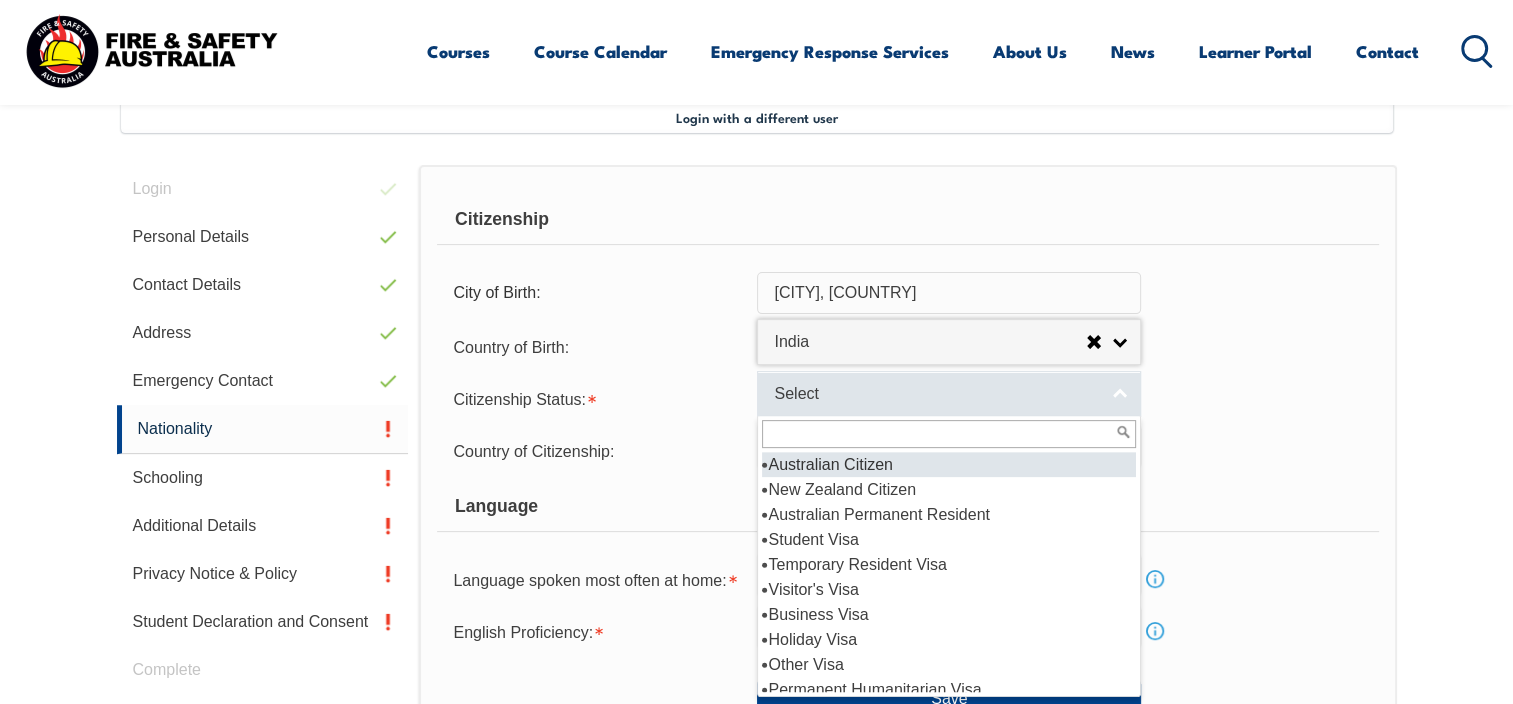 click on "Select" at bounding box center (936, 394) 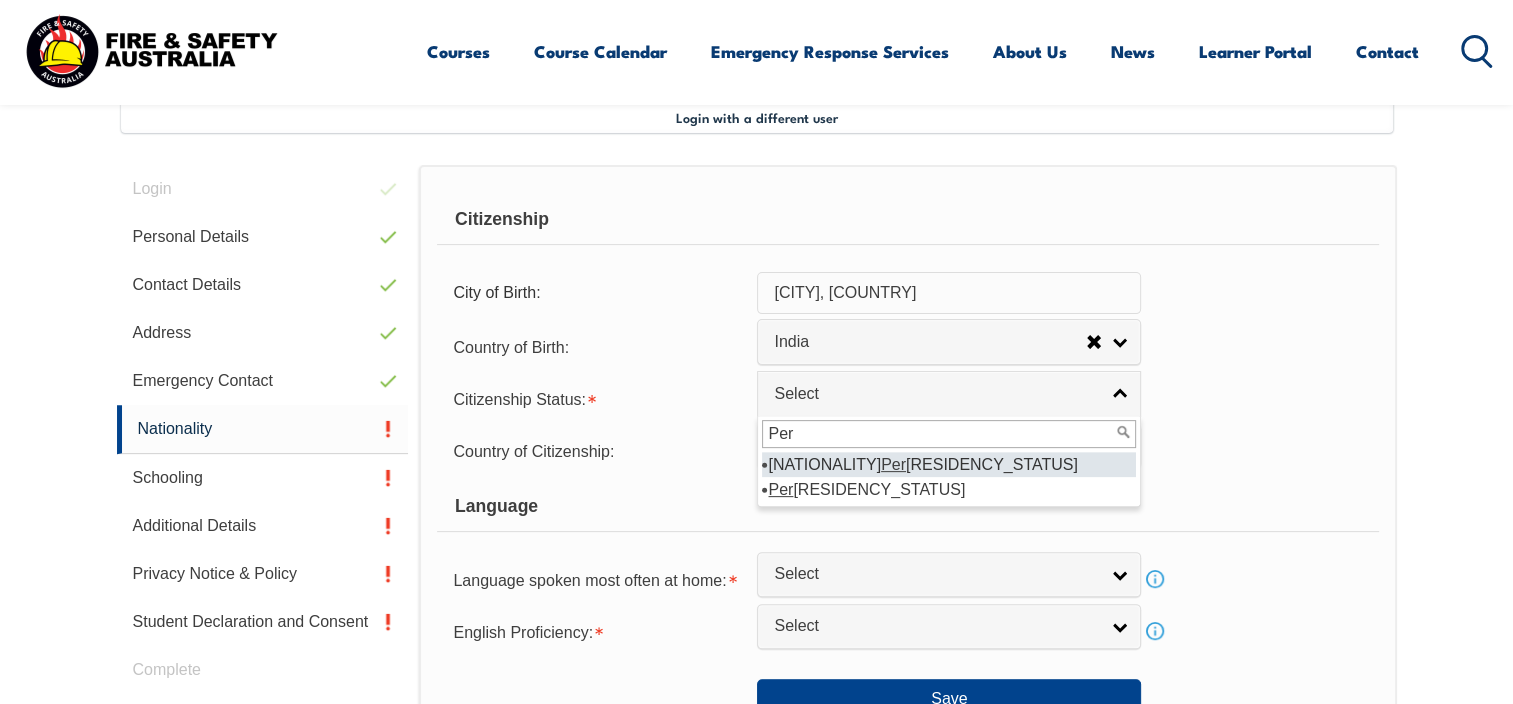 type on "Per" 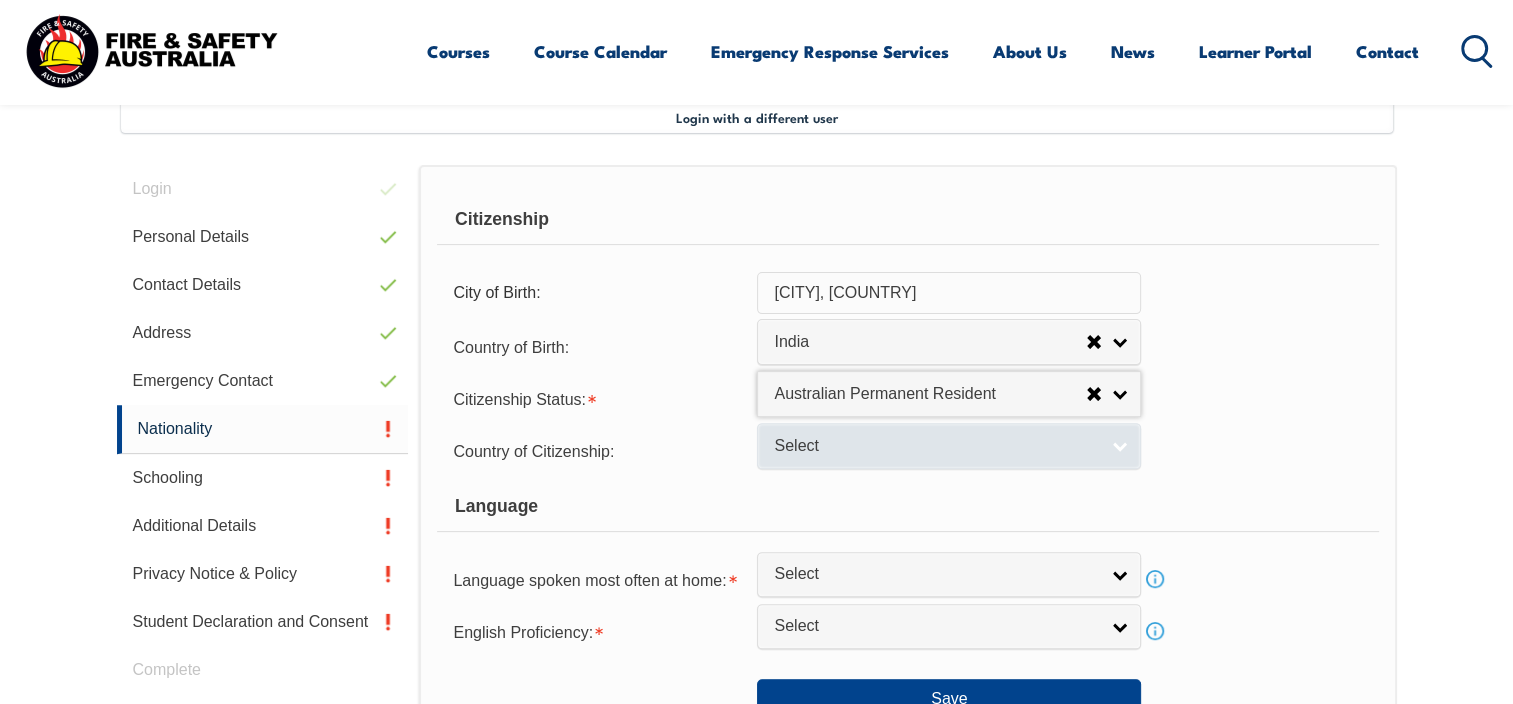 click on "Select" at bounding box center [936, 446] 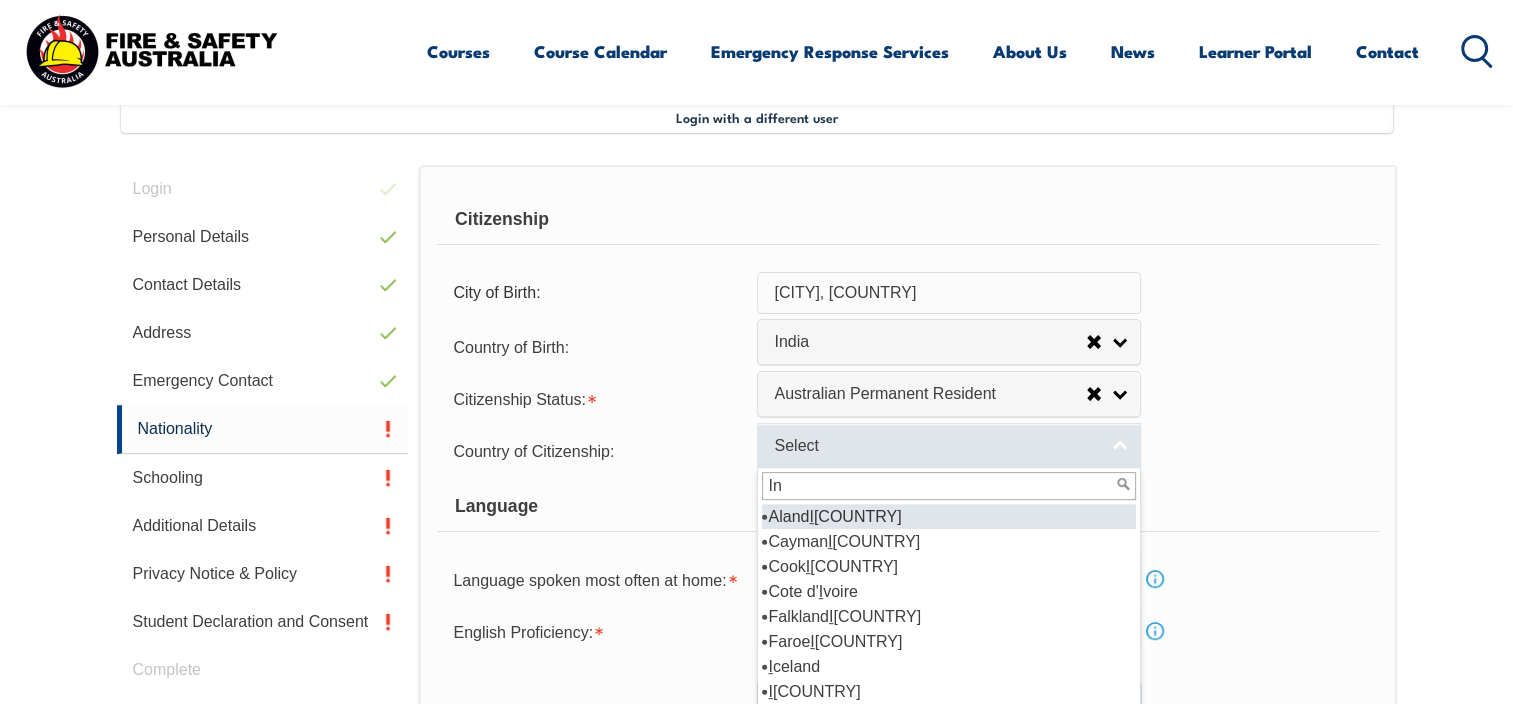 type on "[COUNTRY_INITIAL]" 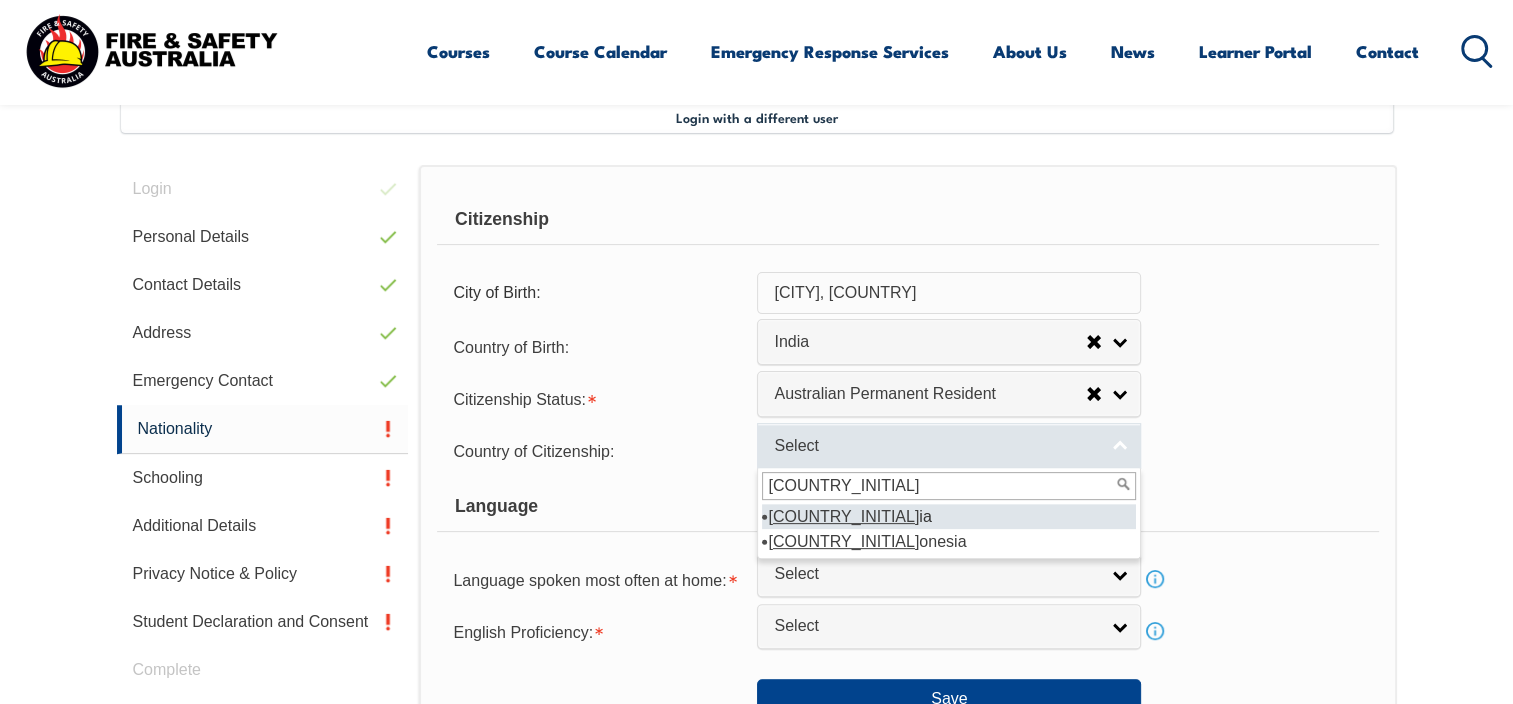 select on "7103" 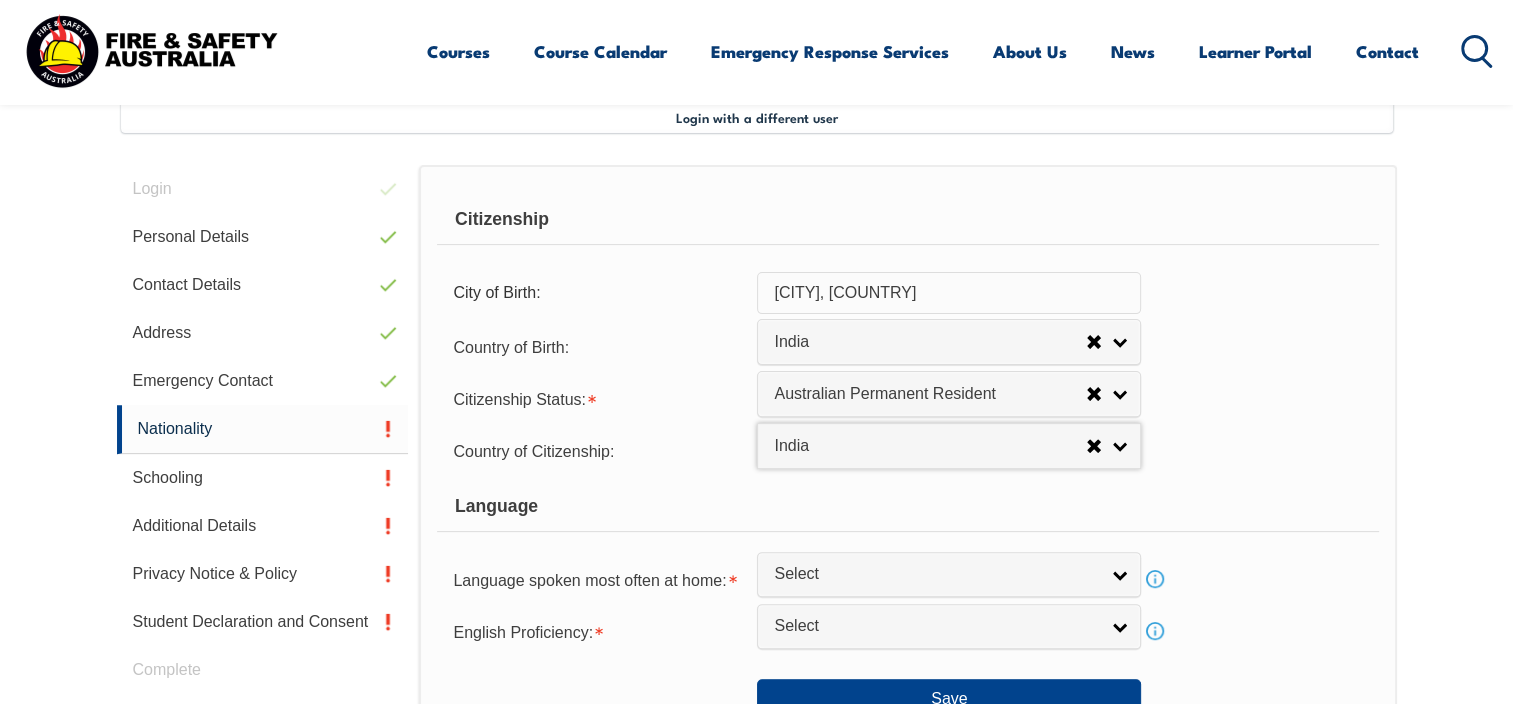 scroll, scrollTop: 644, scrollLeft: 0, axis: vertical 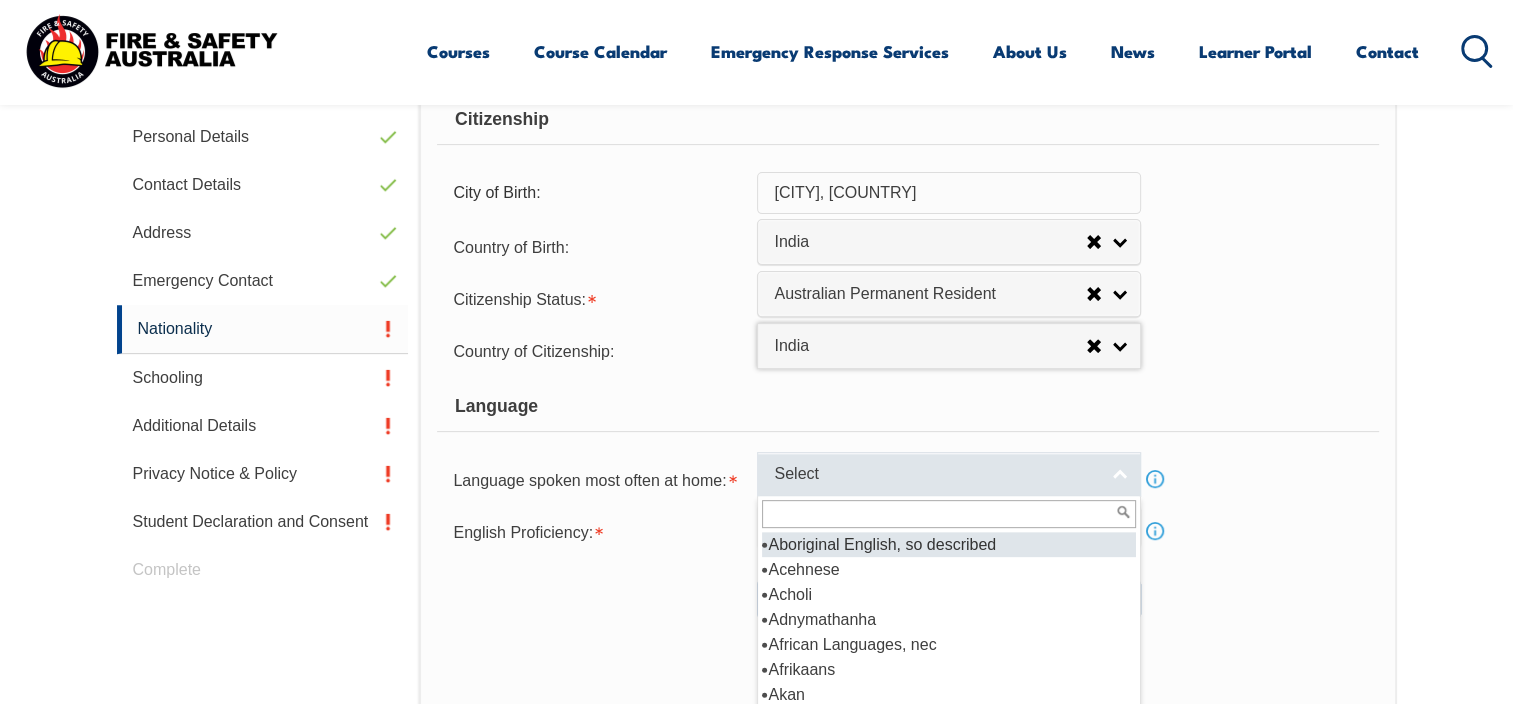 click on "Select" at bounding box center [936, 474] 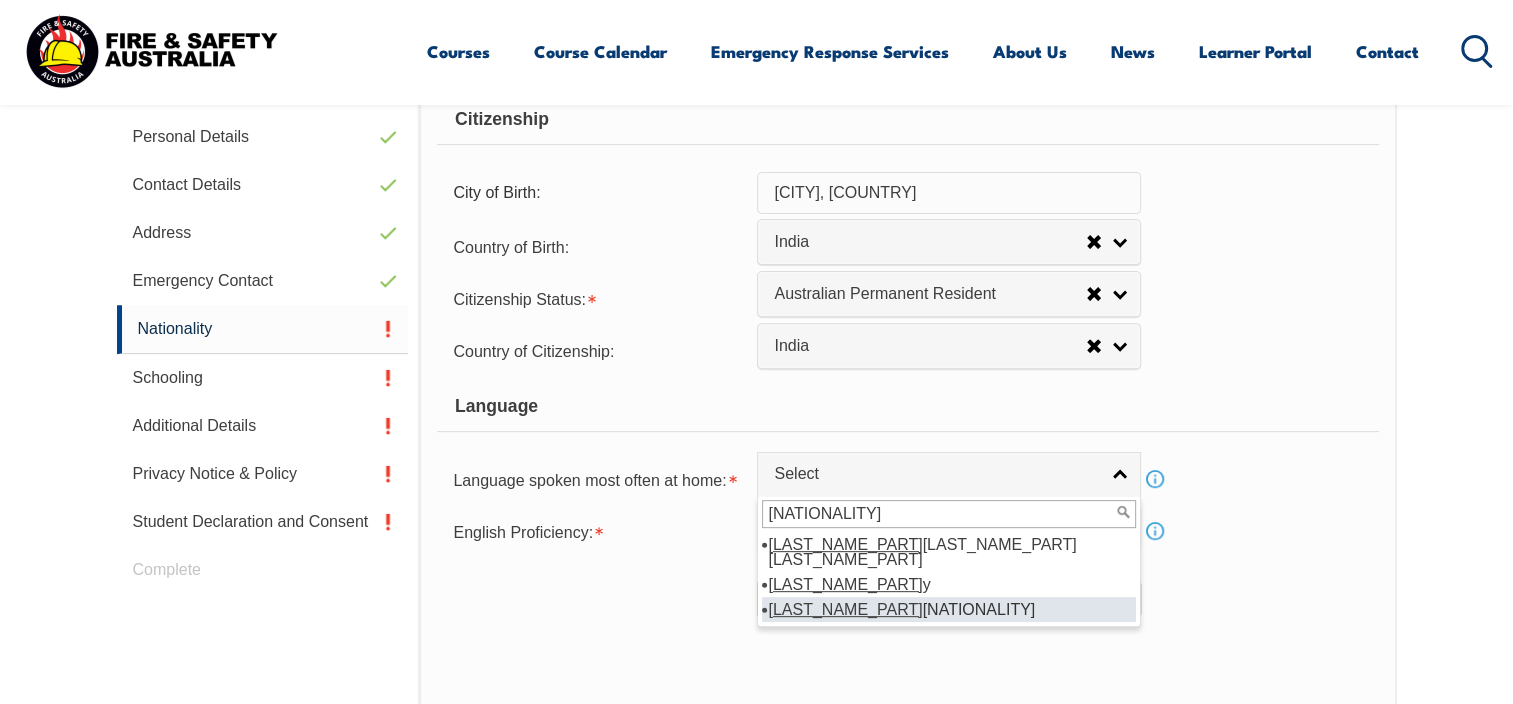 type on "[NATIONALITY]" 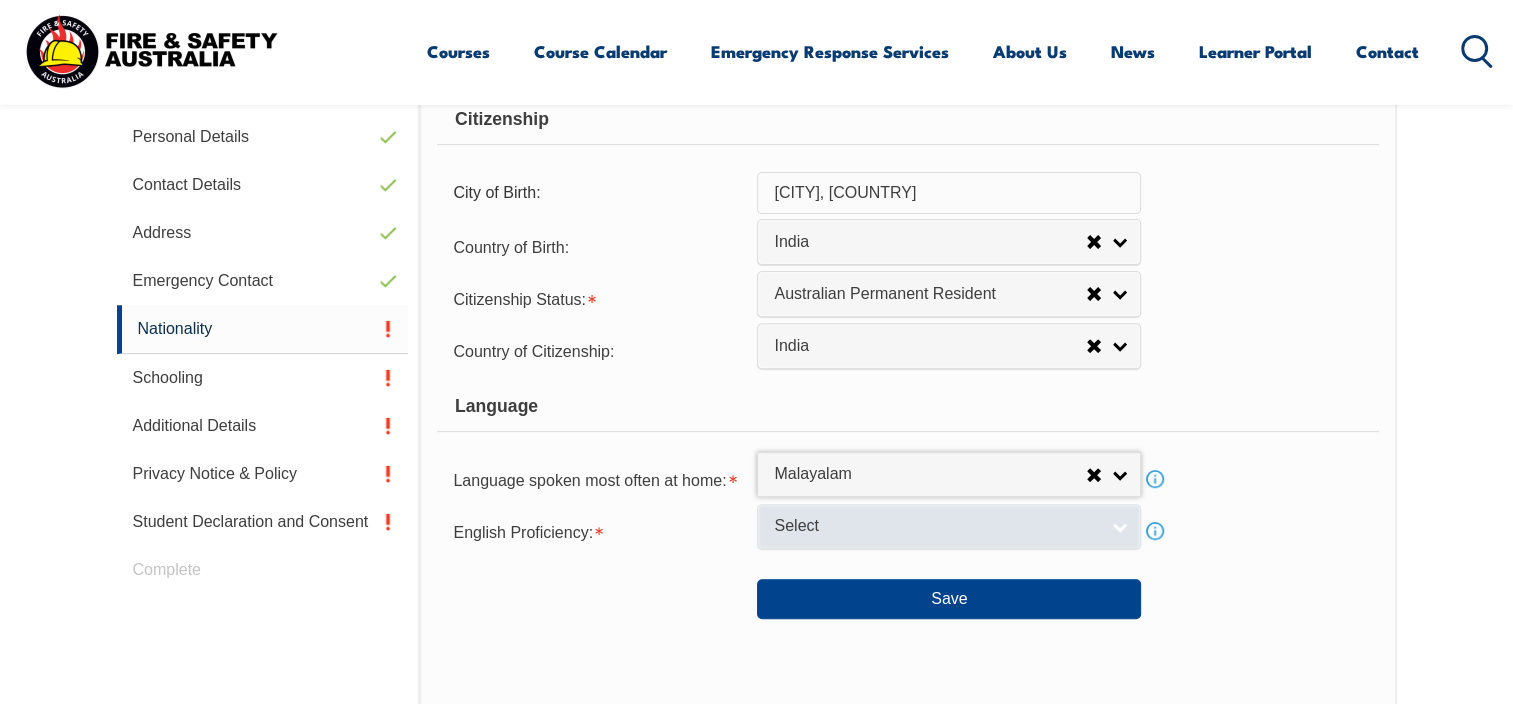 click on "Select" at bounding box center (936, 526) 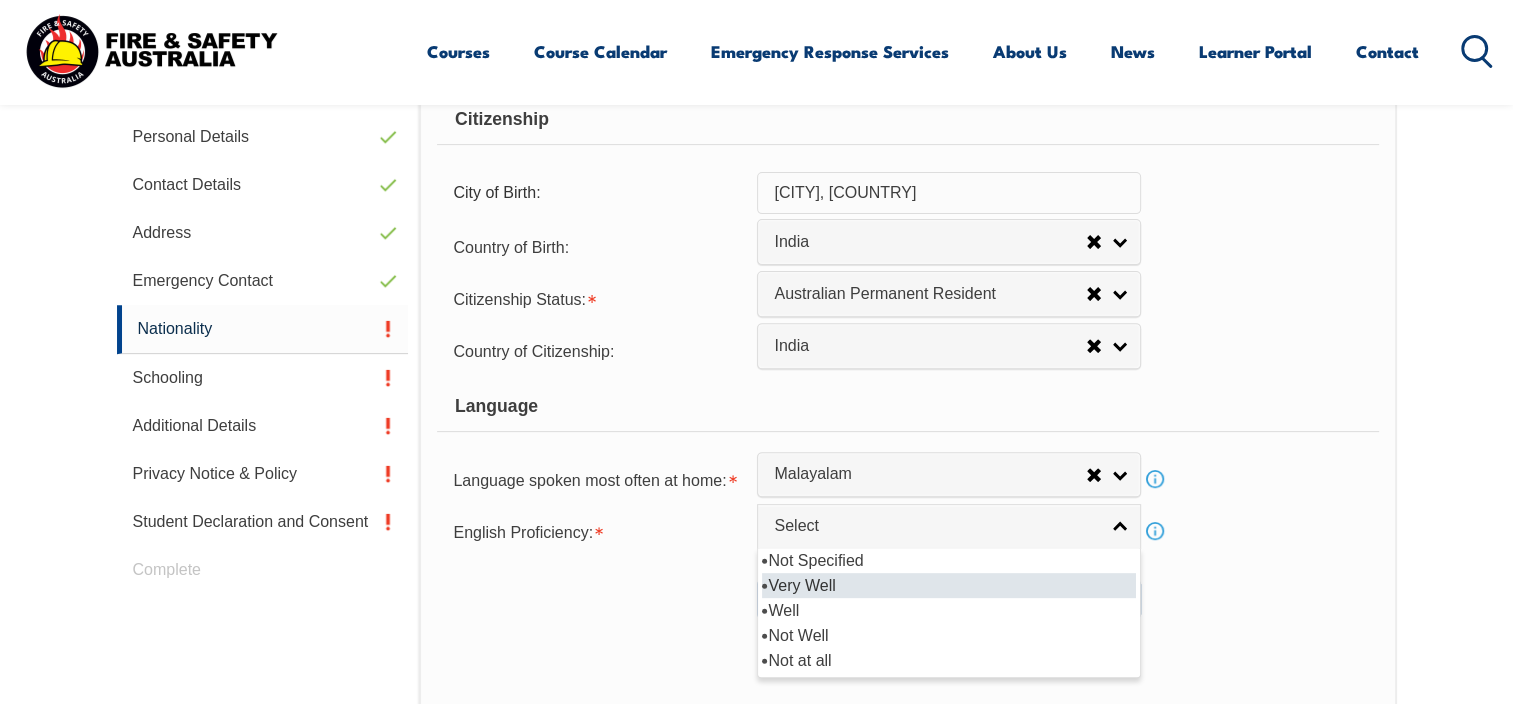 click on "Very Well" at bounding box center [949, 585] 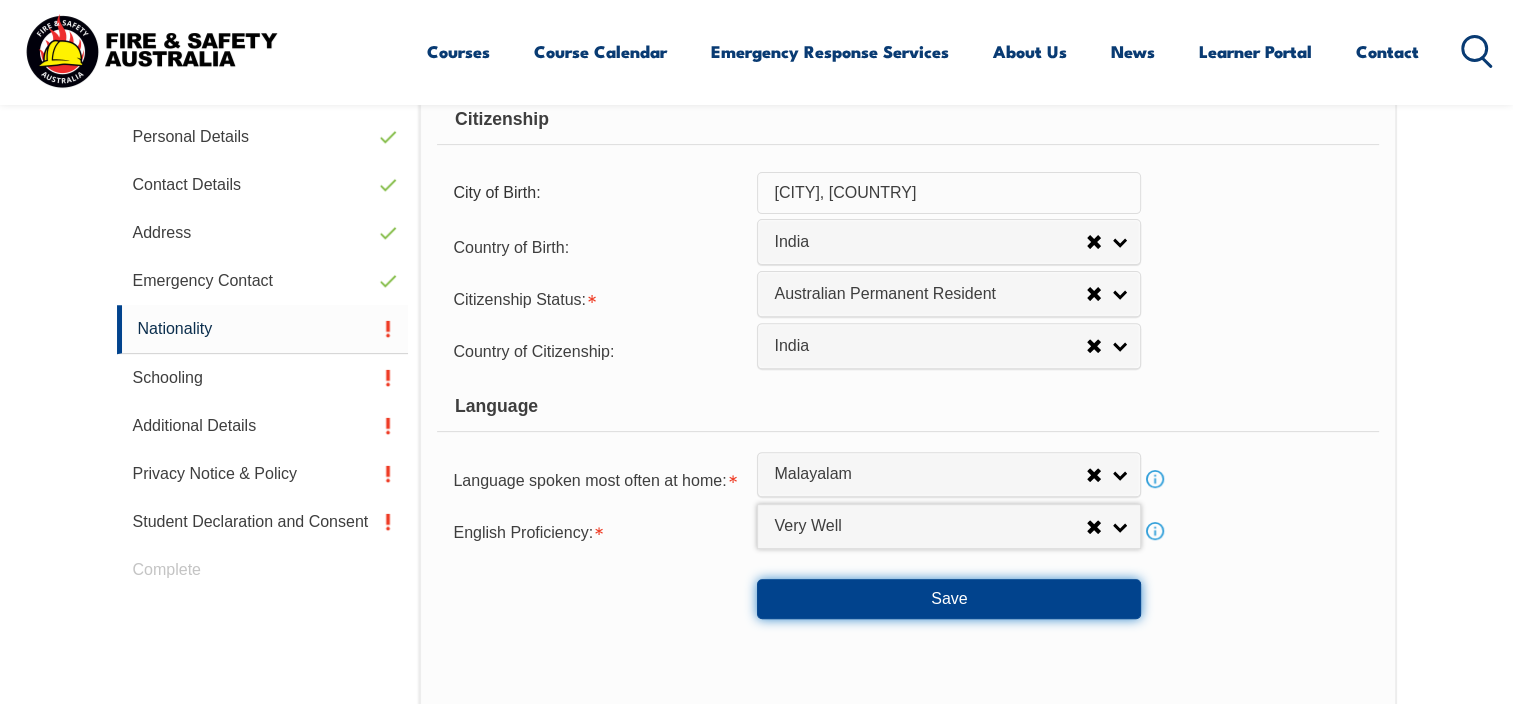 click on "Save" at bounding box center (949, 599) 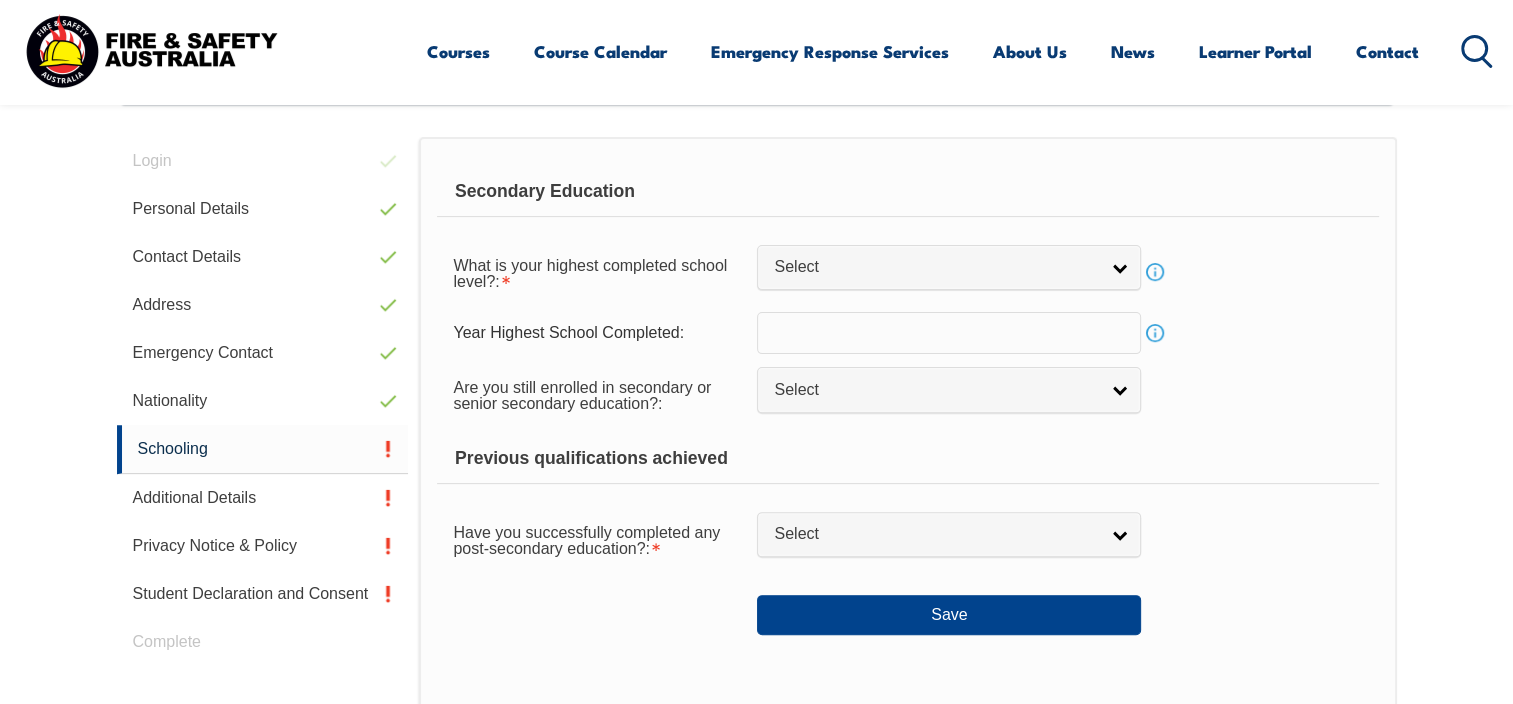 scroll, scrollTop: 544, scrollLeft: 0, axis: vertical 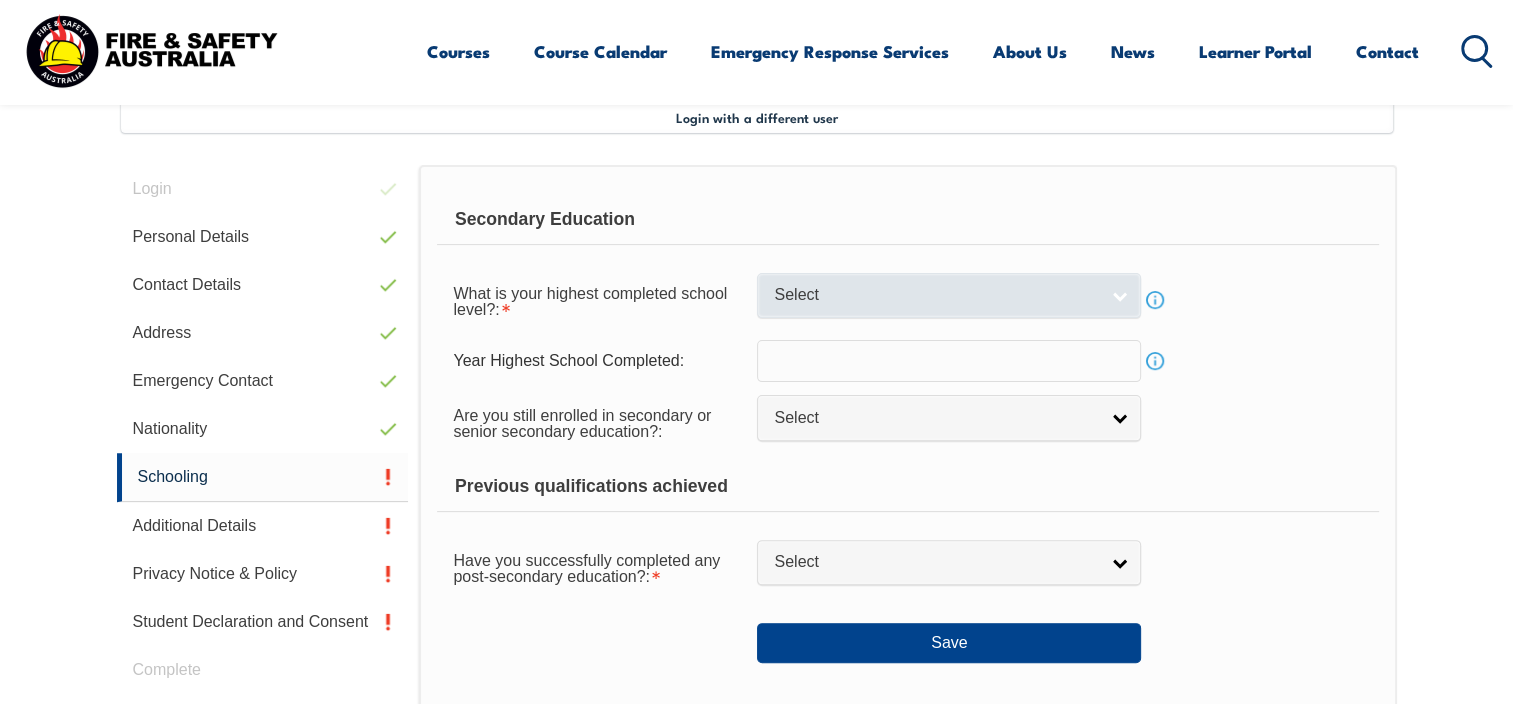 click on "Select" at bounding box center [936, 295] 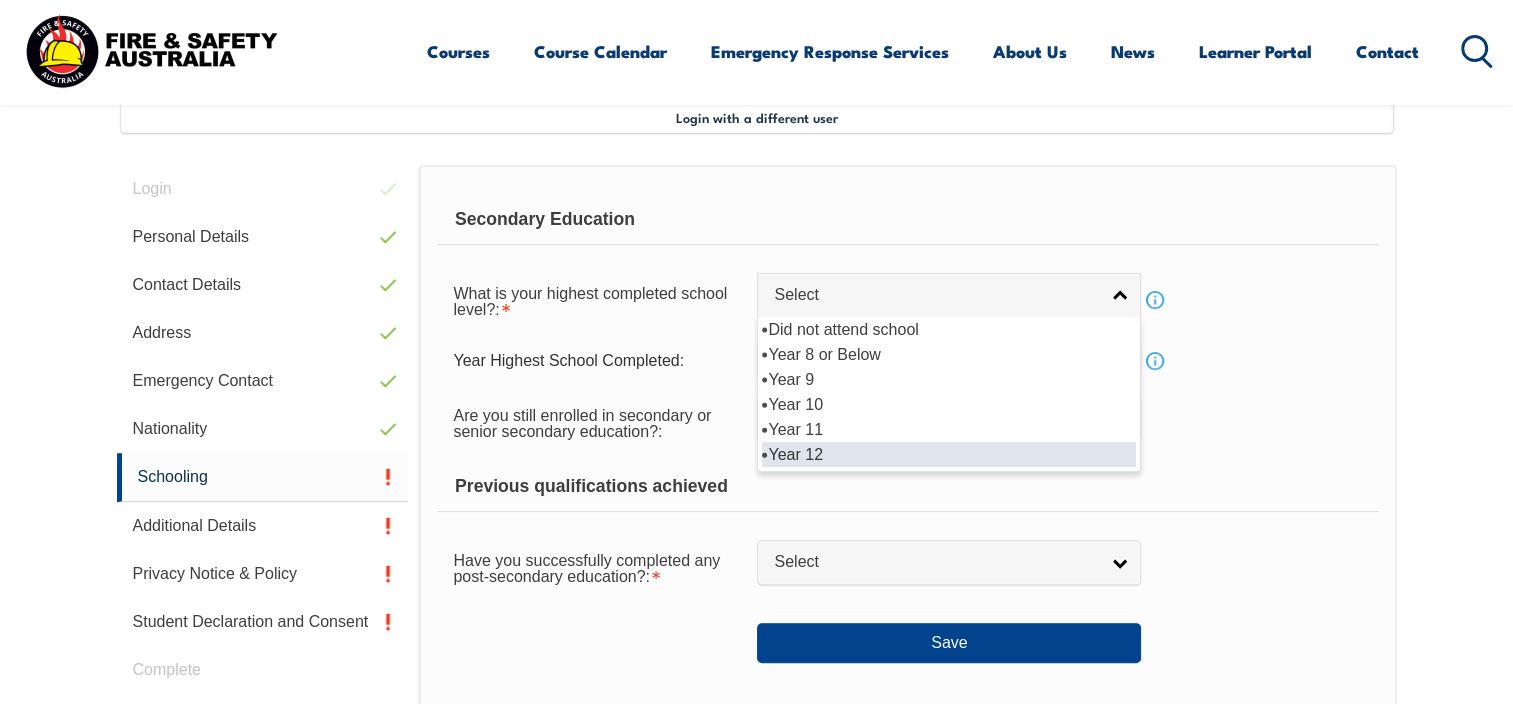 click on "Year 12" at bounding box center (949, 454) 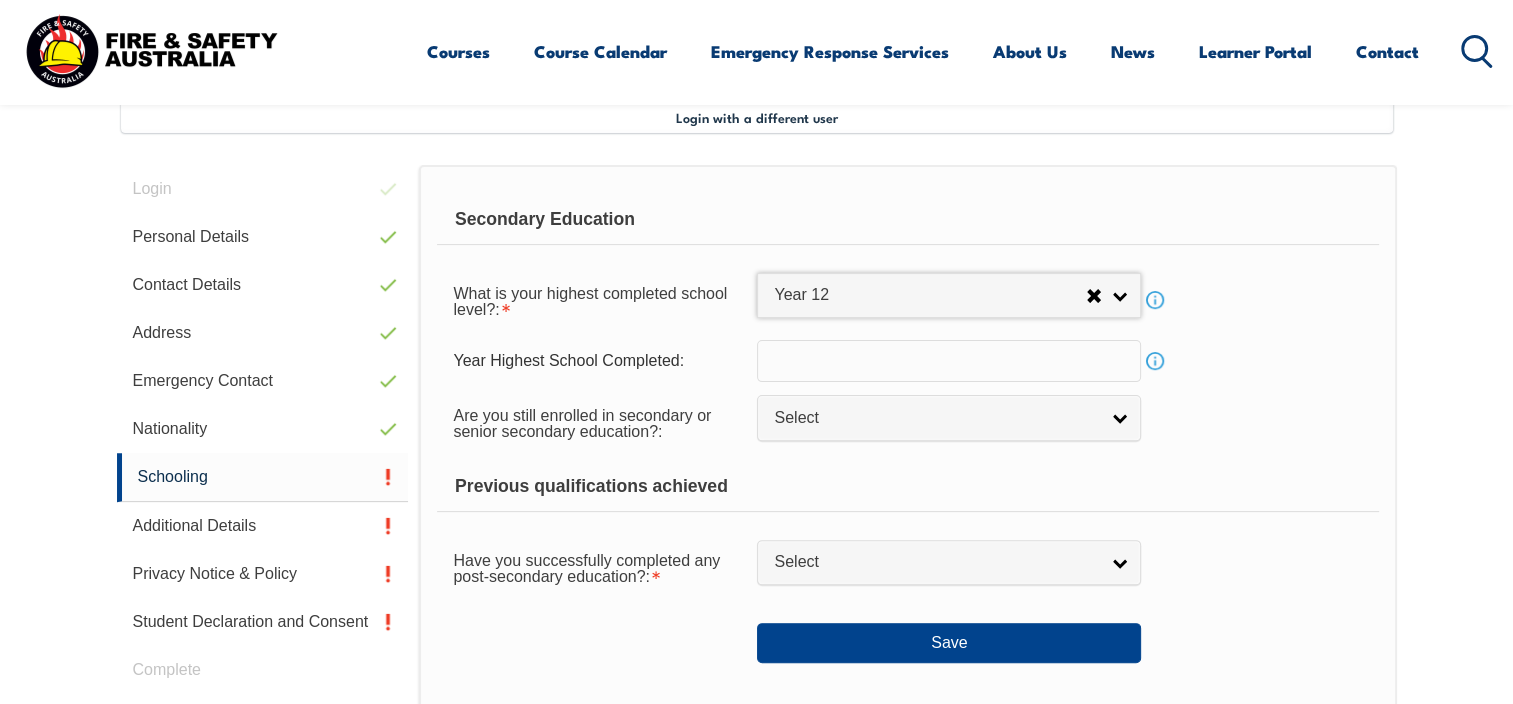 click at bounding box center [949, 361] 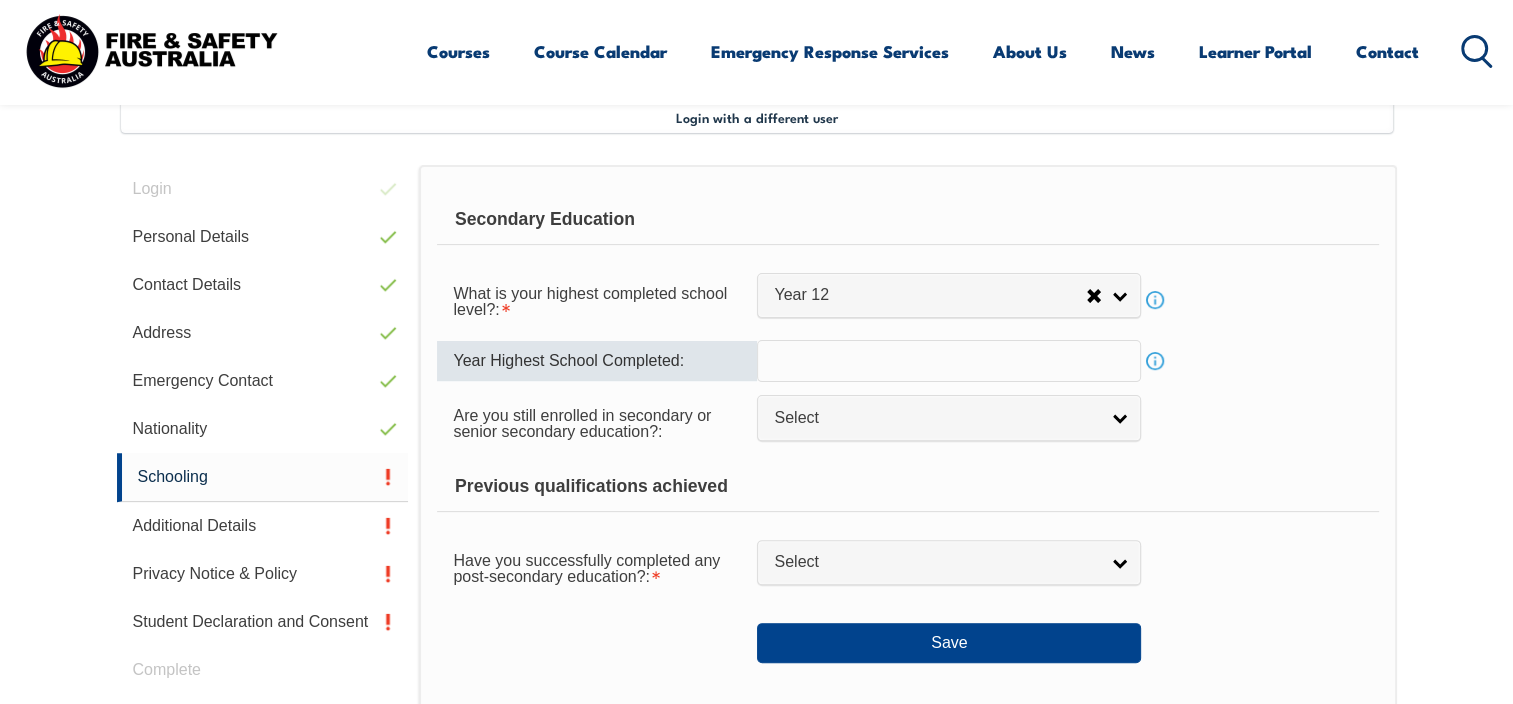 click at bounding box center [949, 361] 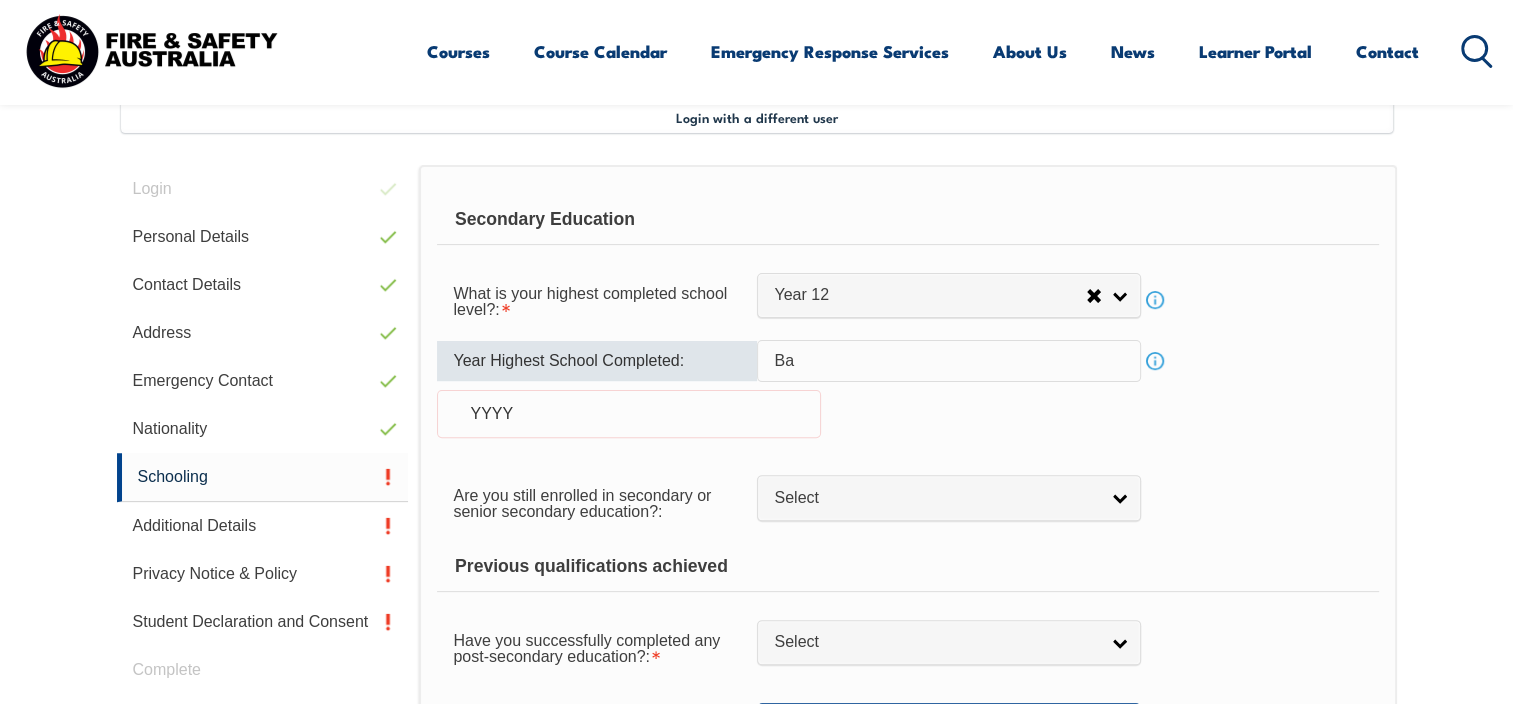 type on "B" 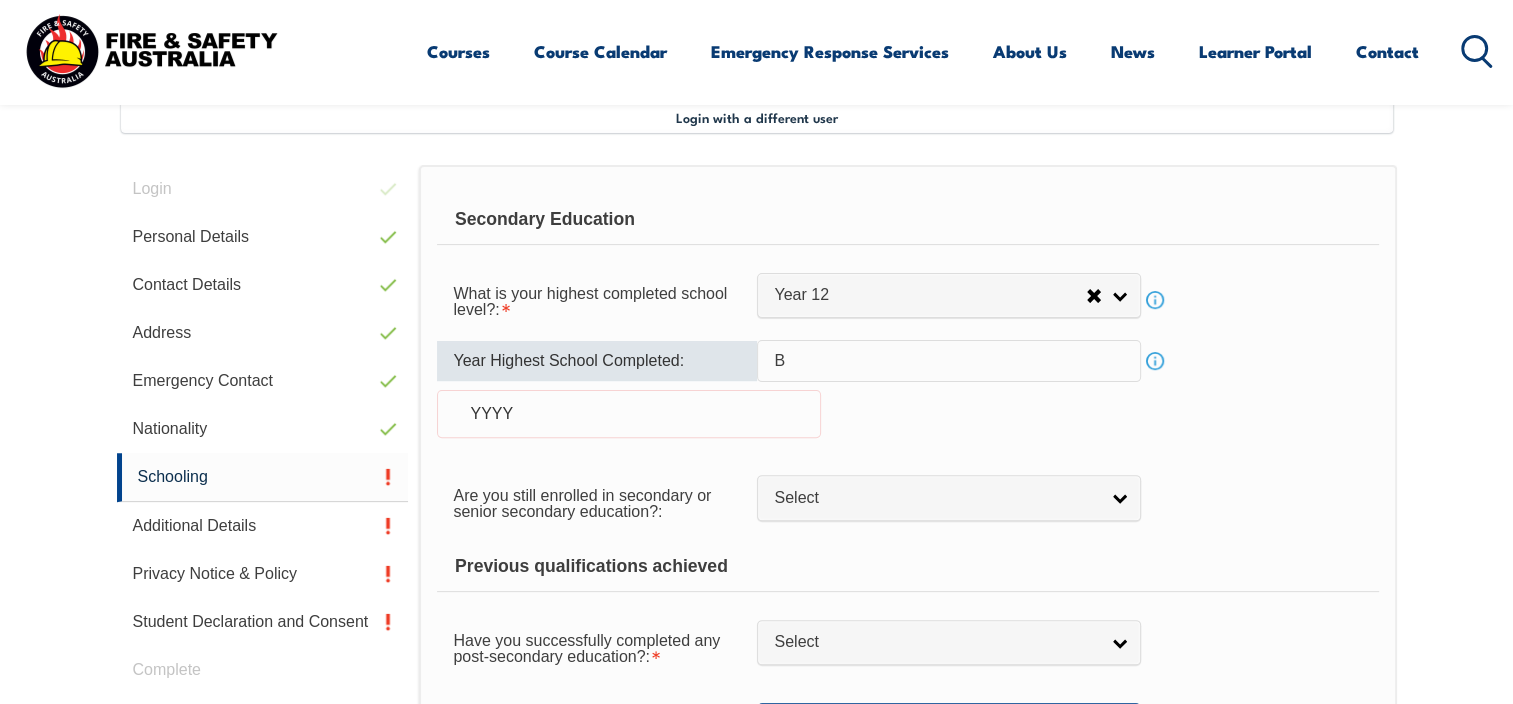 type 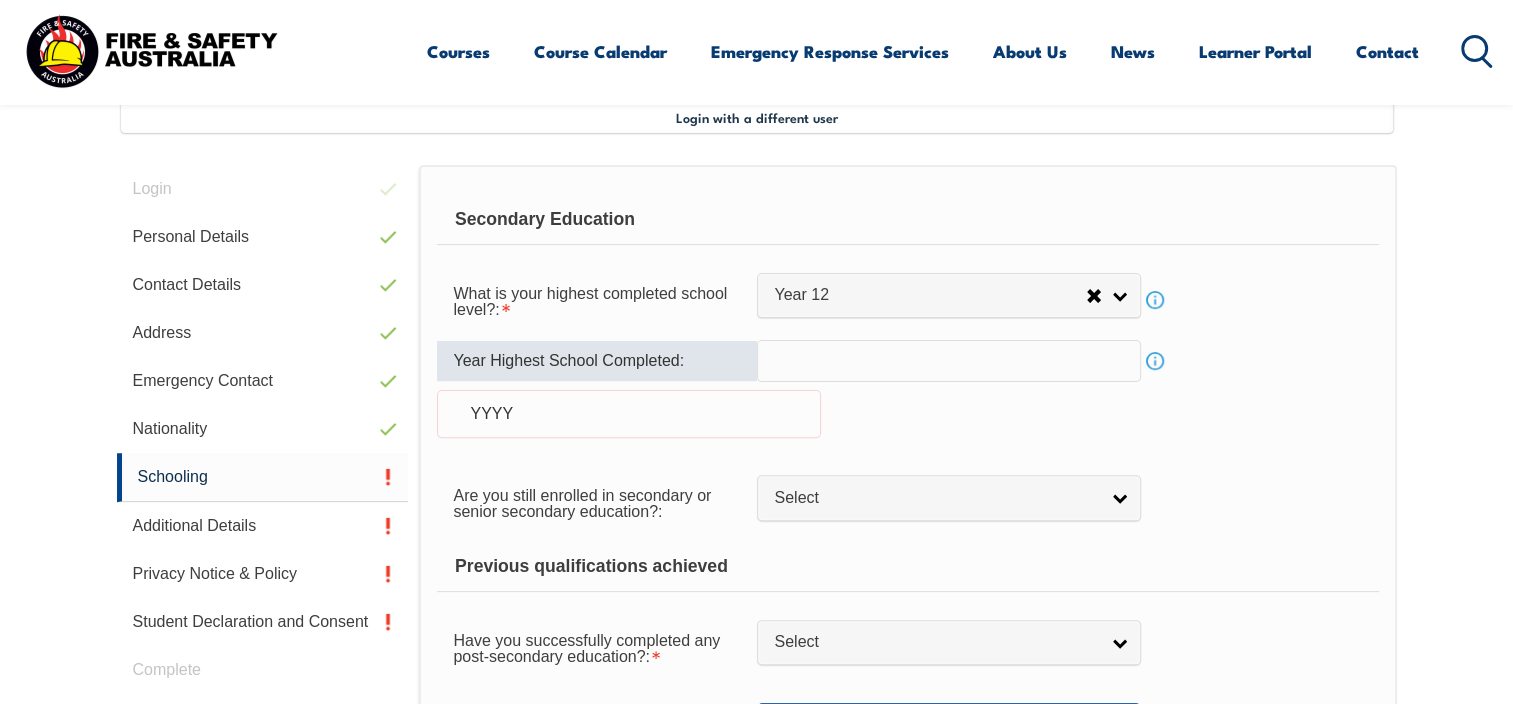 click on "Year Highest School Completed: Info YYYY" at bounding box center (907, 401) 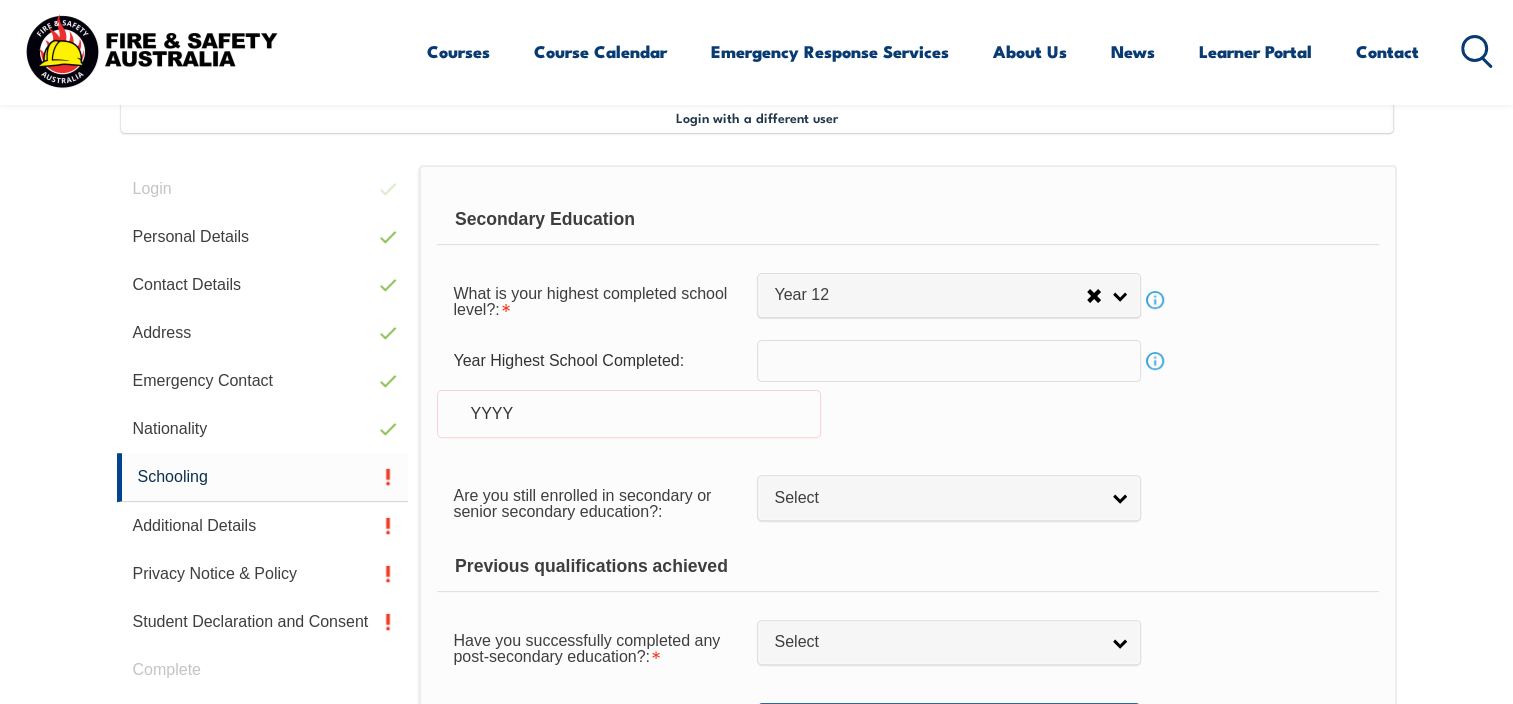 click on "Year Highest School Completed: Info YYYY" at bounding box center (907, 401) 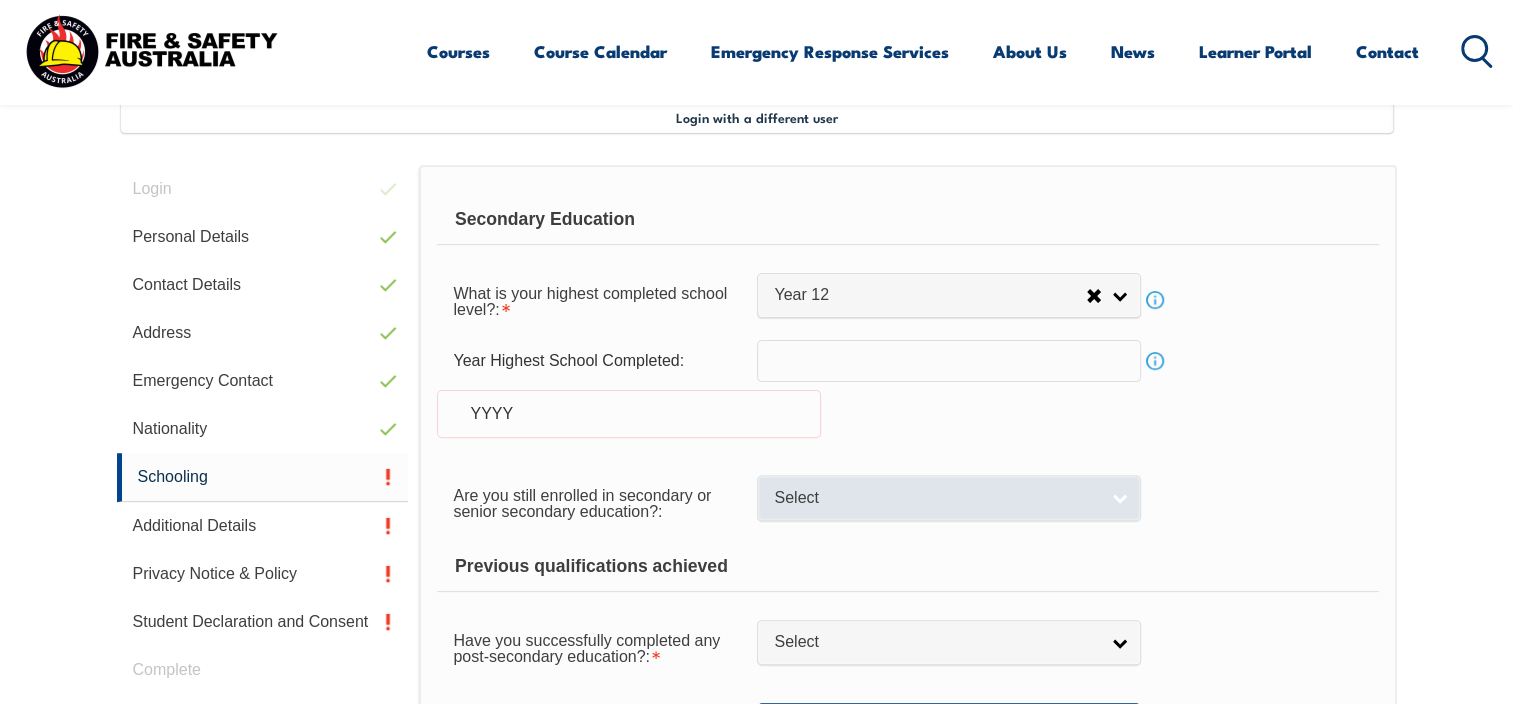 click on "Select" at bounding box center [936, 498] 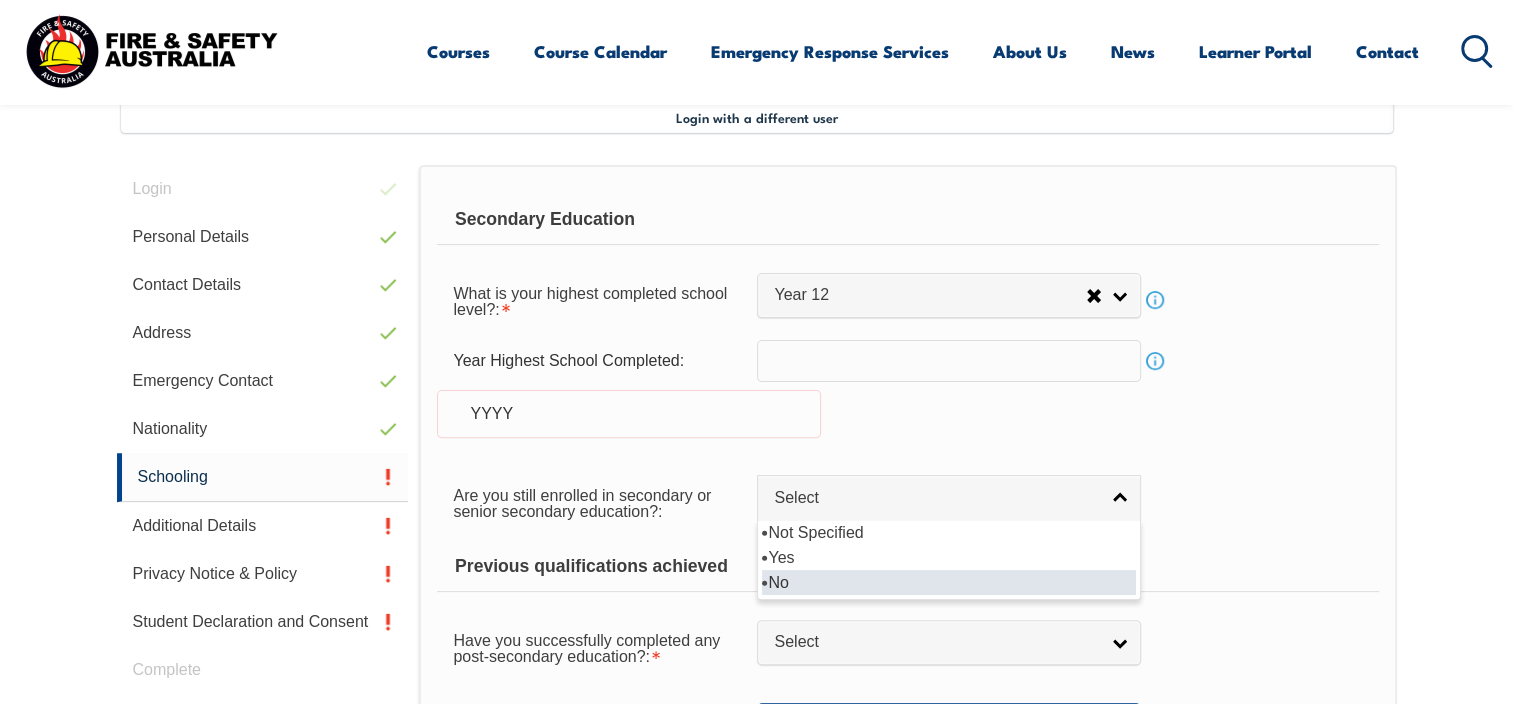 click on "No" at bounding box center (949, 582) 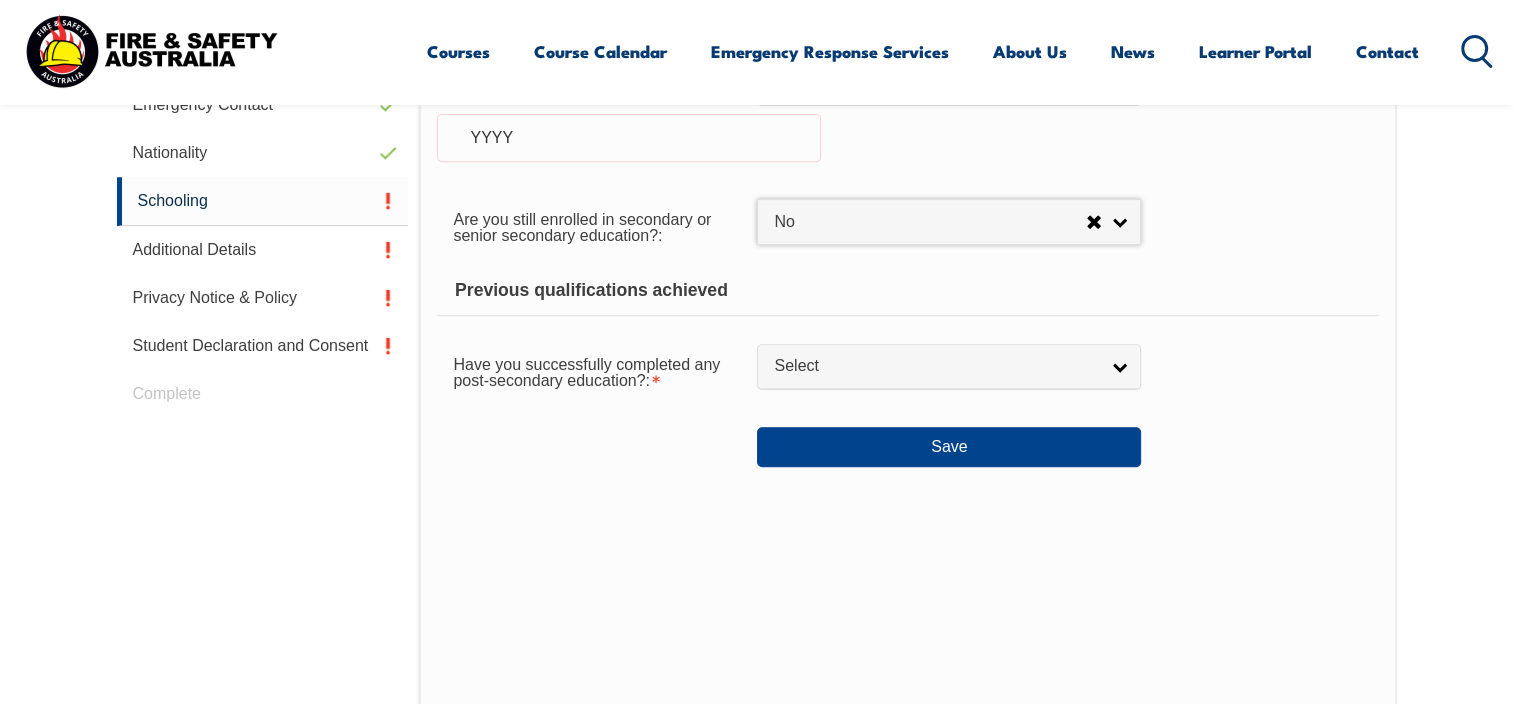 scroll, scrollTop: 844, scrollLeft: 0, axis: vertical 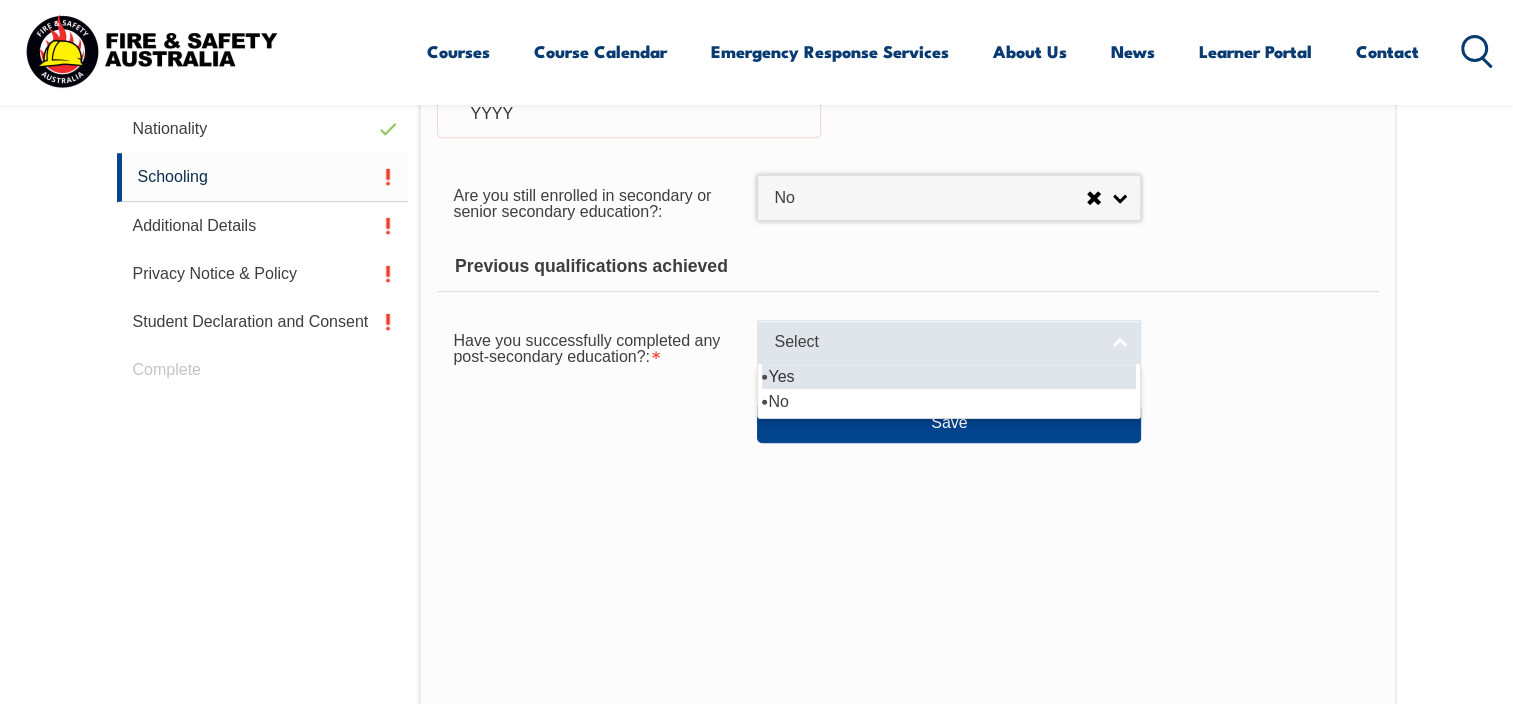 click on "Select" at bounding box center [936, 342] 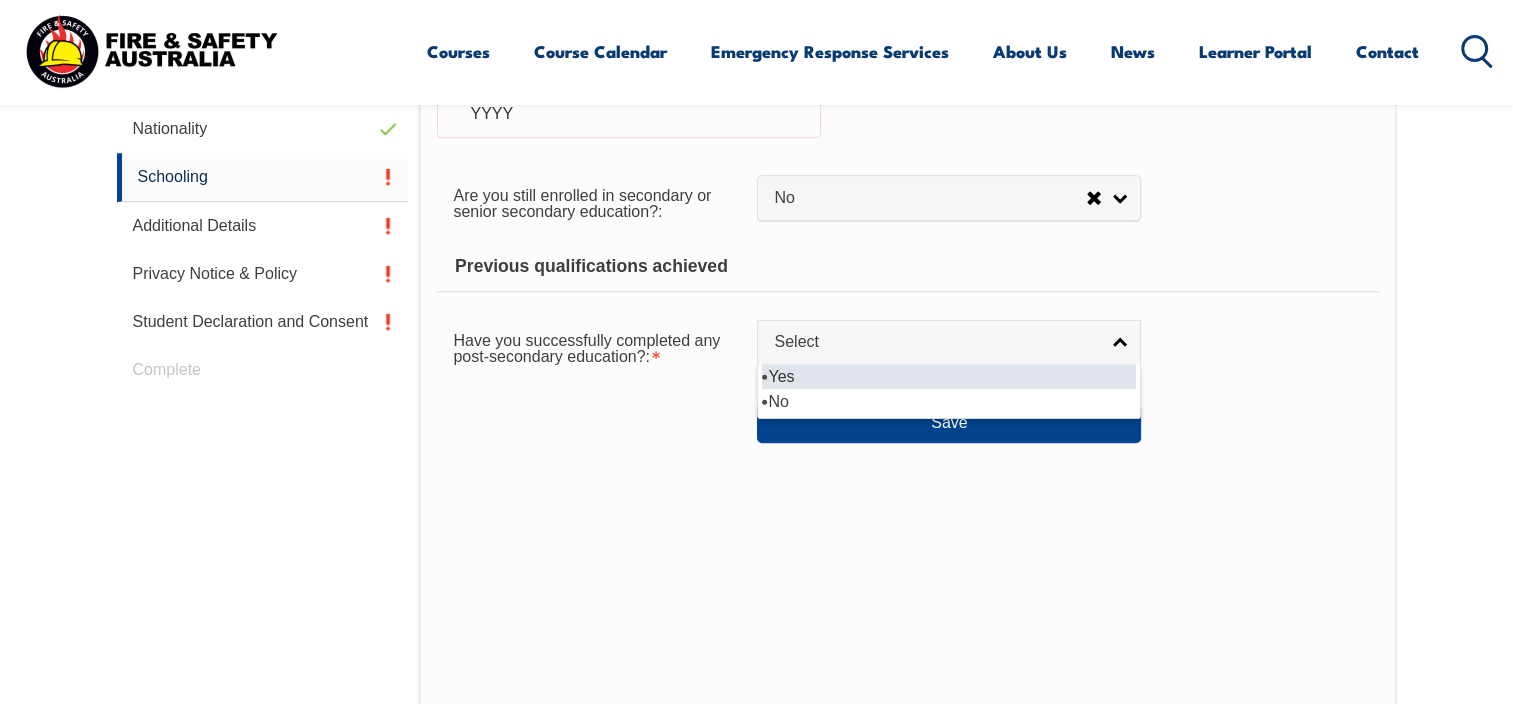 click on "Yes" at bounding box center (949, 376) 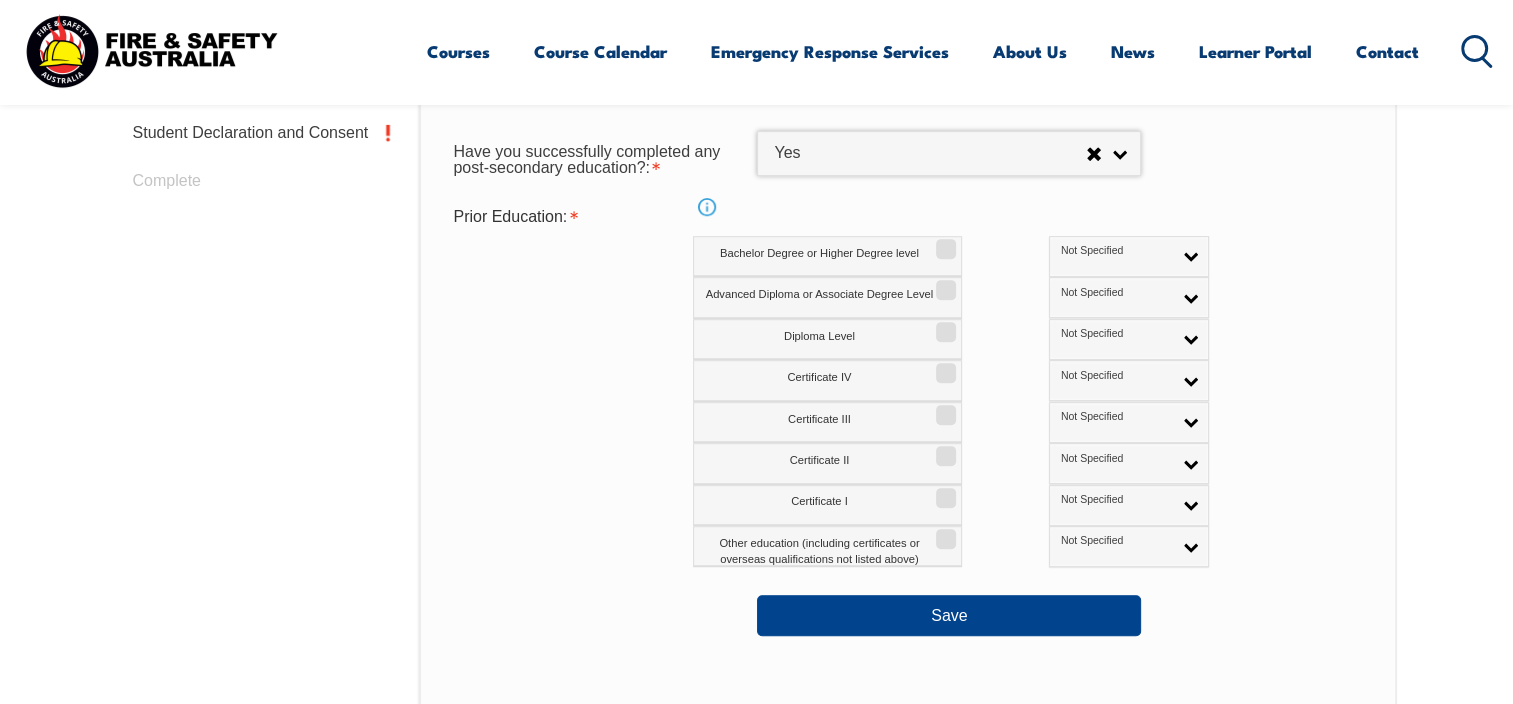 scroll, scrollTop: 1044, scrollLeft: 0, axis: vertical 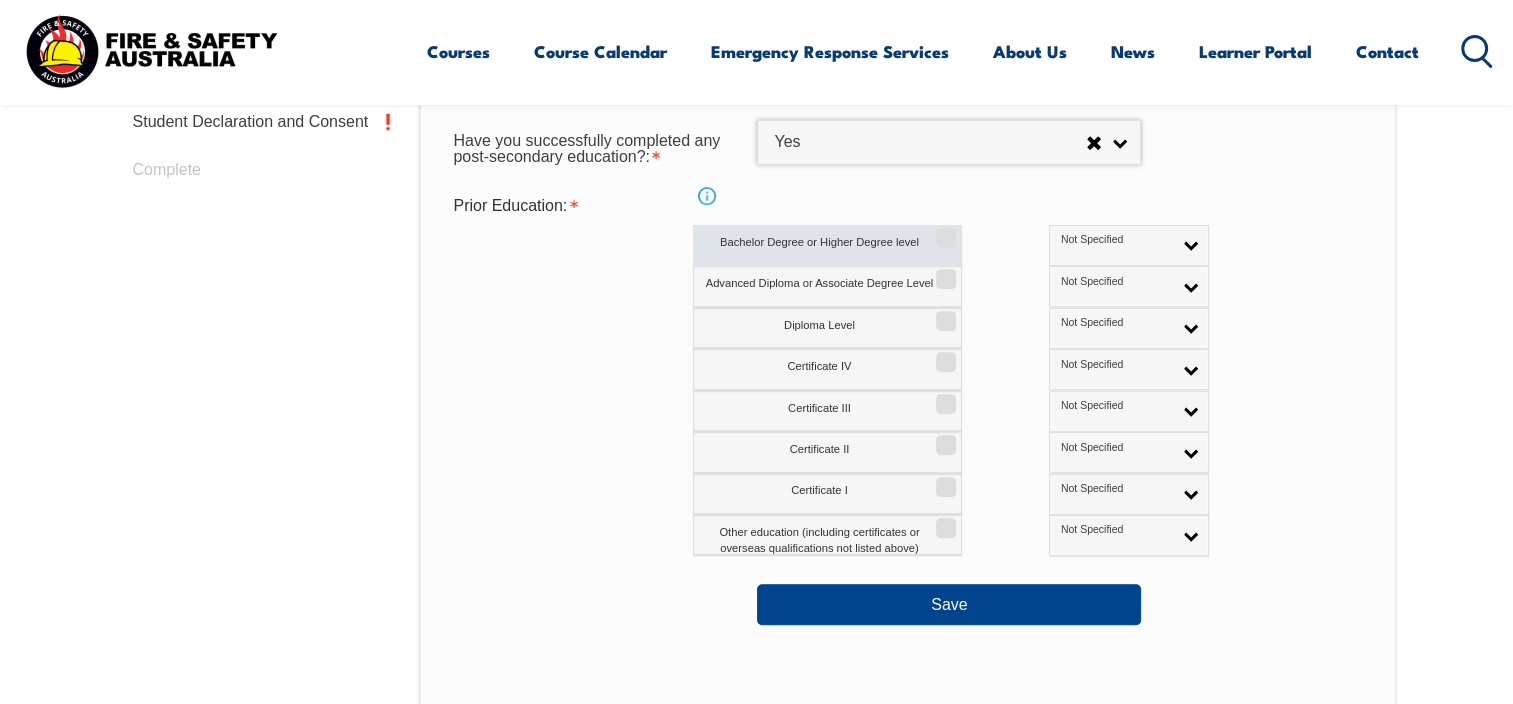 click on "Bachelor Degree or Higher Degree level" at bounding box center [943, 231] 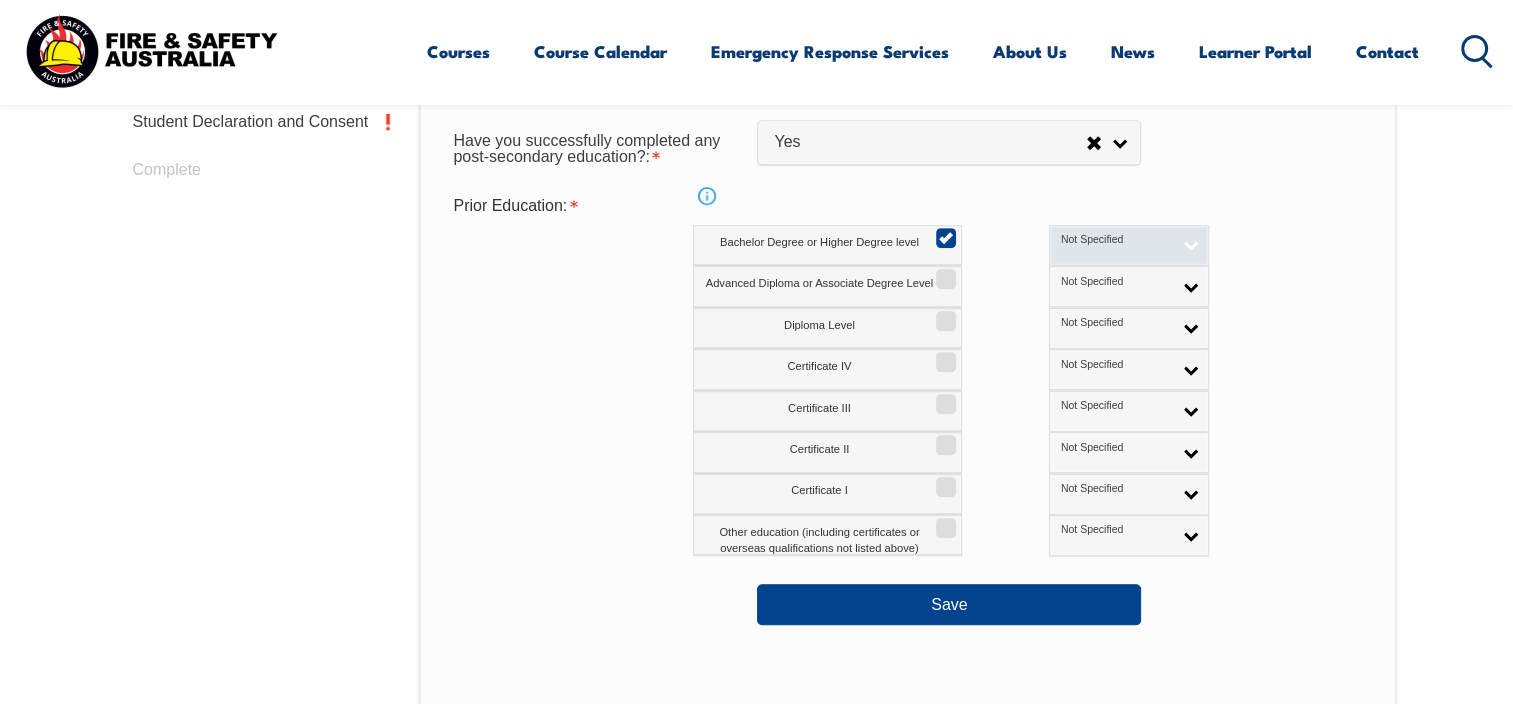 click on "Not Specified" at bounding box center [1129, 245] 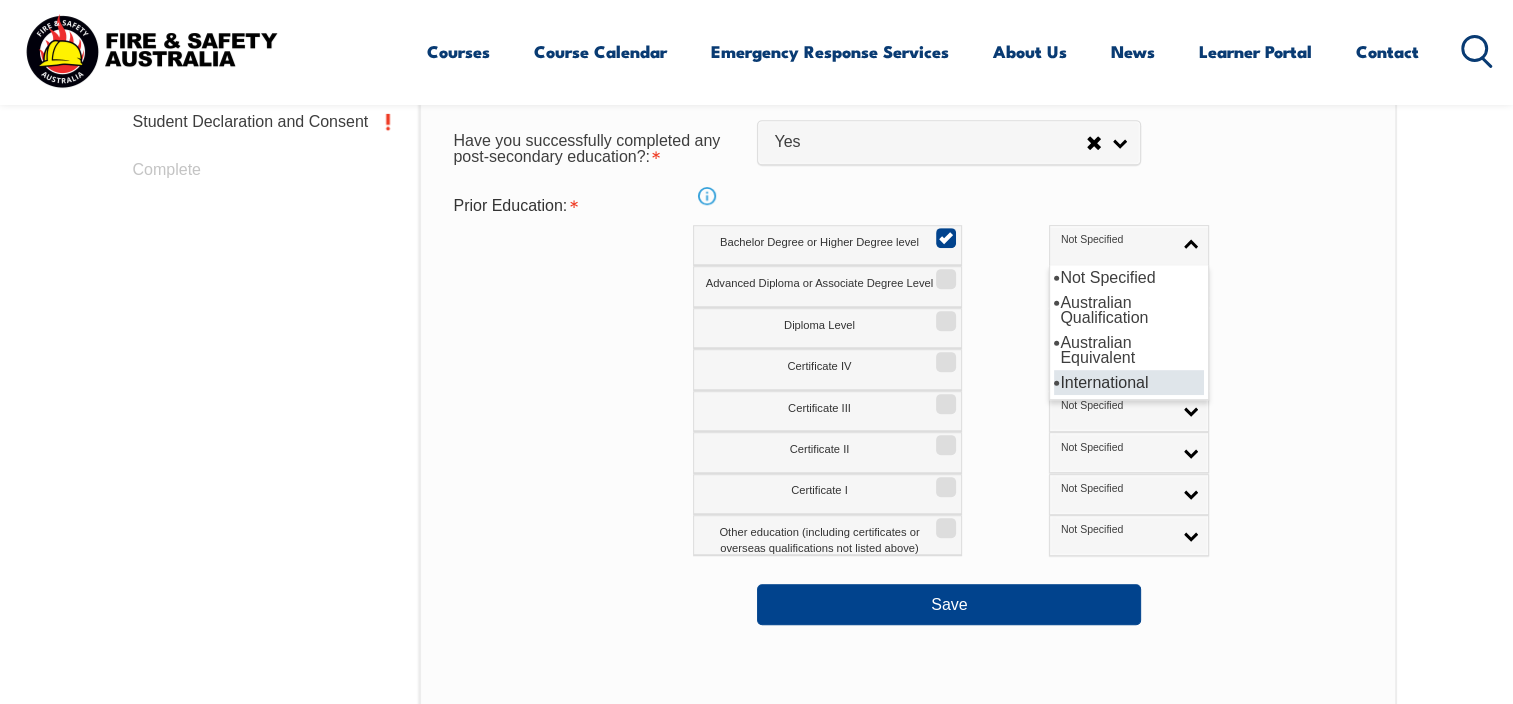 click on "International" at bounding box center [1129, 382] 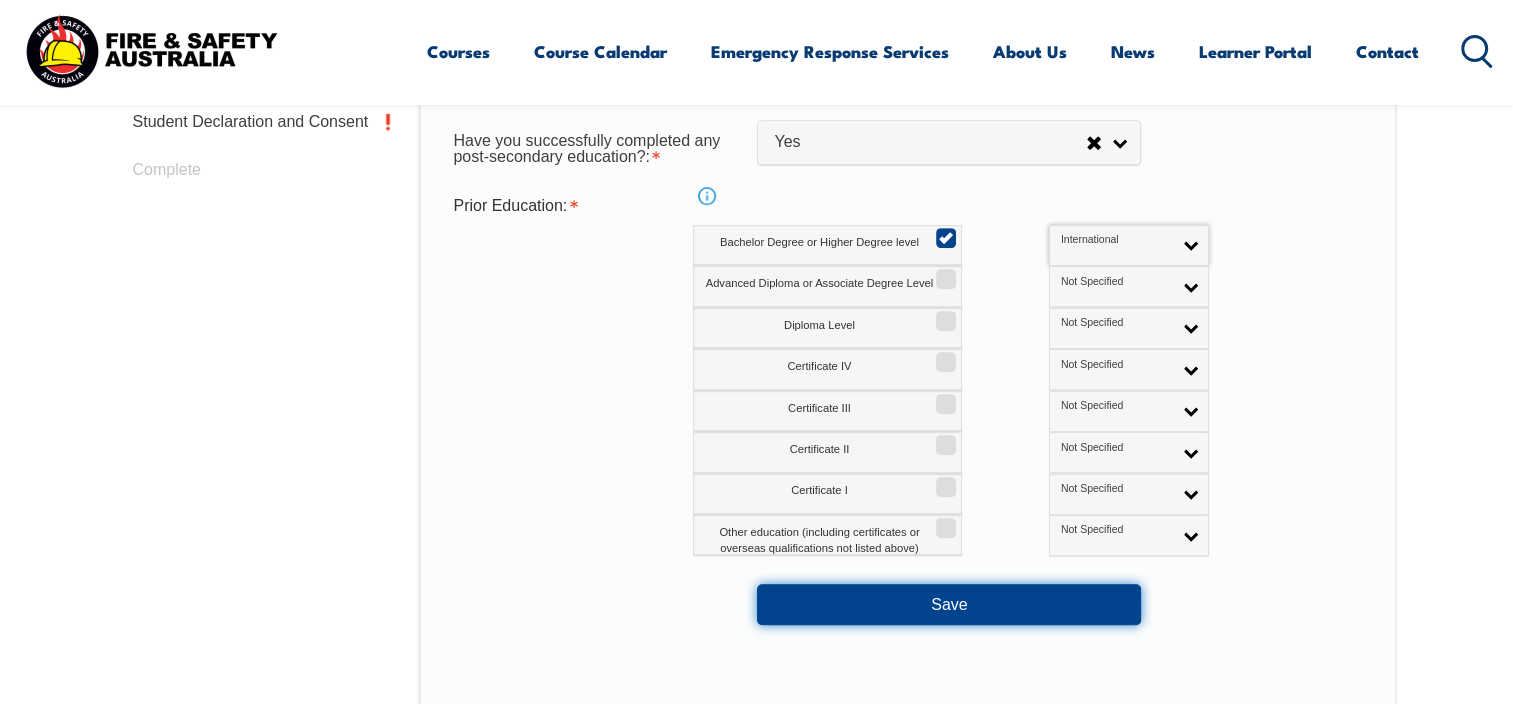 click on "Save" at bounding box center (949, 604) 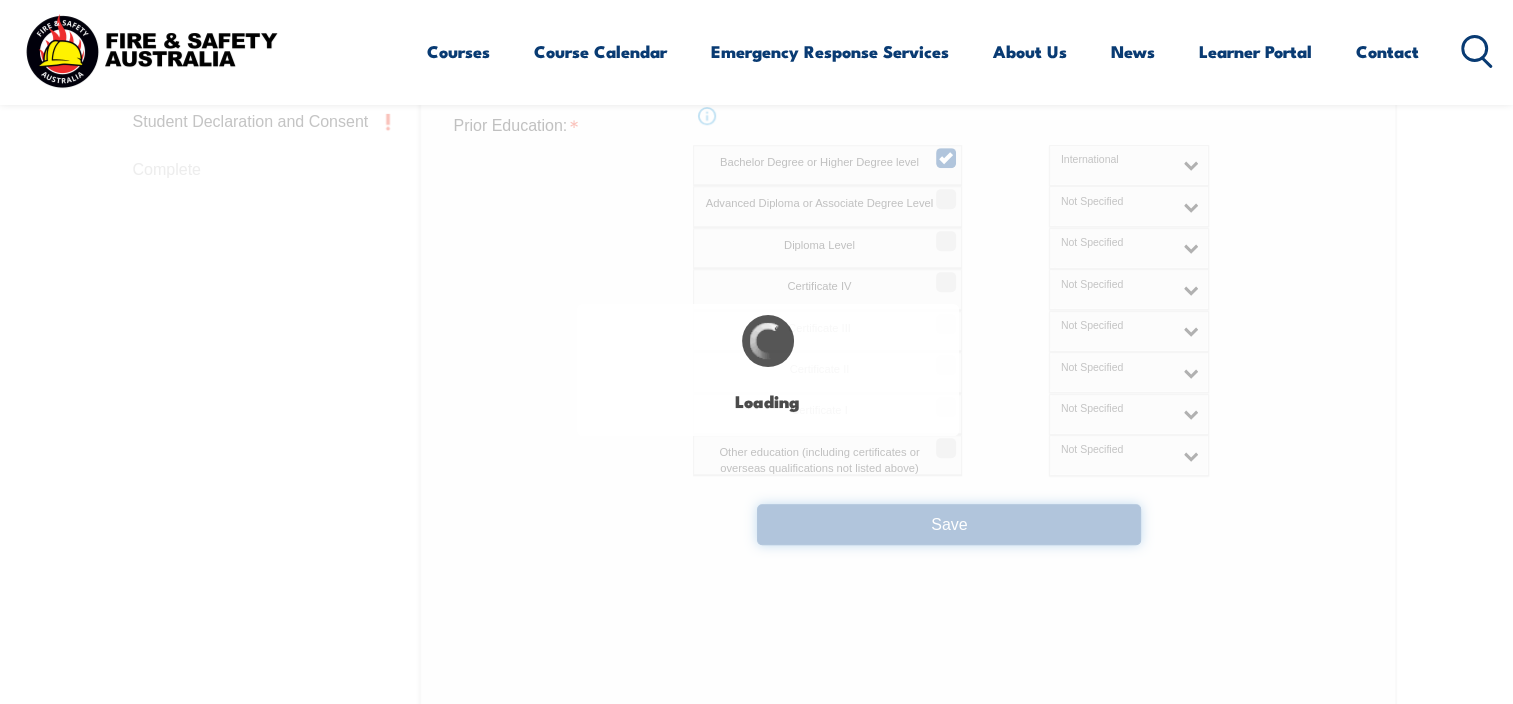 select on "false" 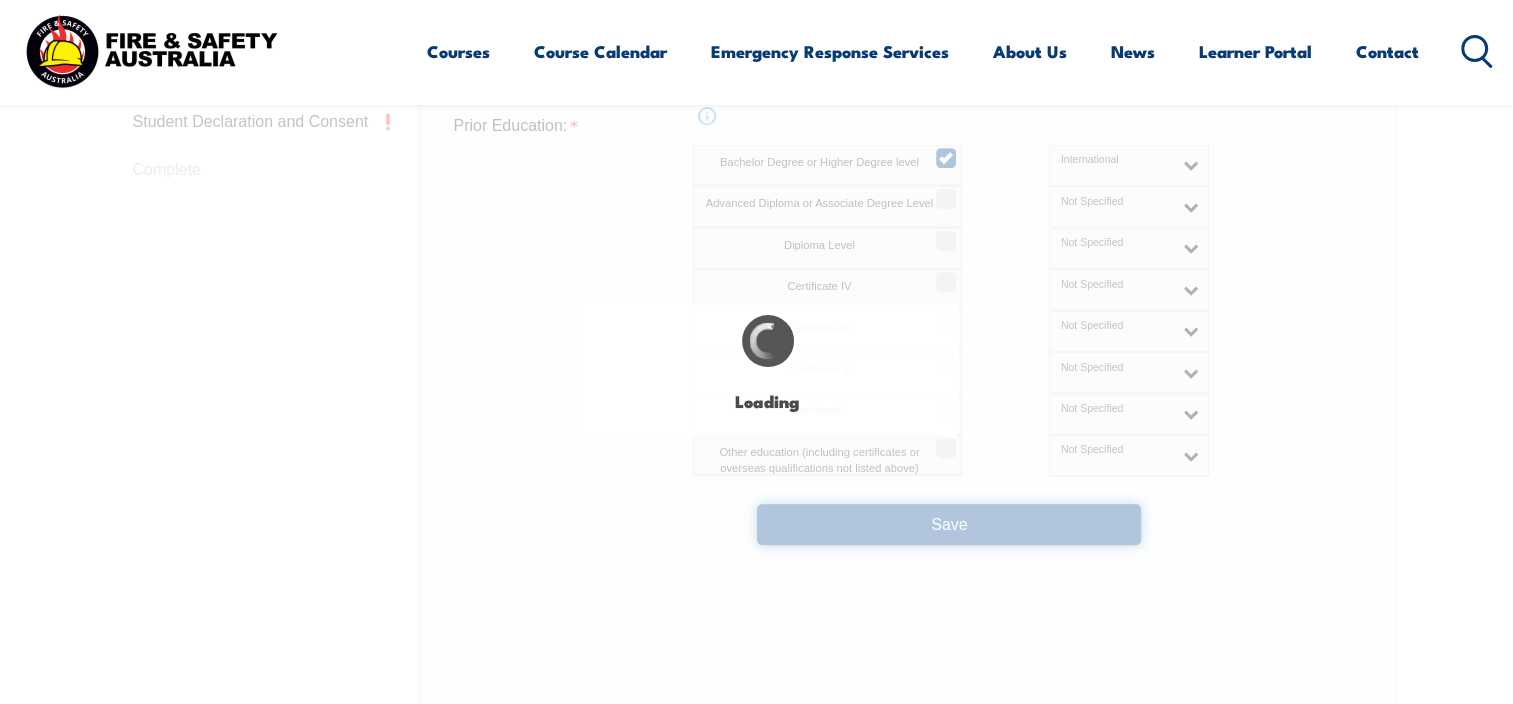 select on "true" 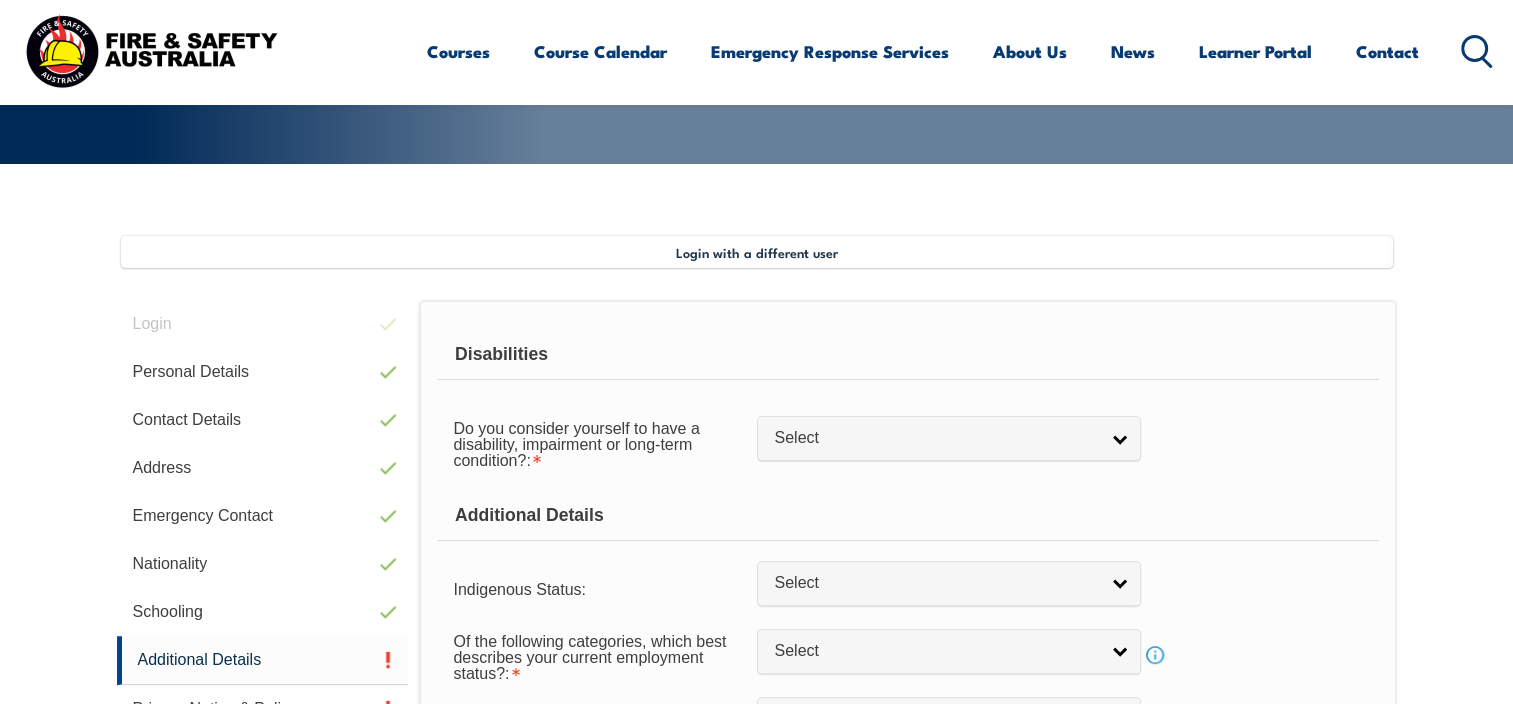 scroll, scrollTop: 444, scrollLeft: 0, axis: vertical 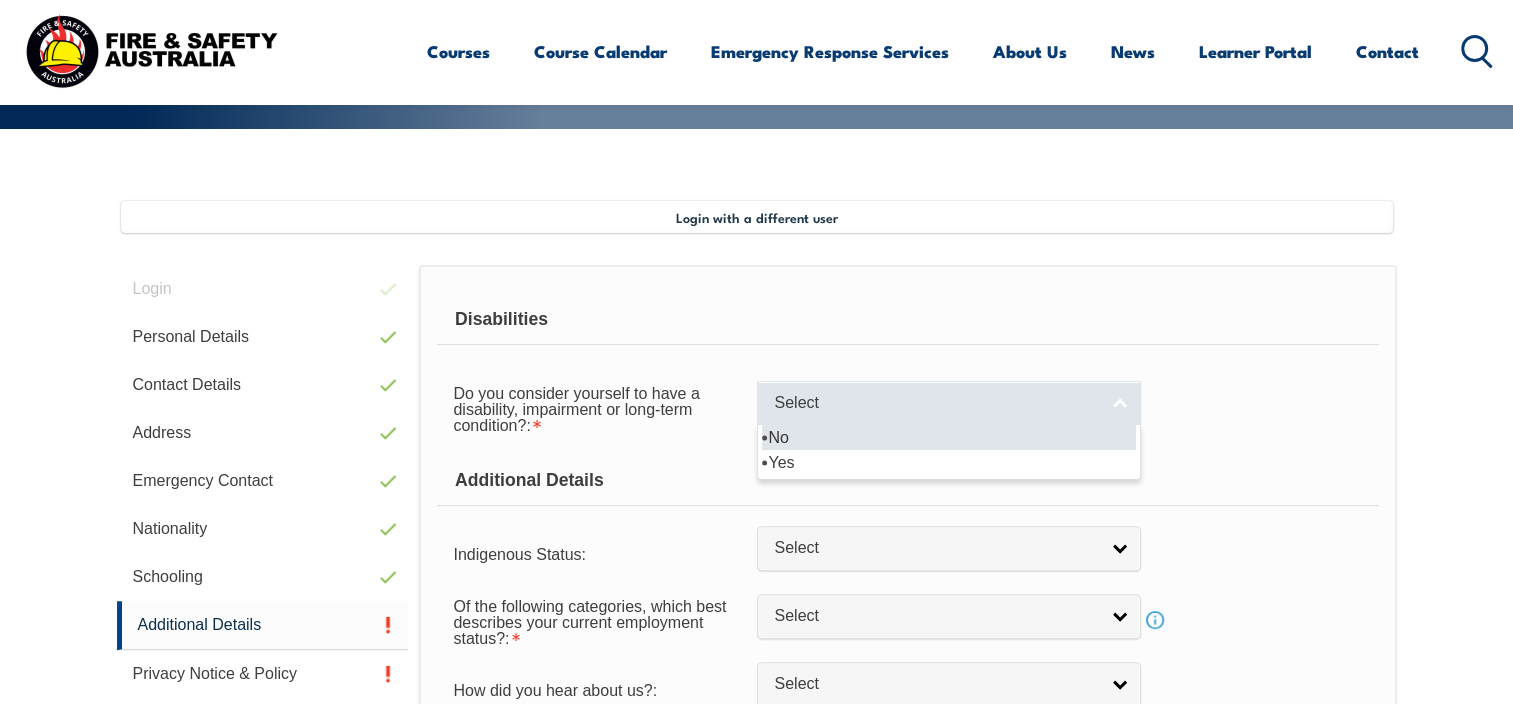 click on "Select" at bounding box center [936, 403] 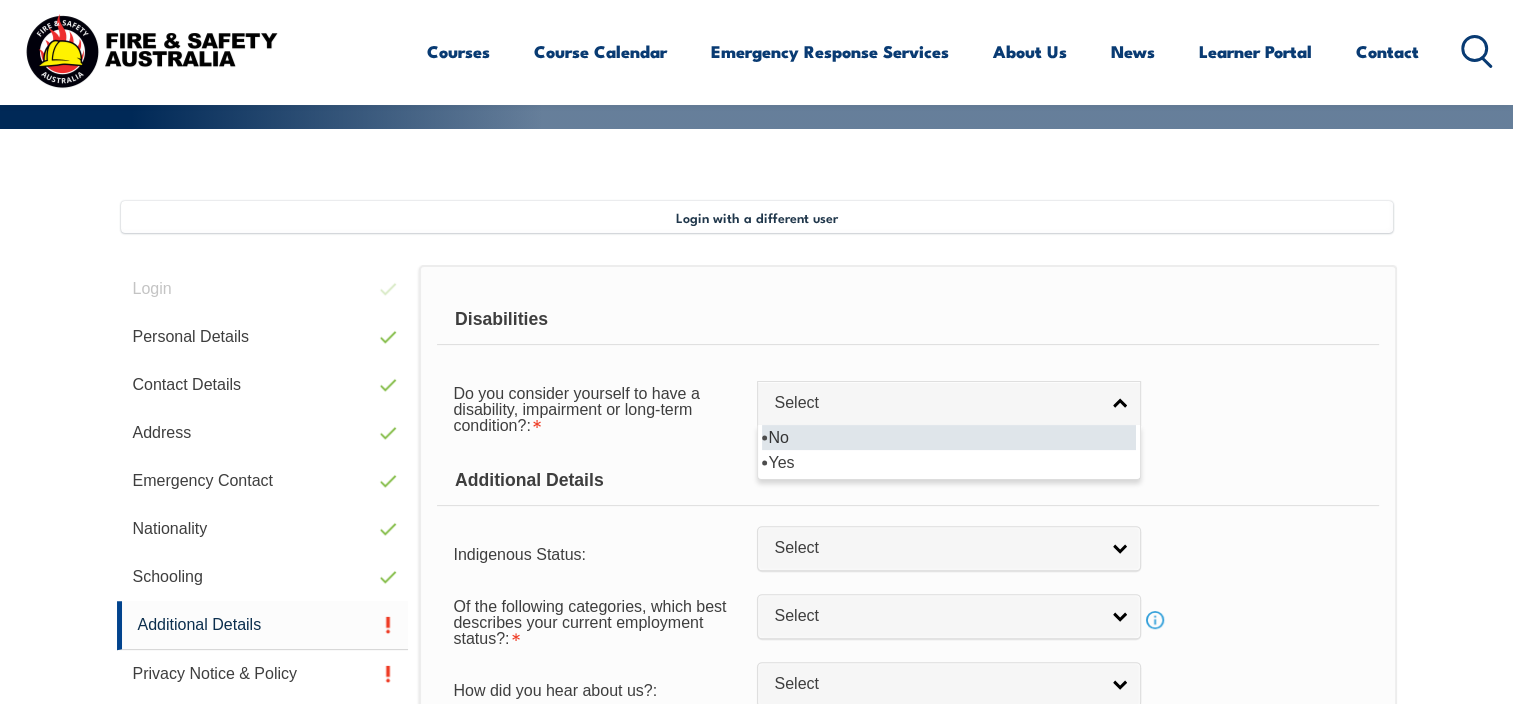 click on "No" at bounding box center (949, 437) 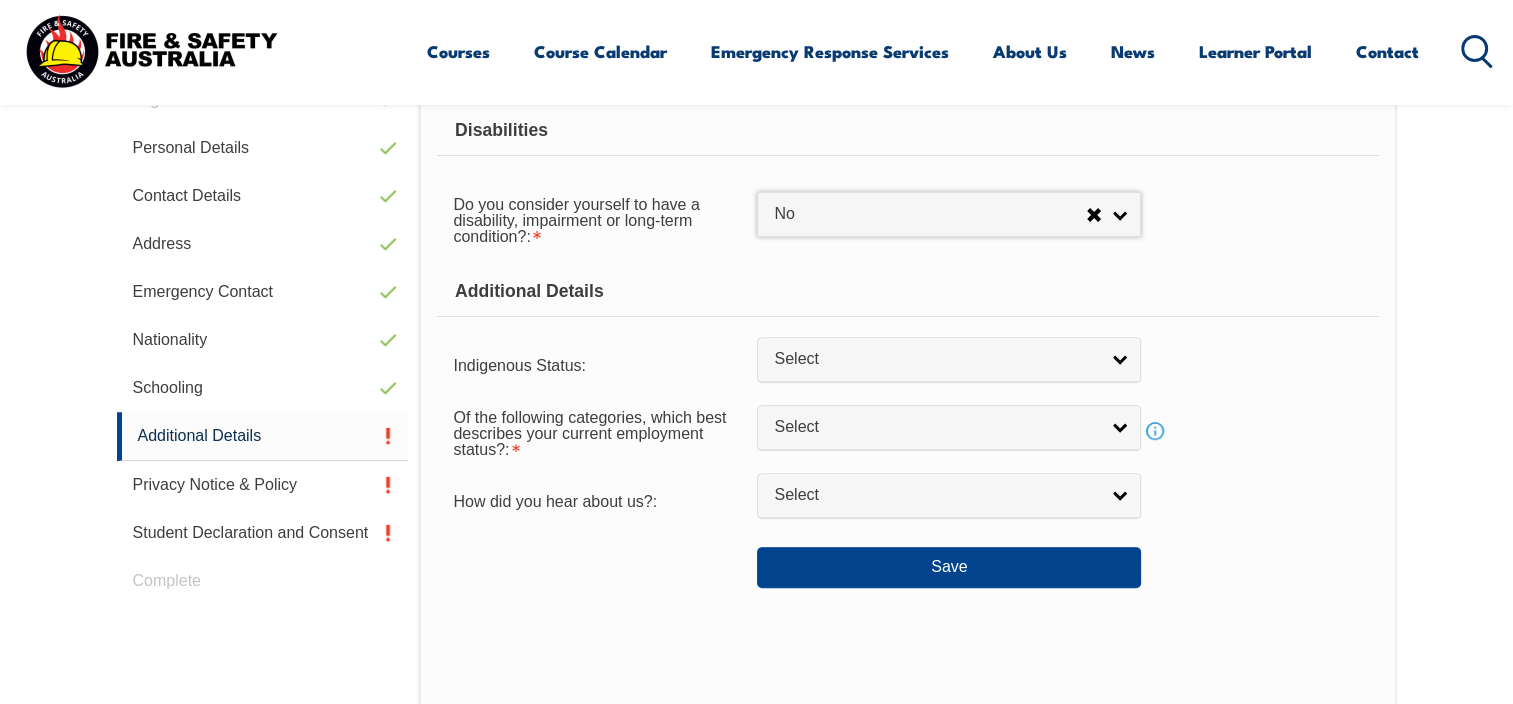 scroll, scrollTop: 644, scrollLeft: 0, axis: vertical 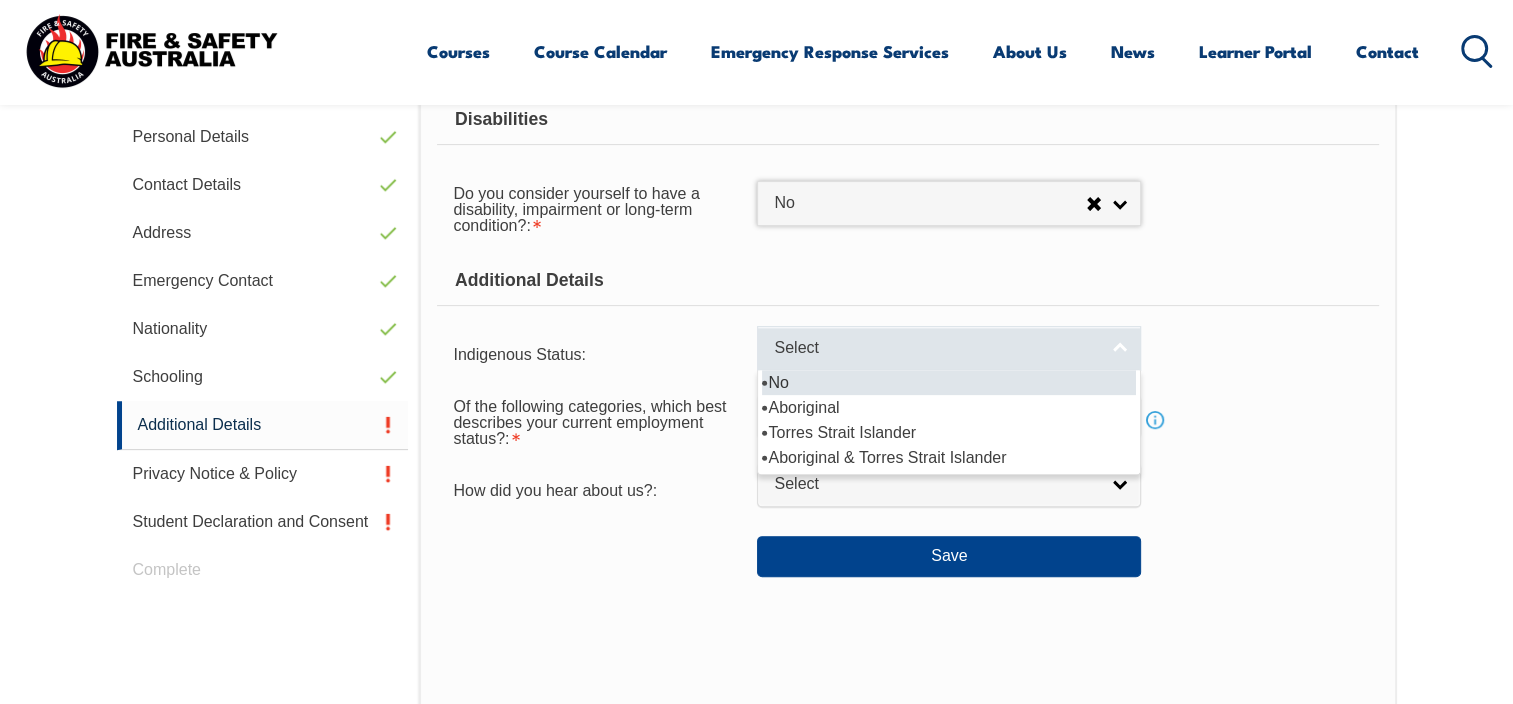 click on "Select" at bounding box center (936, 348) 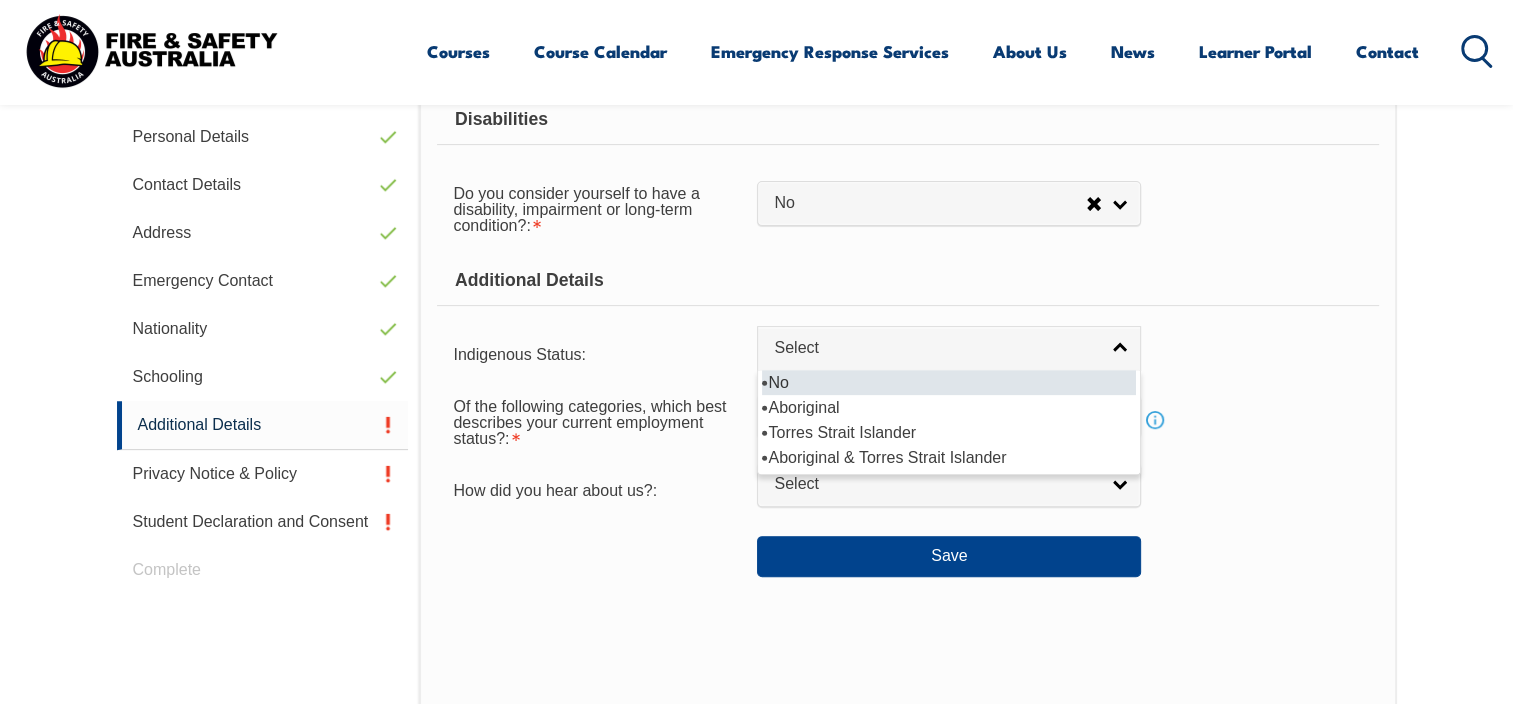 click on "No" at bounding box center (949, 382) 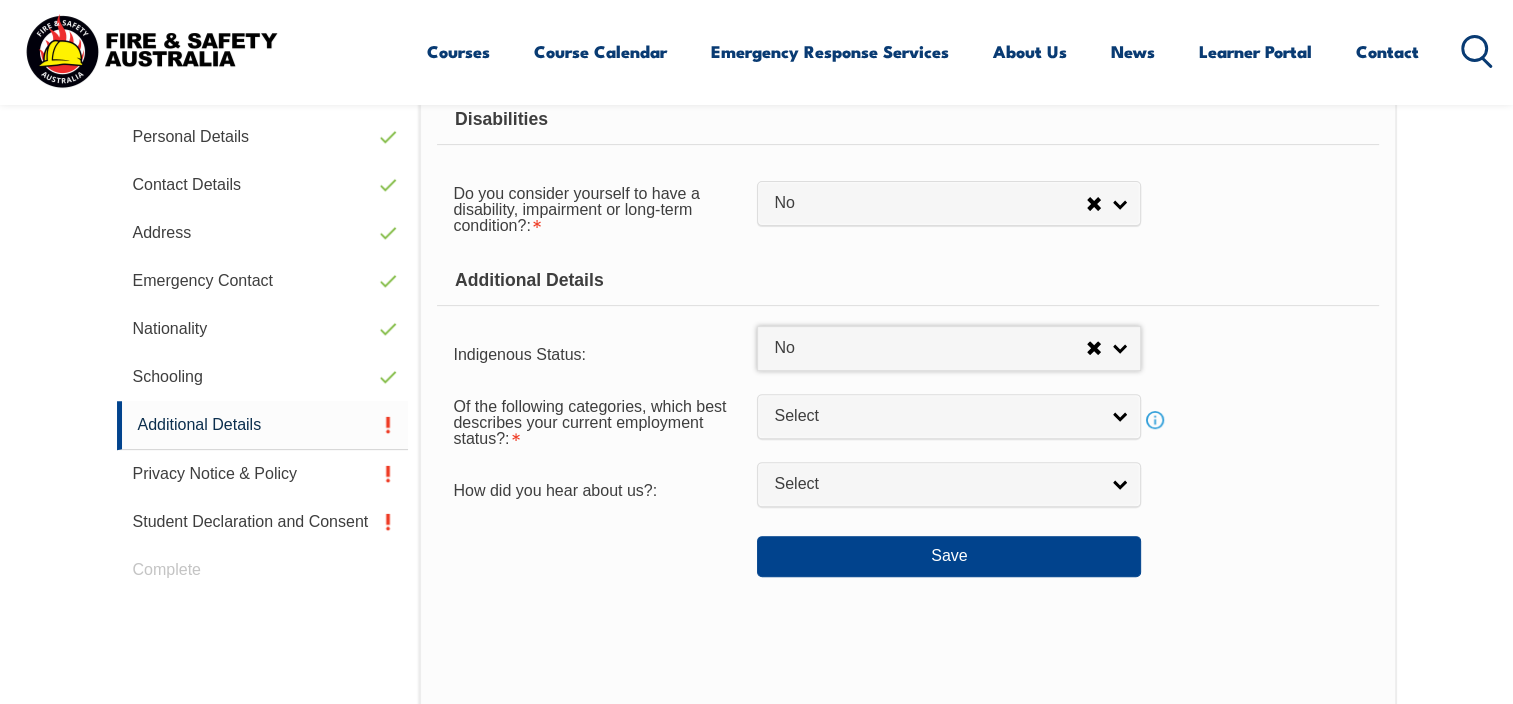 select on "4" 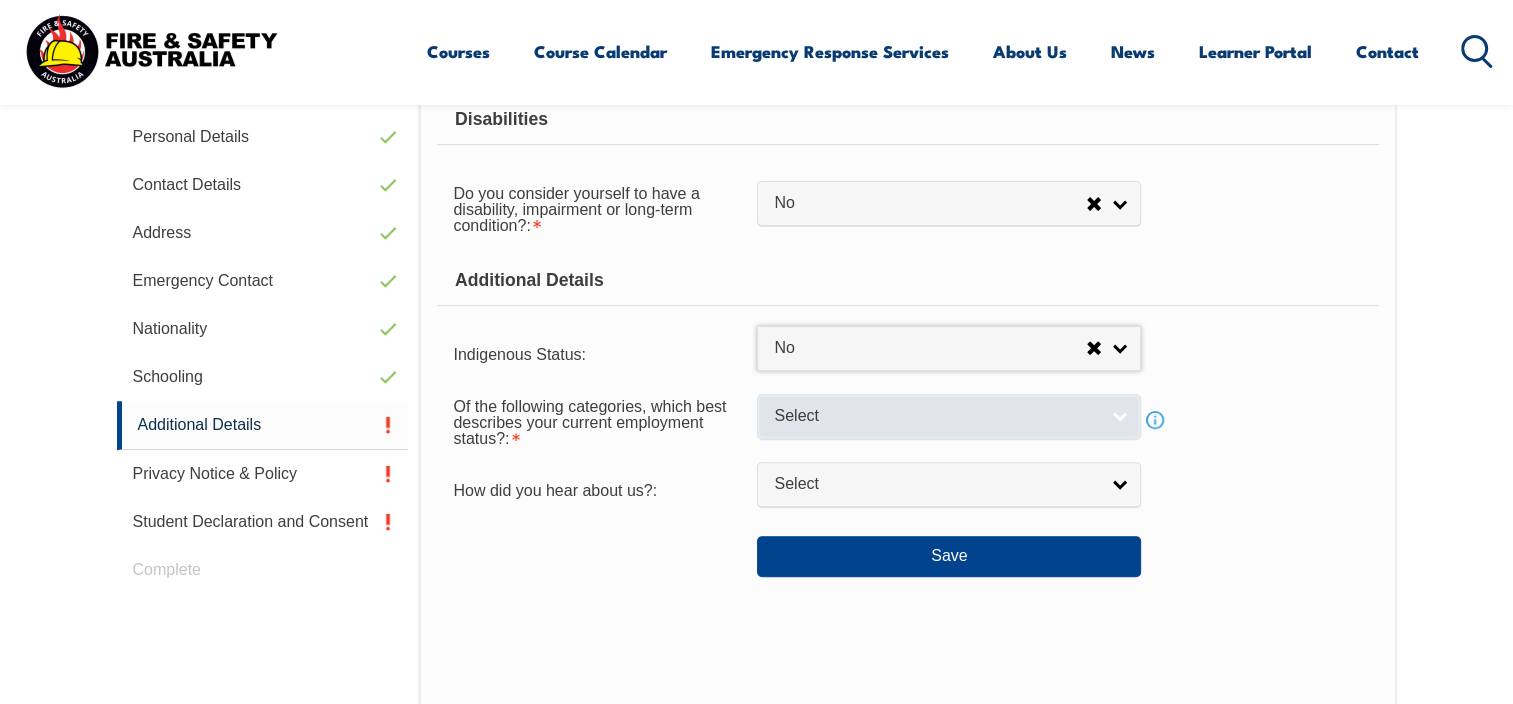 click on "Select" at bounding box center [936, 416] 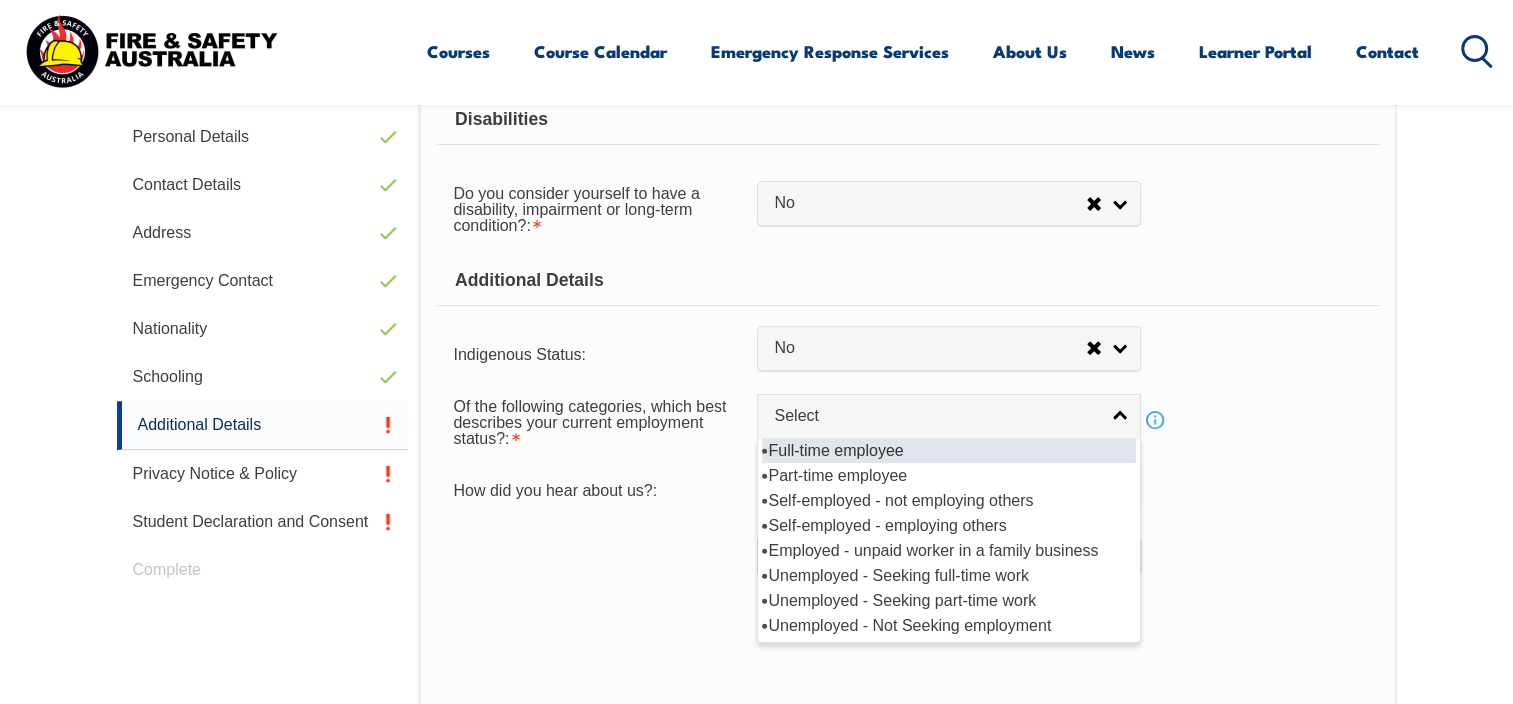 click on "Full-time employee" at bounding box center [949, 450] 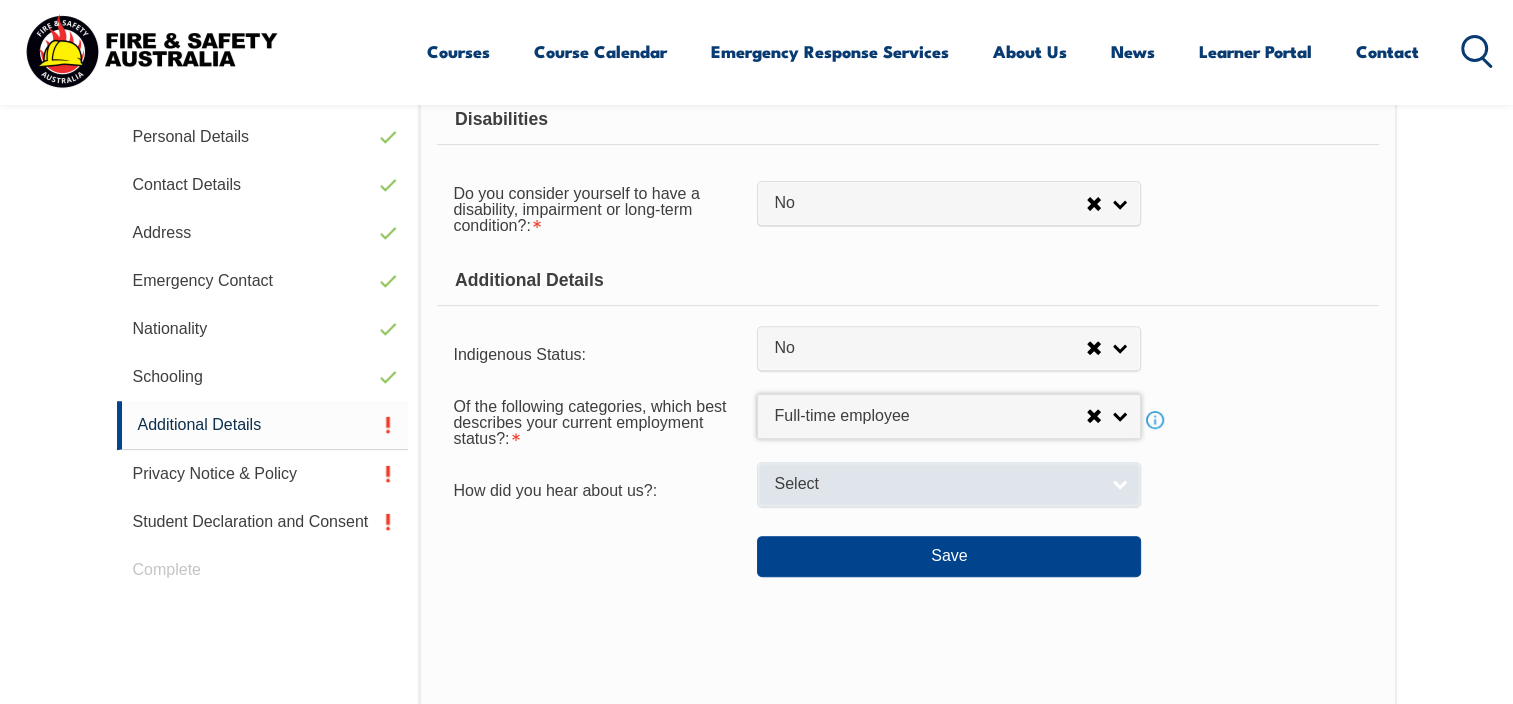 click on "Select" at bounding box center [936, 484] 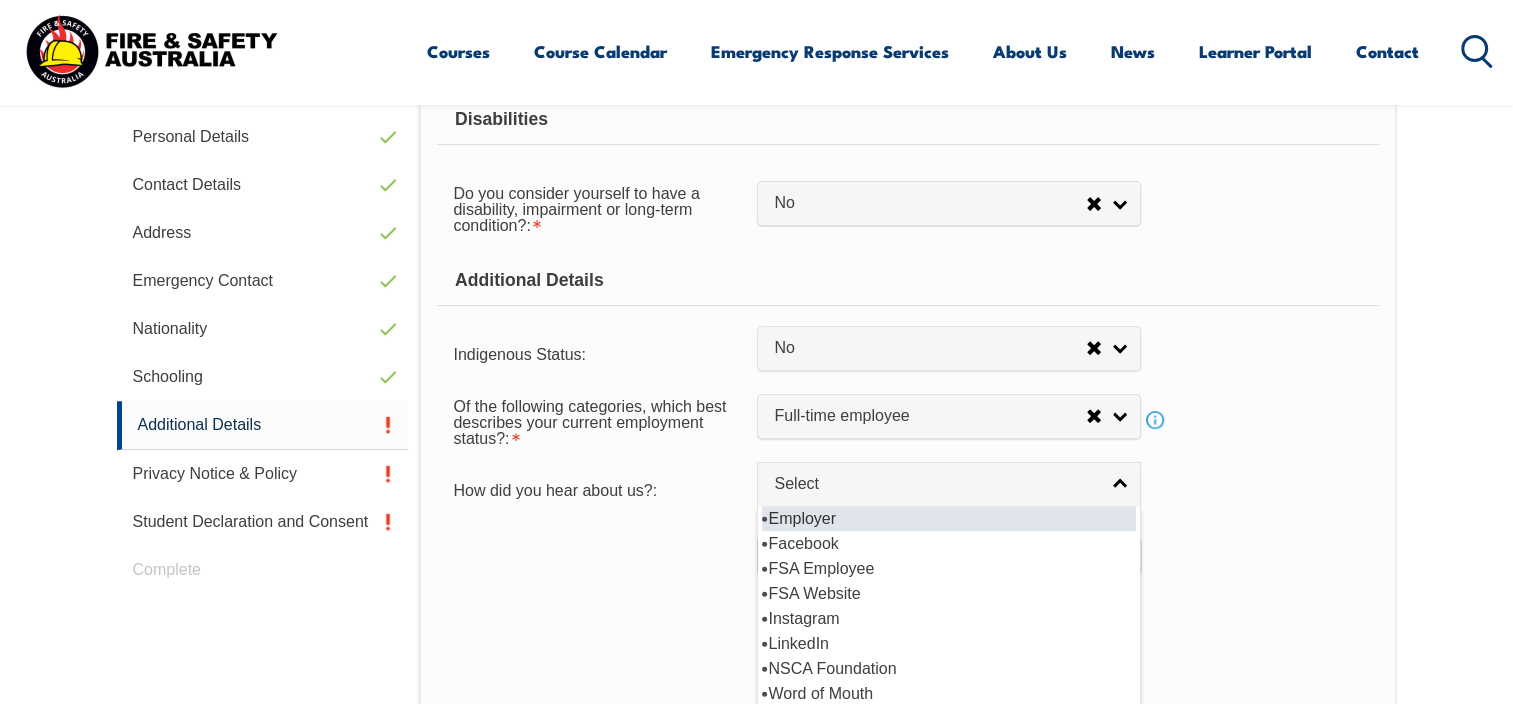 click on "Employer" at bounding box center (949, 518) 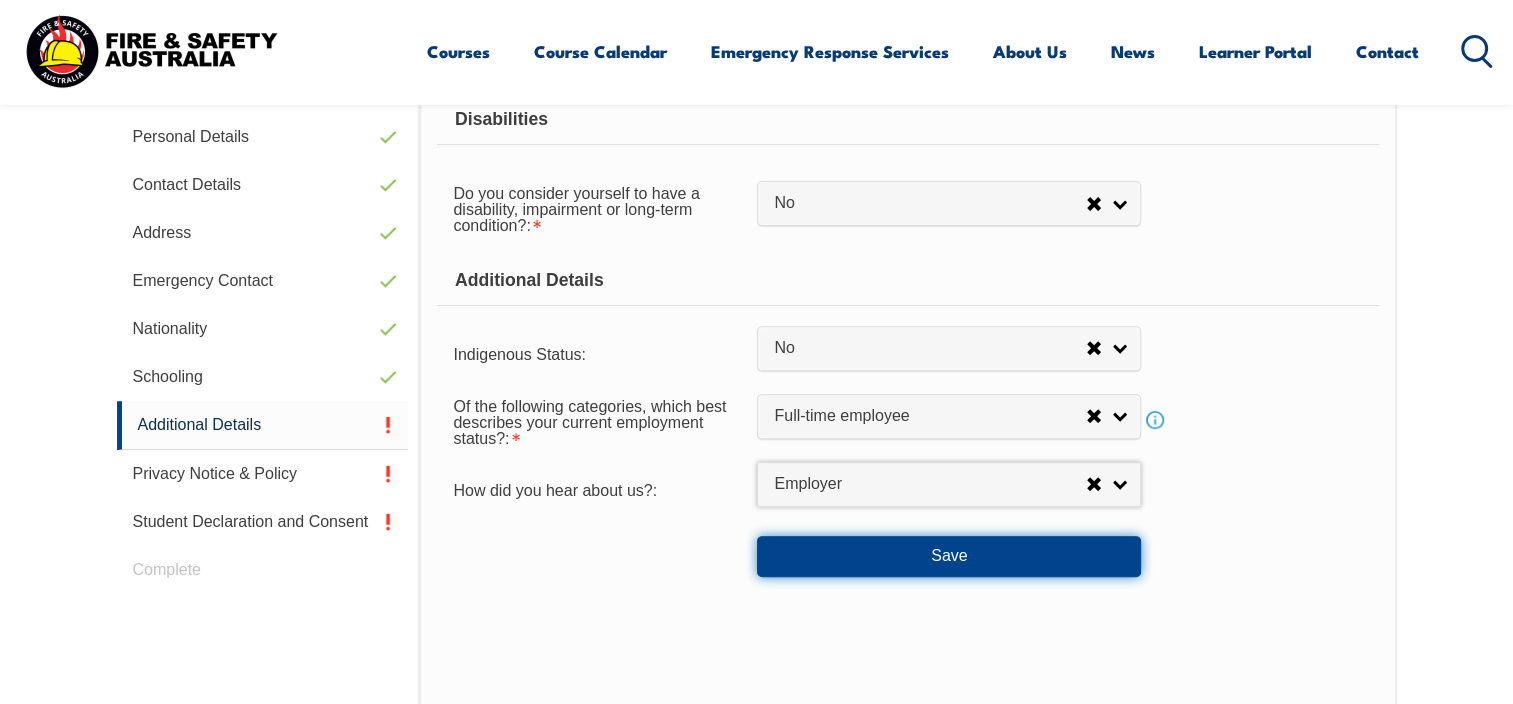 click on "Save" at bounding box center (949, 556) 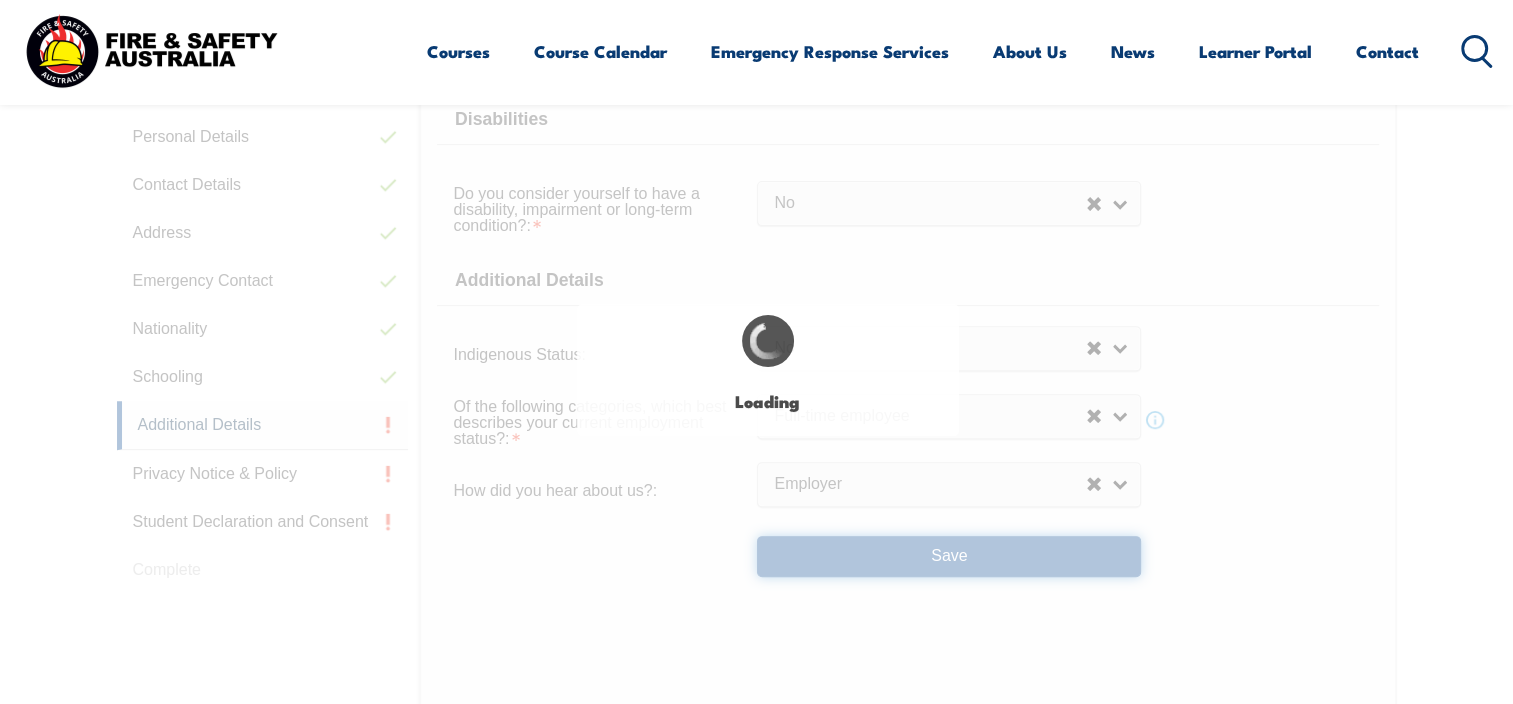 select on "false" 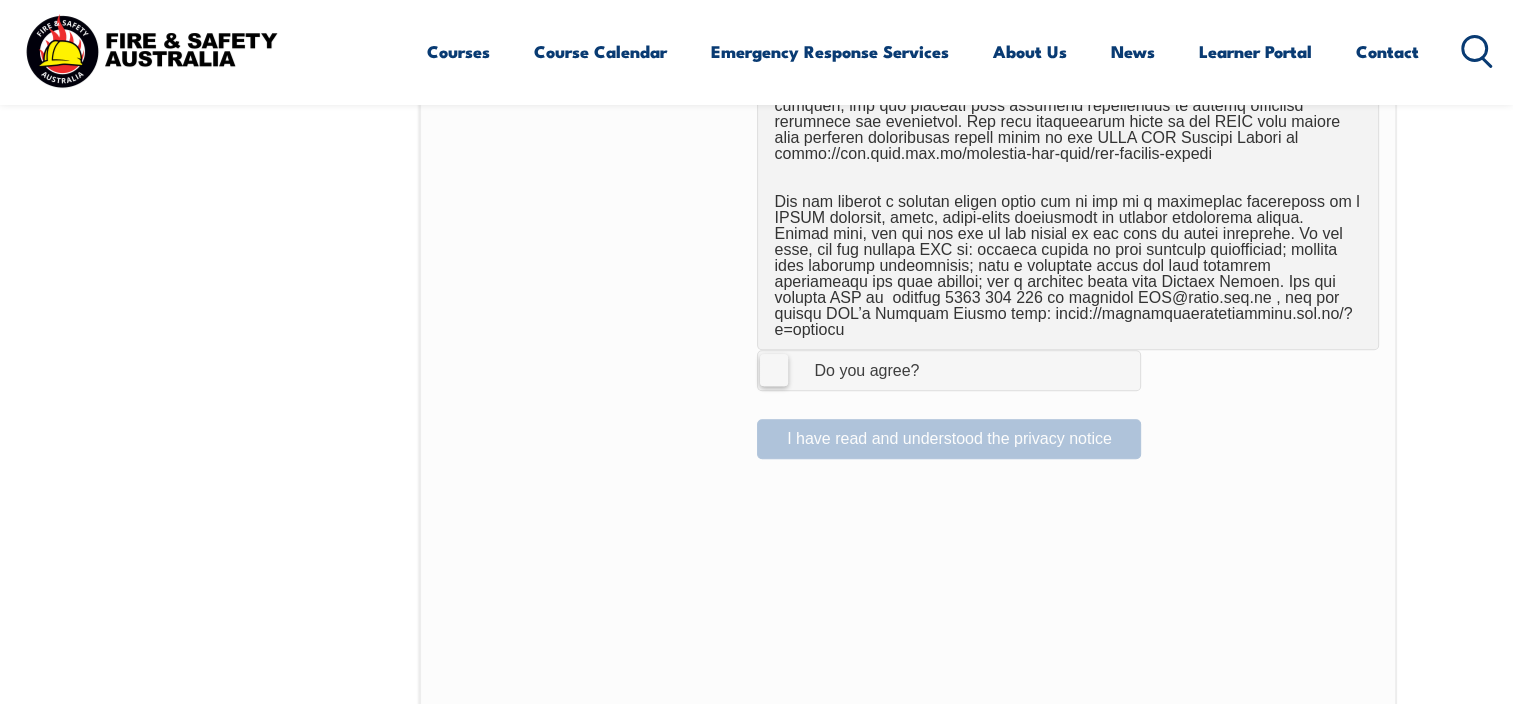 scroll, scrollTop: 1344, scrollLeft: 0, axis: vertical 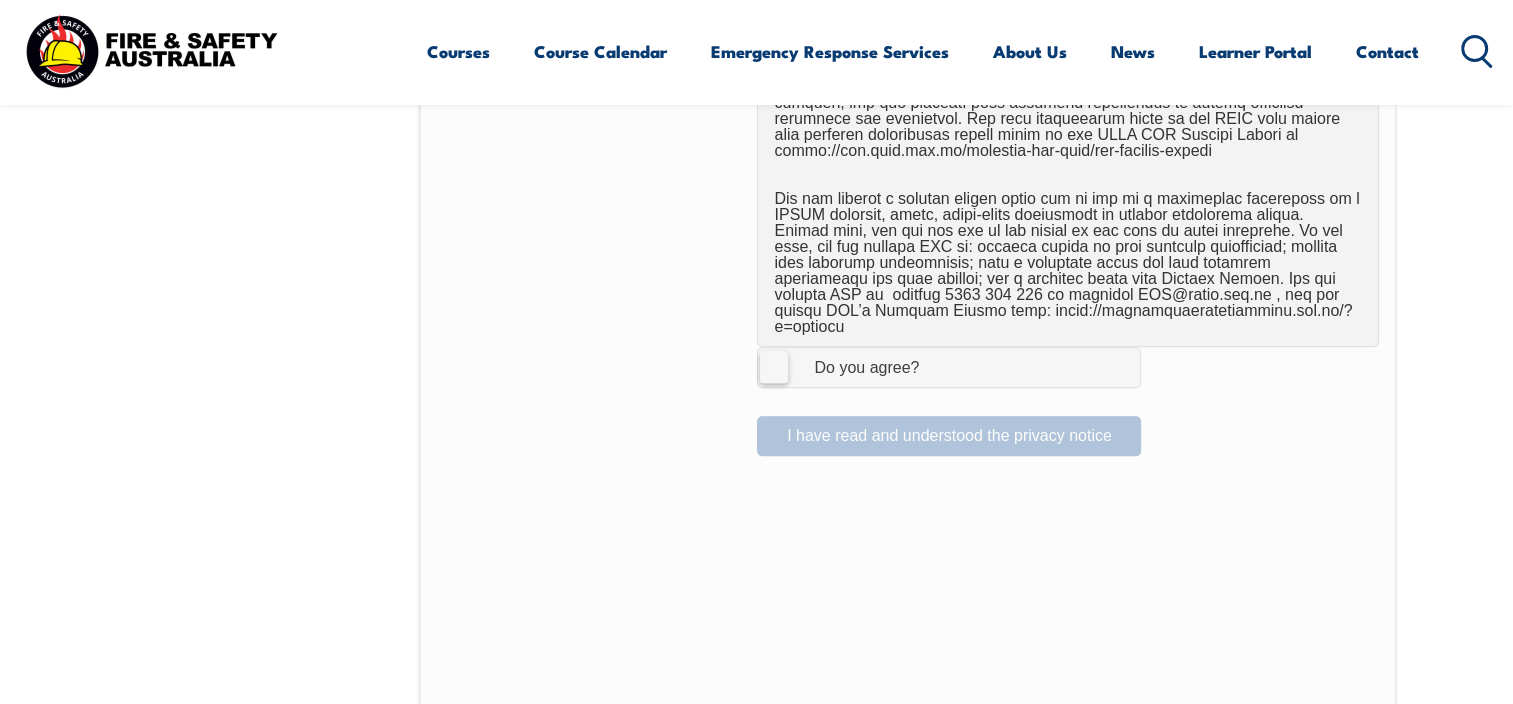 click on "I Agree Do you agree?" at bounding box center (949, 367) 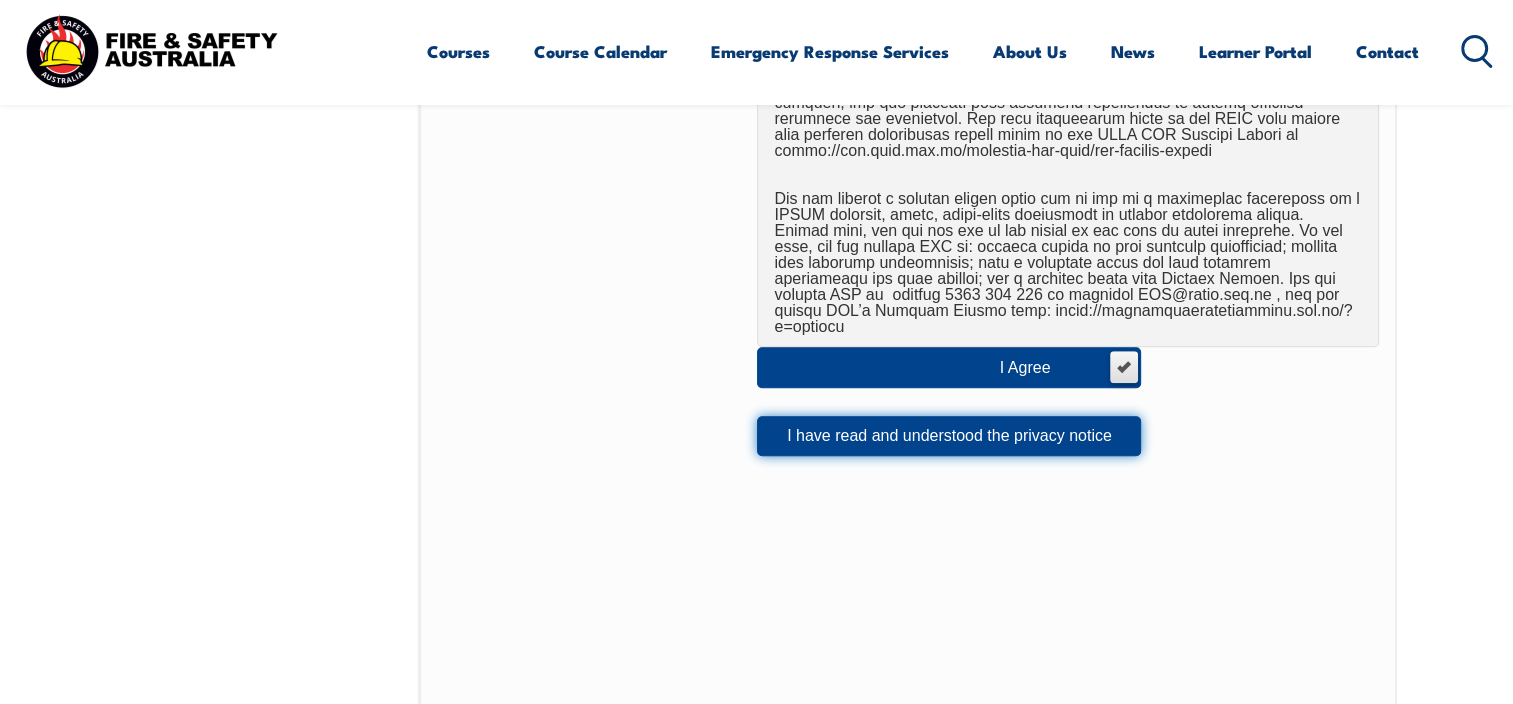 click on "I have read and understood the privacy notice" at bounding box center [949, 436] 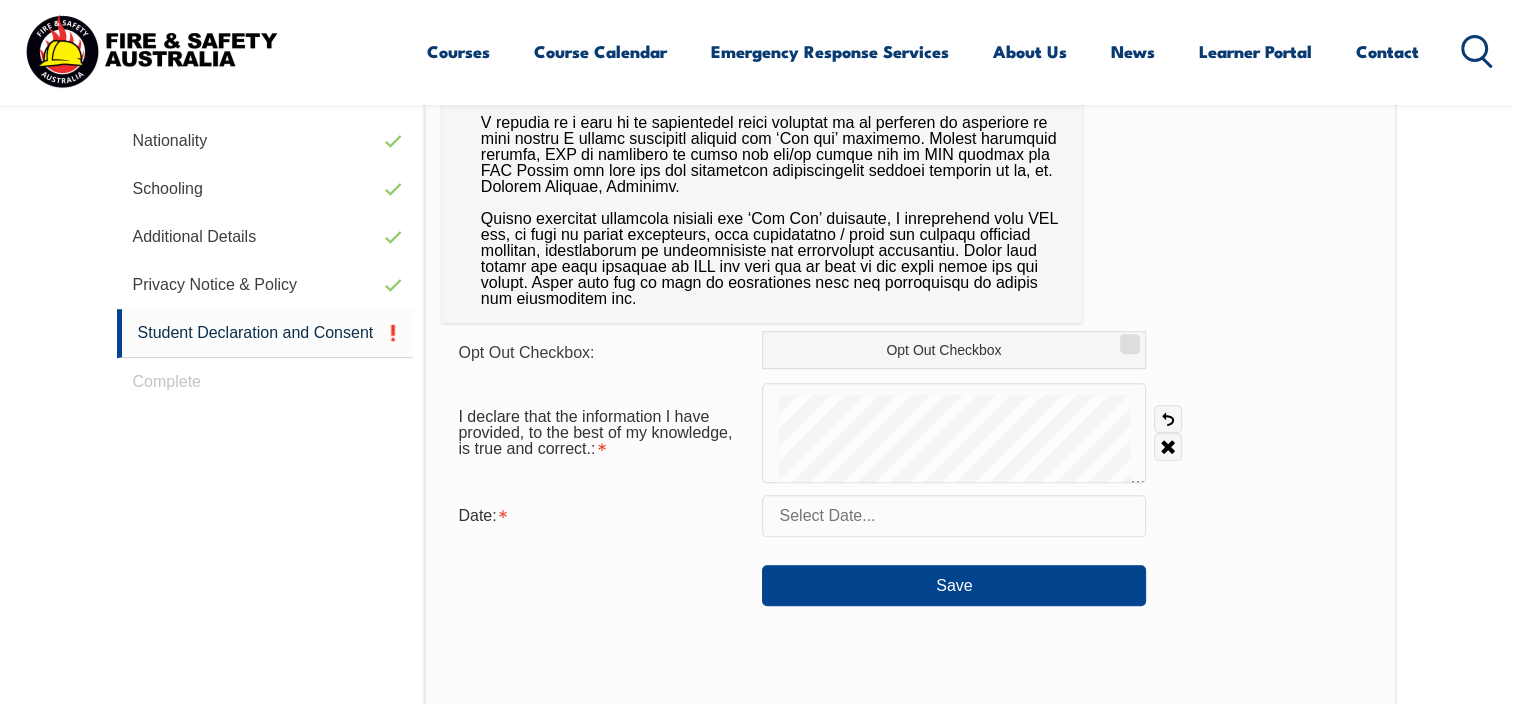 scroll, scrollTop: 833, scrollLeft: 0, axis: vertical 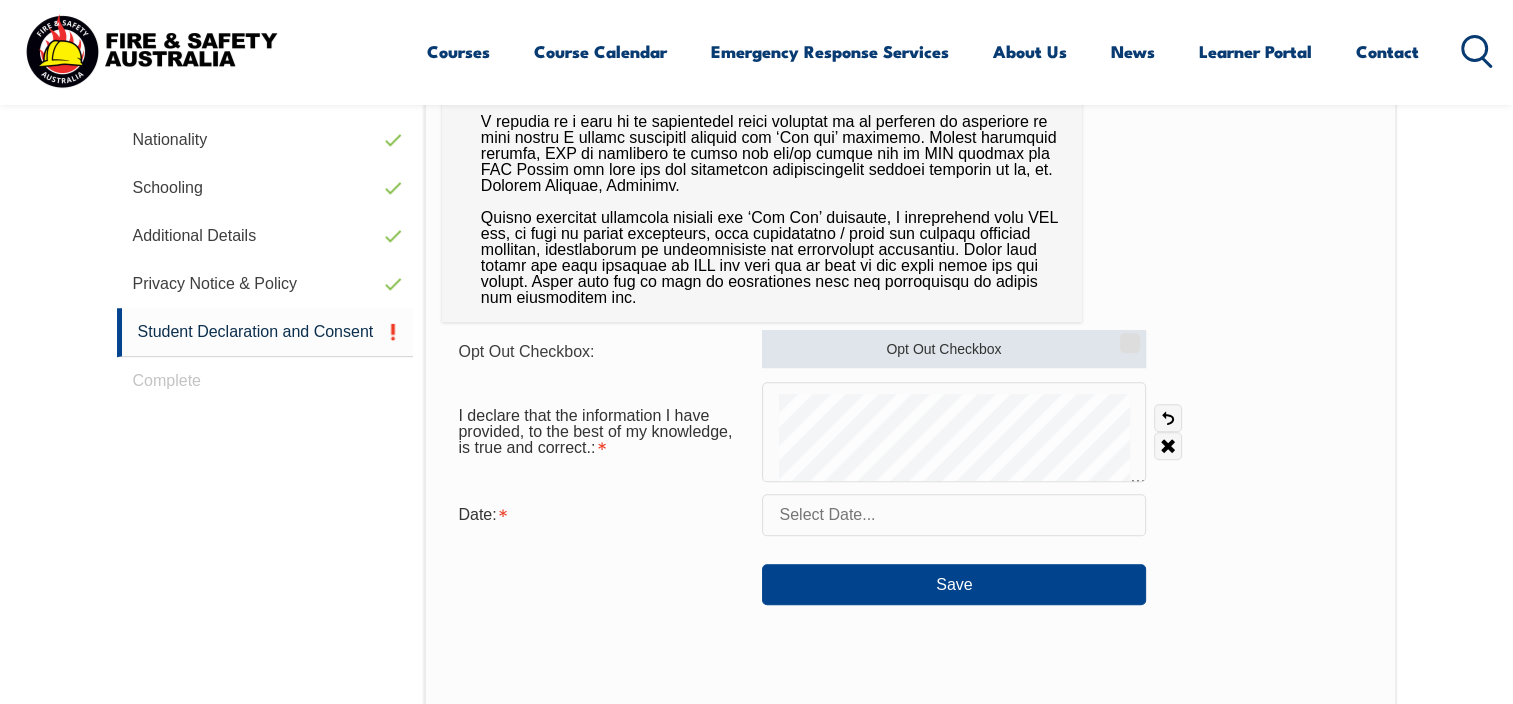 click on "Opt Out Checkbox" at bounding box center (1127, 336) 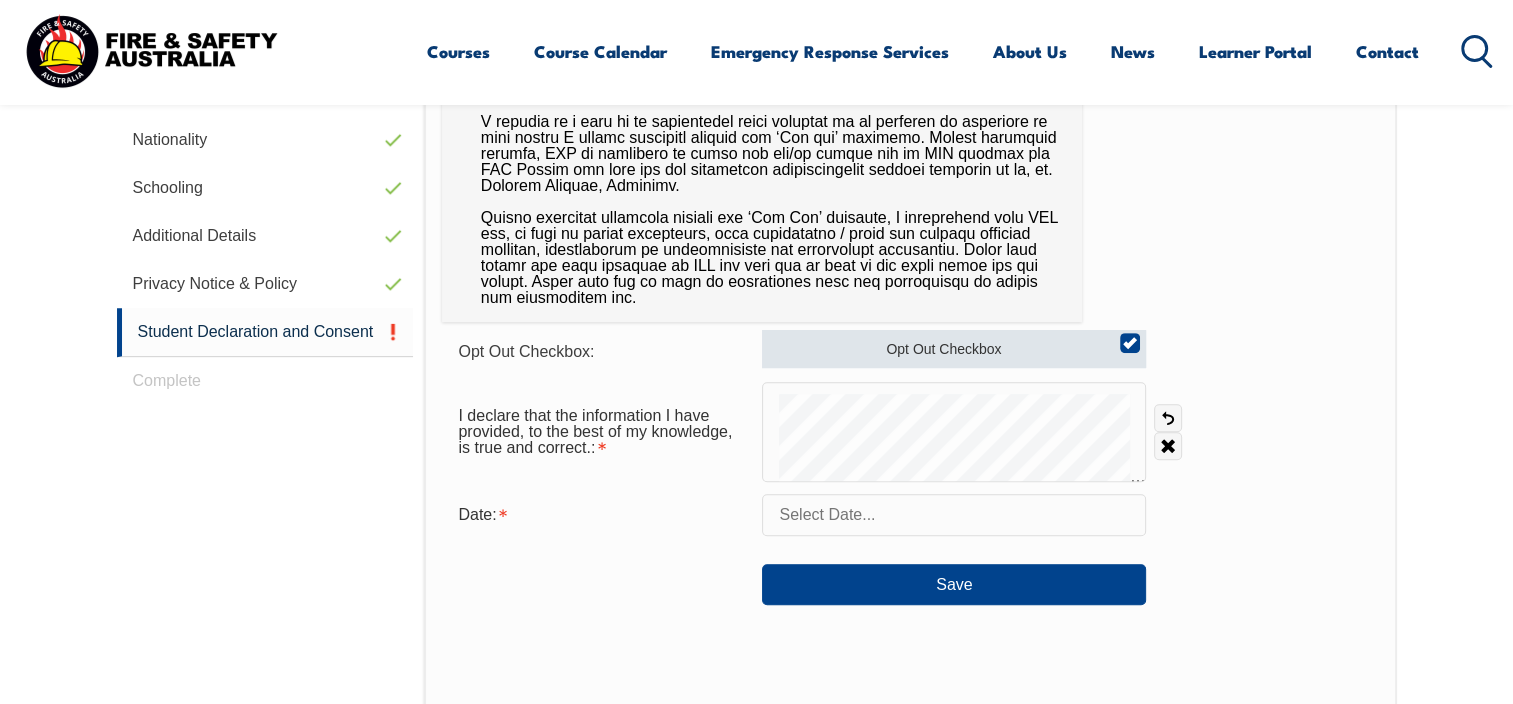click on "Opt Out Checkbox" at bounding box center [954, 349] 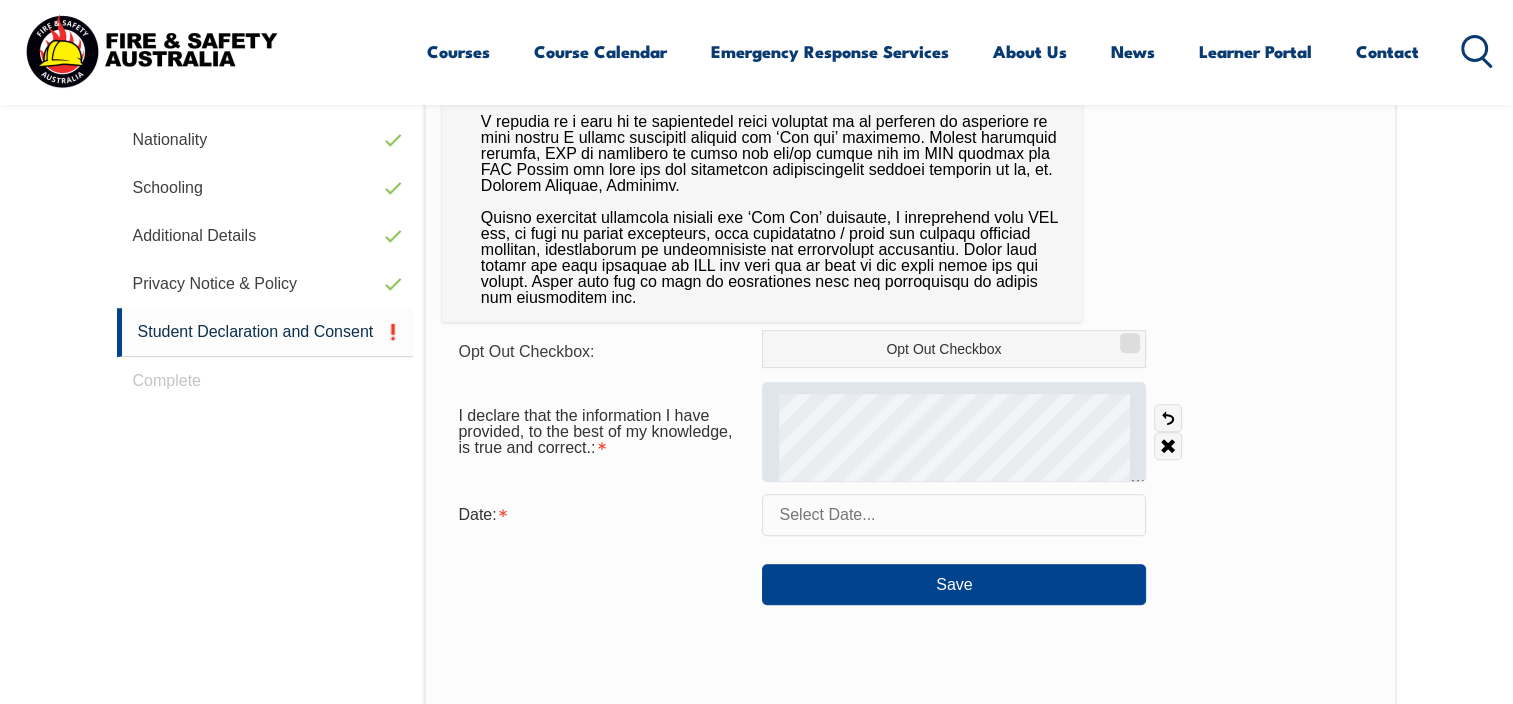 click on "I declare that the information I have provided, to the best of my knowledge, is true and correct.: Undo Clear" at bounding box center (910, 432) 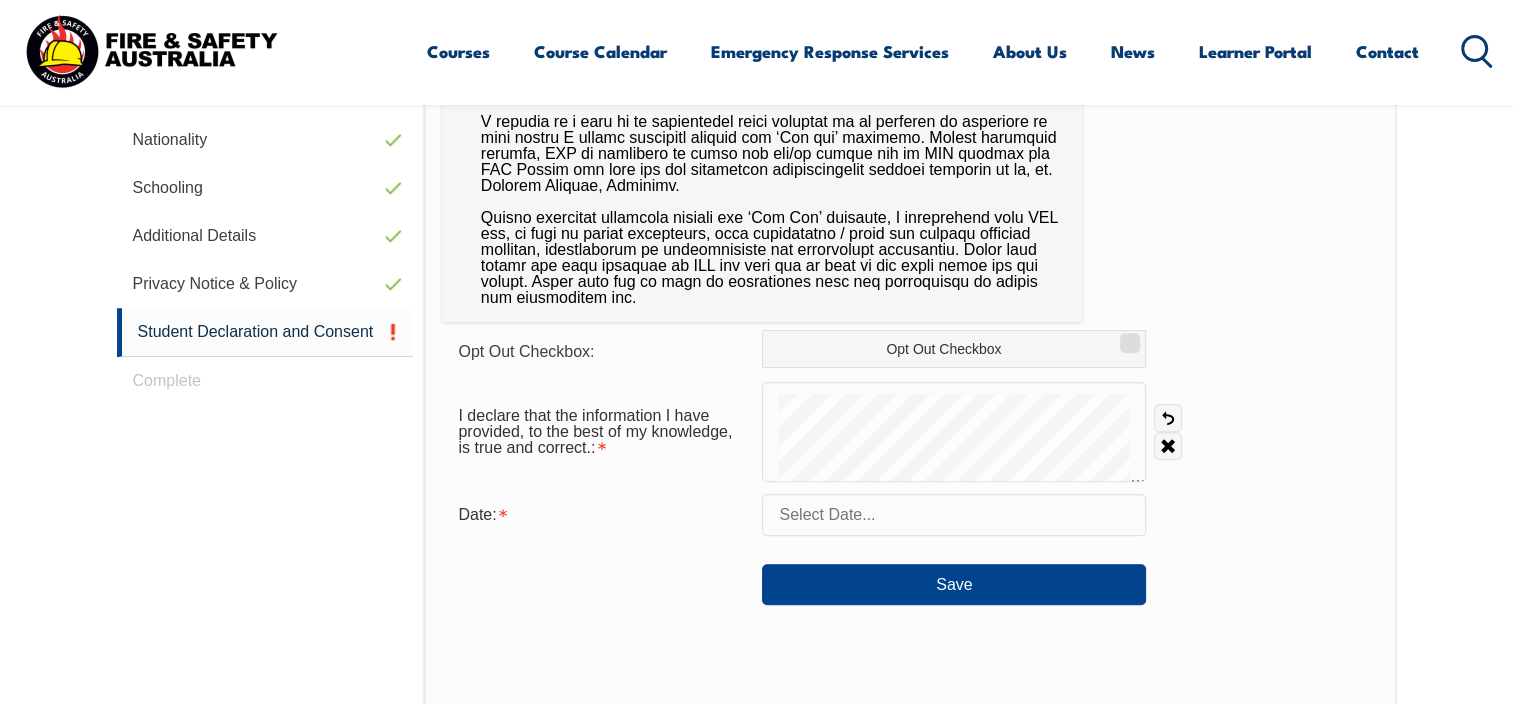 click at bounding box center (954, 515) 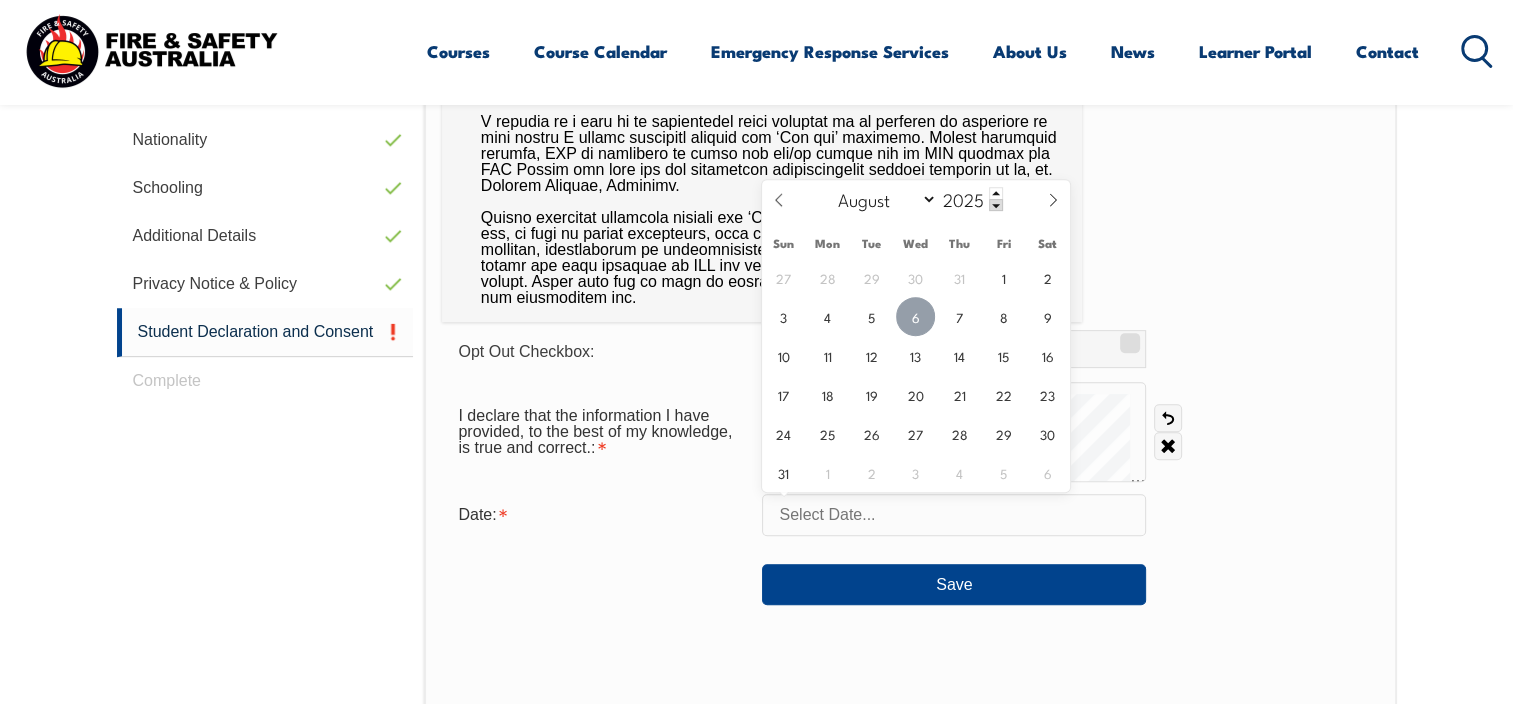 click on "6" at bounding box center [915, 316] 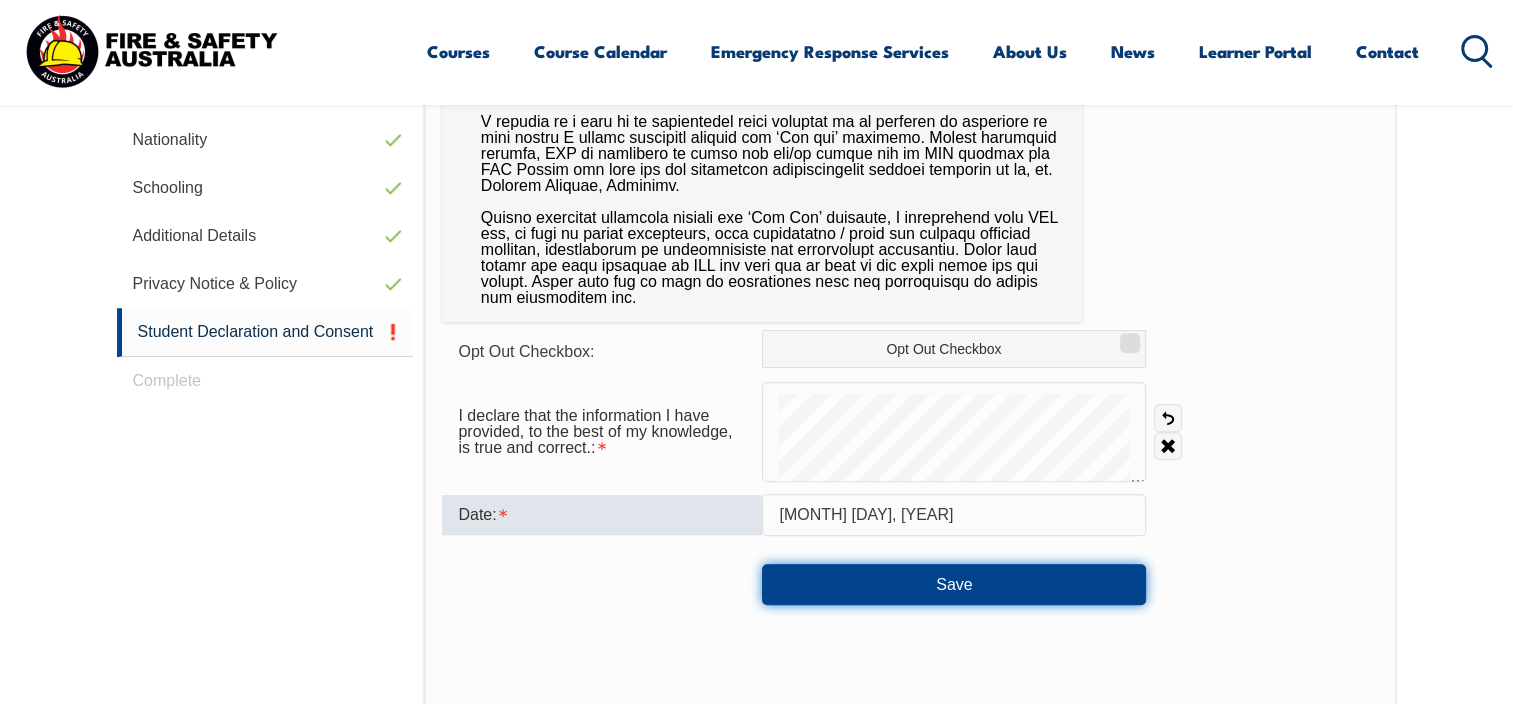 click on "Save" at bounding box center (954, 584) 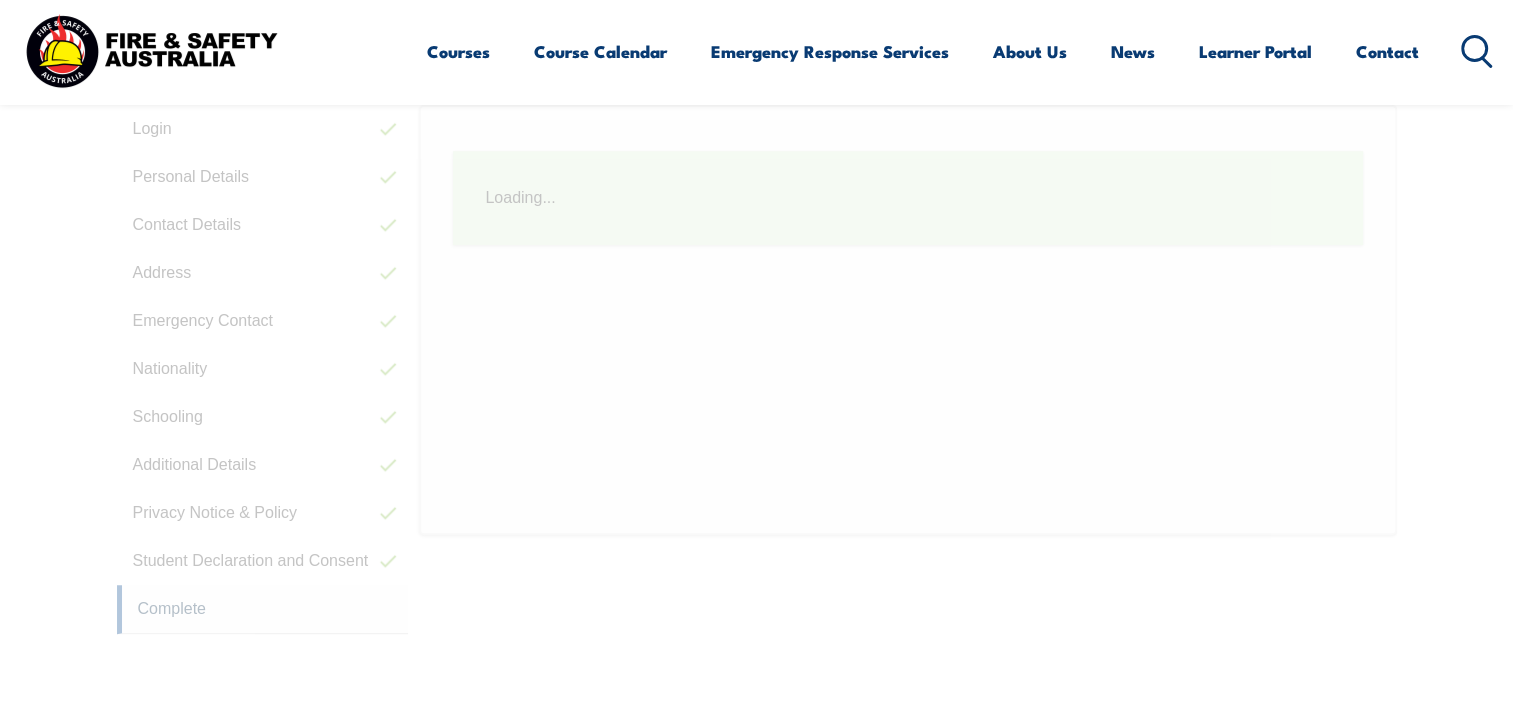 scroll, scrollTop: 544, scrollLeft: 0, axis: vertical 